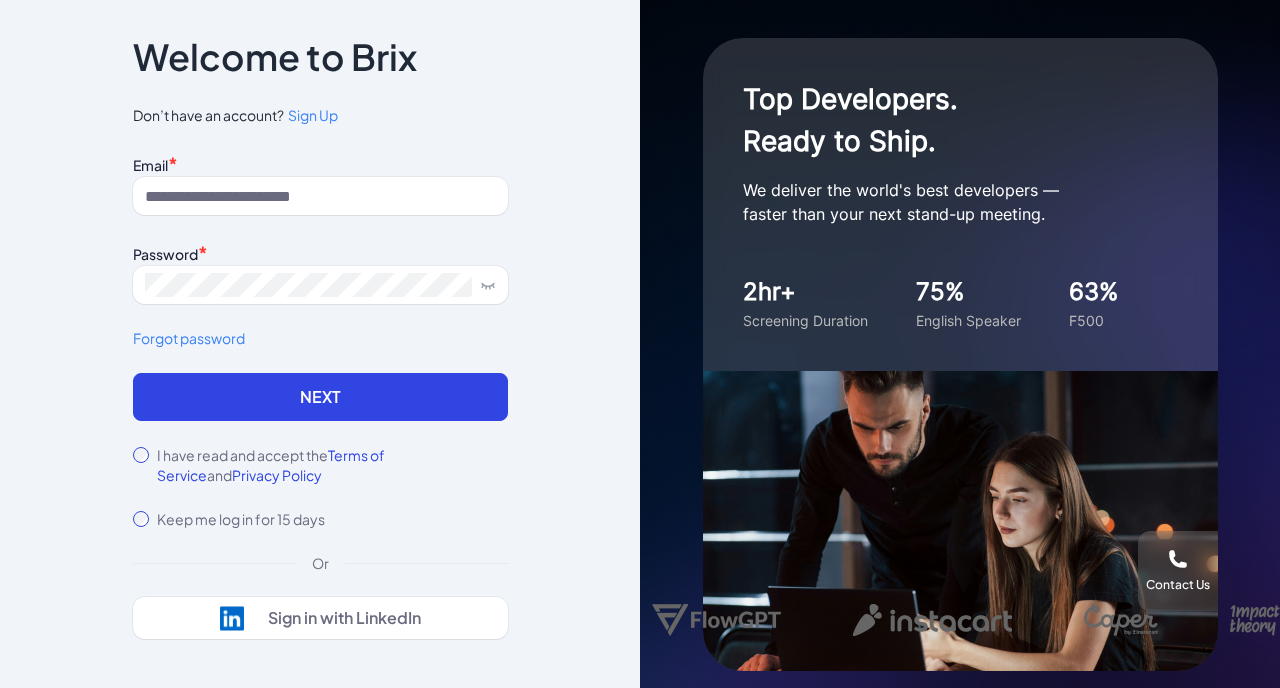 scroll, scrollTop: 0, scrollLeft: 0, axis: both 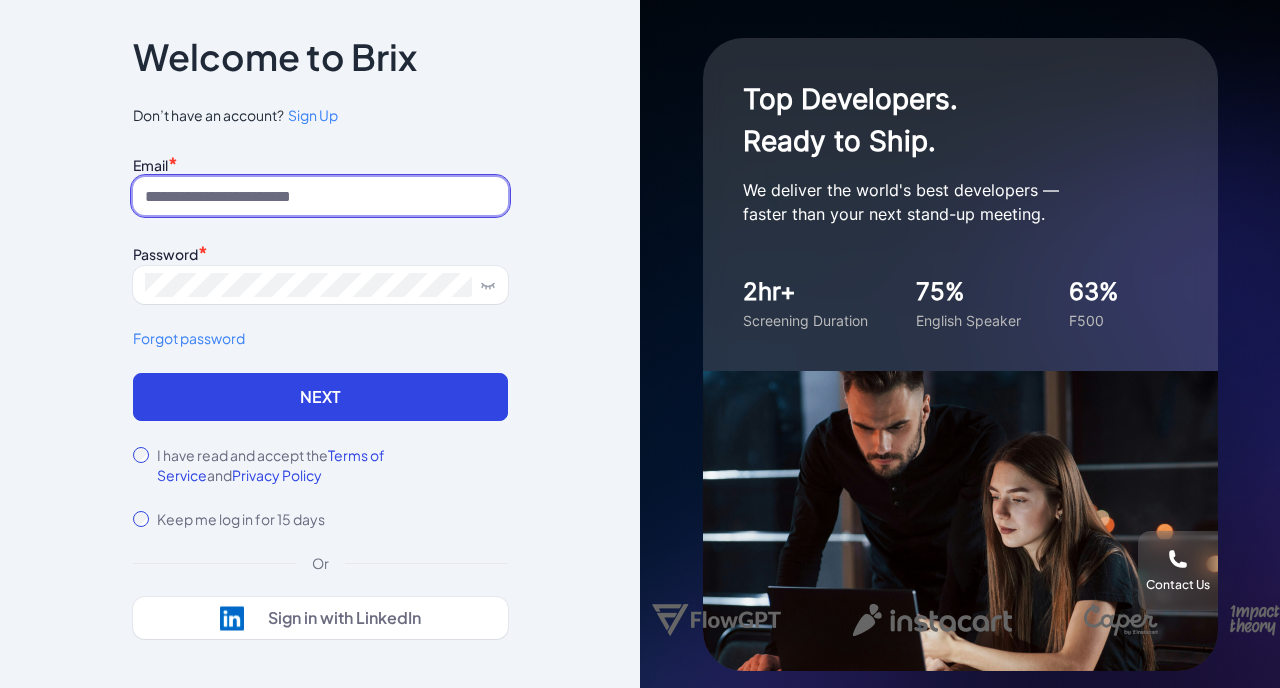 click at bounding box center [320, 196] 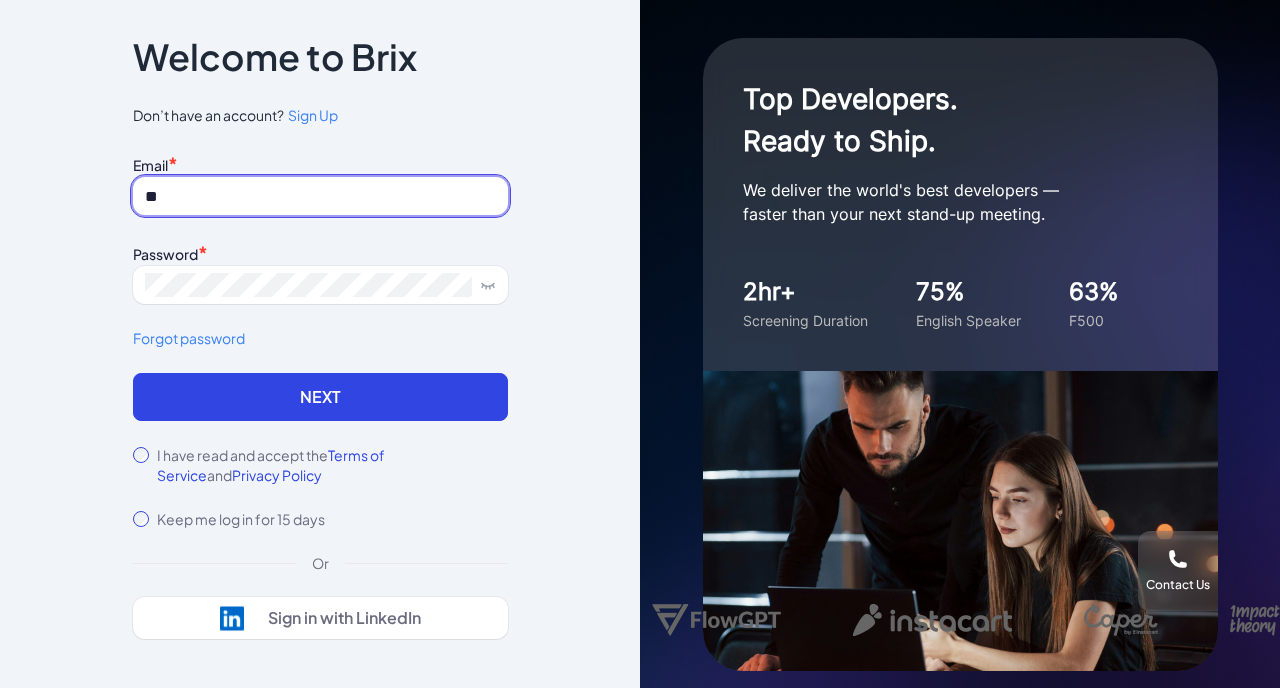 type on "*" 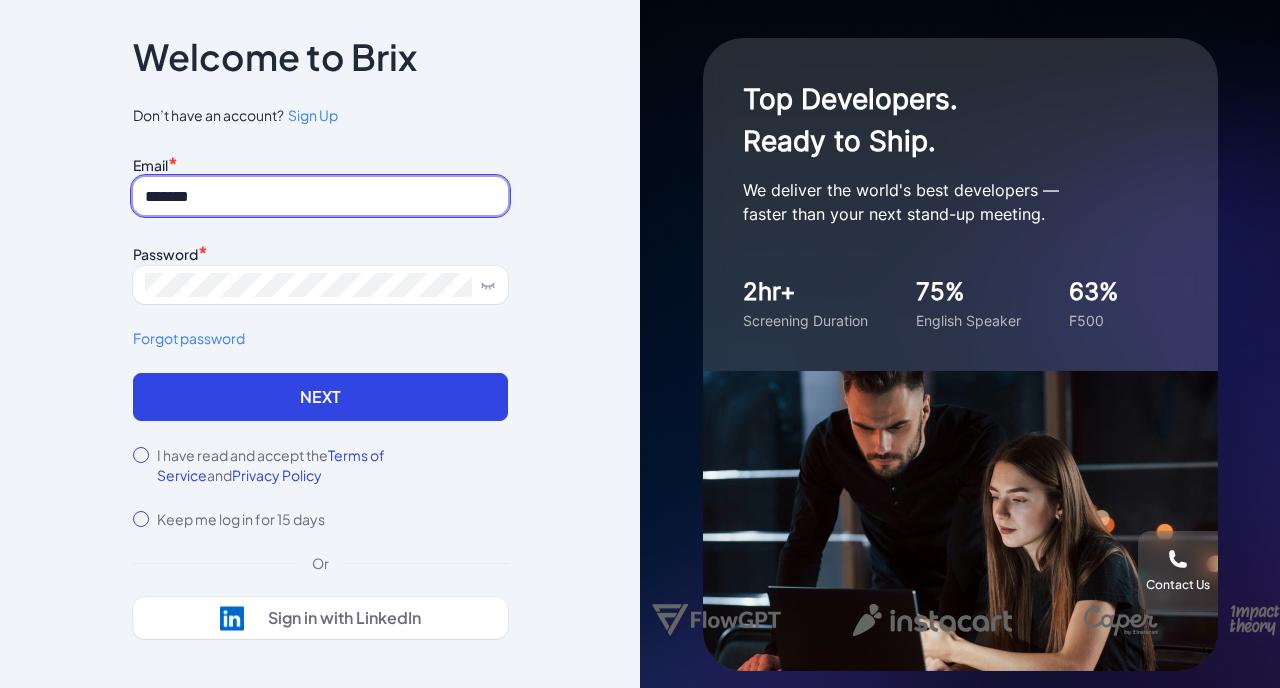 type on "**********" 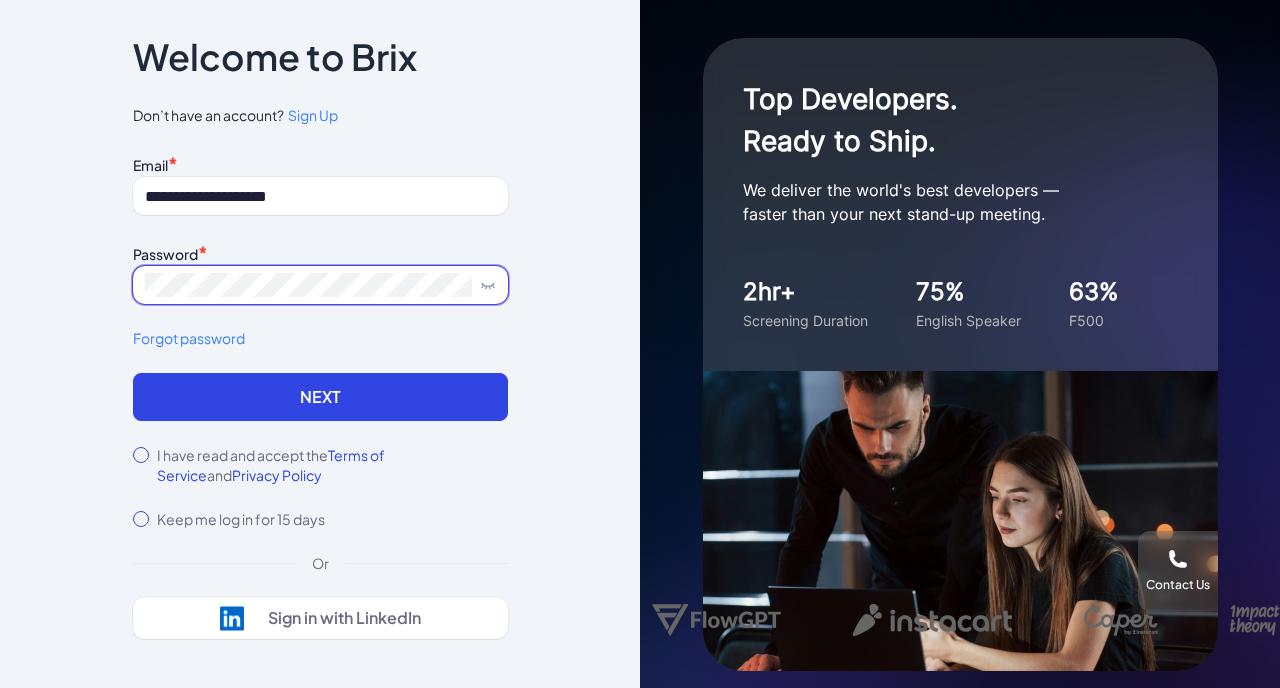 click on "Next" at bounding box center [320, 397] 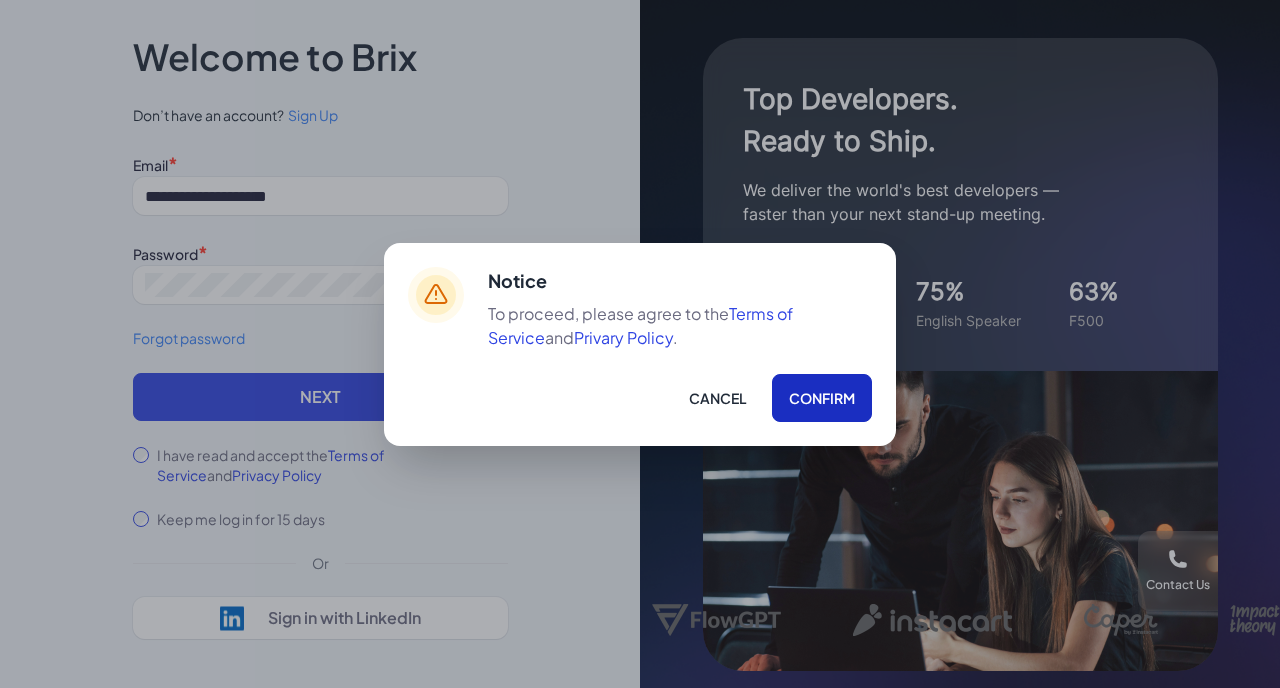 click on "Confirm" at bounding box center (822, 398) 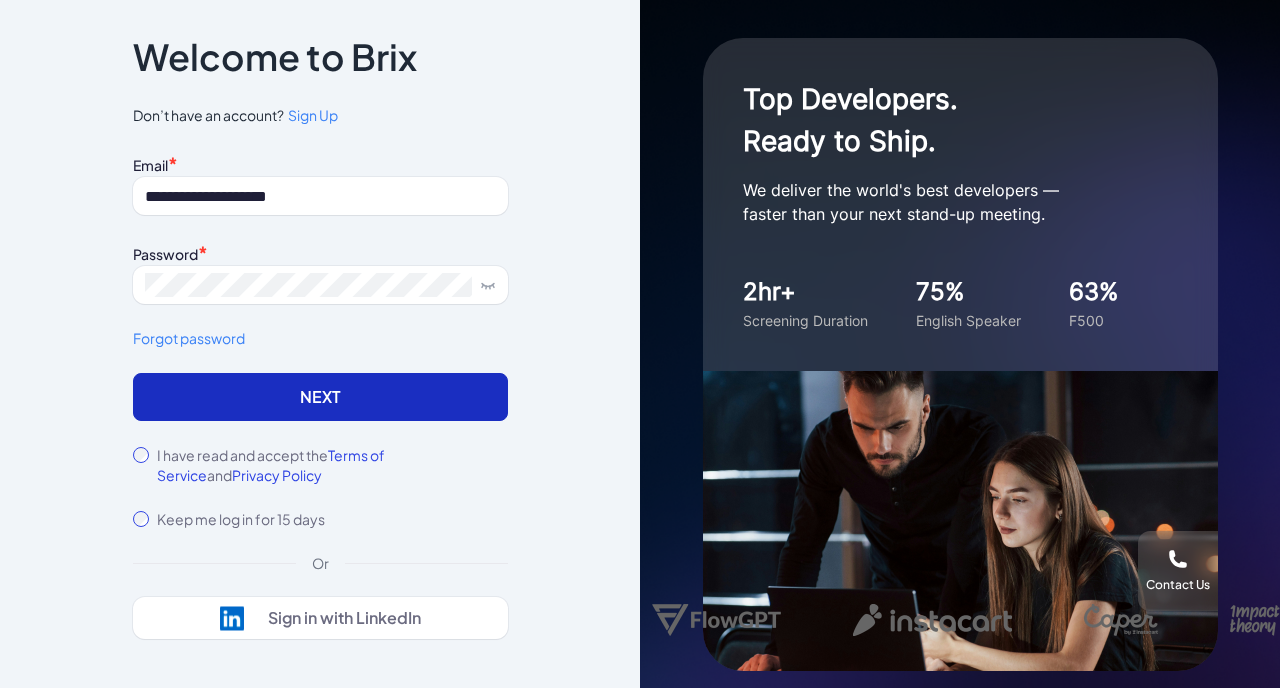 click on "Next" at bounding box center (320, 397) 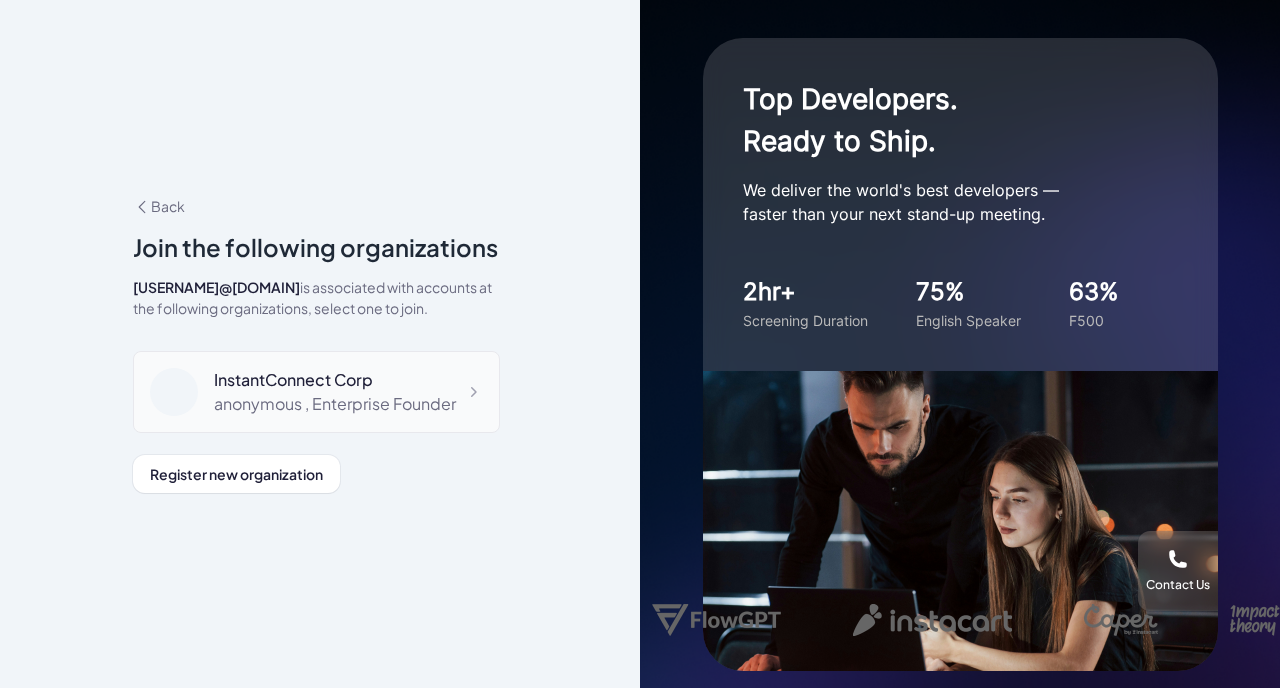 click on "[NAME]   , Enterprise Founder" at bounding box center [335, 404] 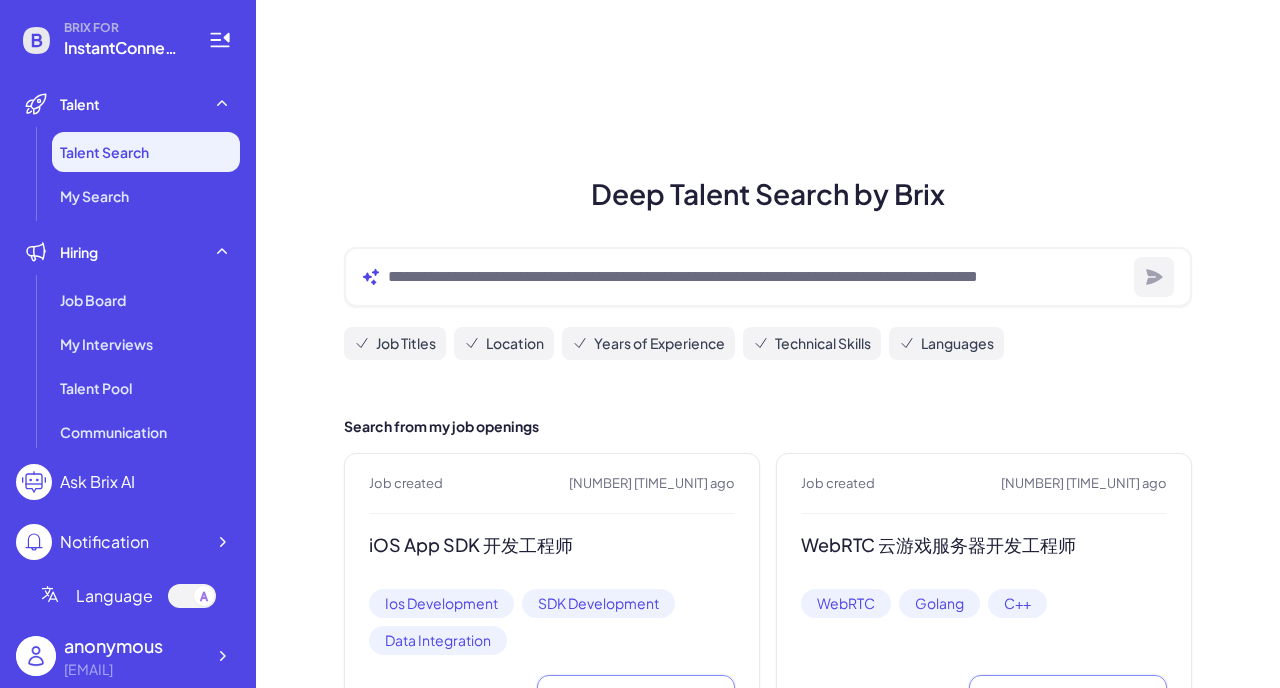 scroll, scrollTop: 0, scrollLeft: 0, axis: both 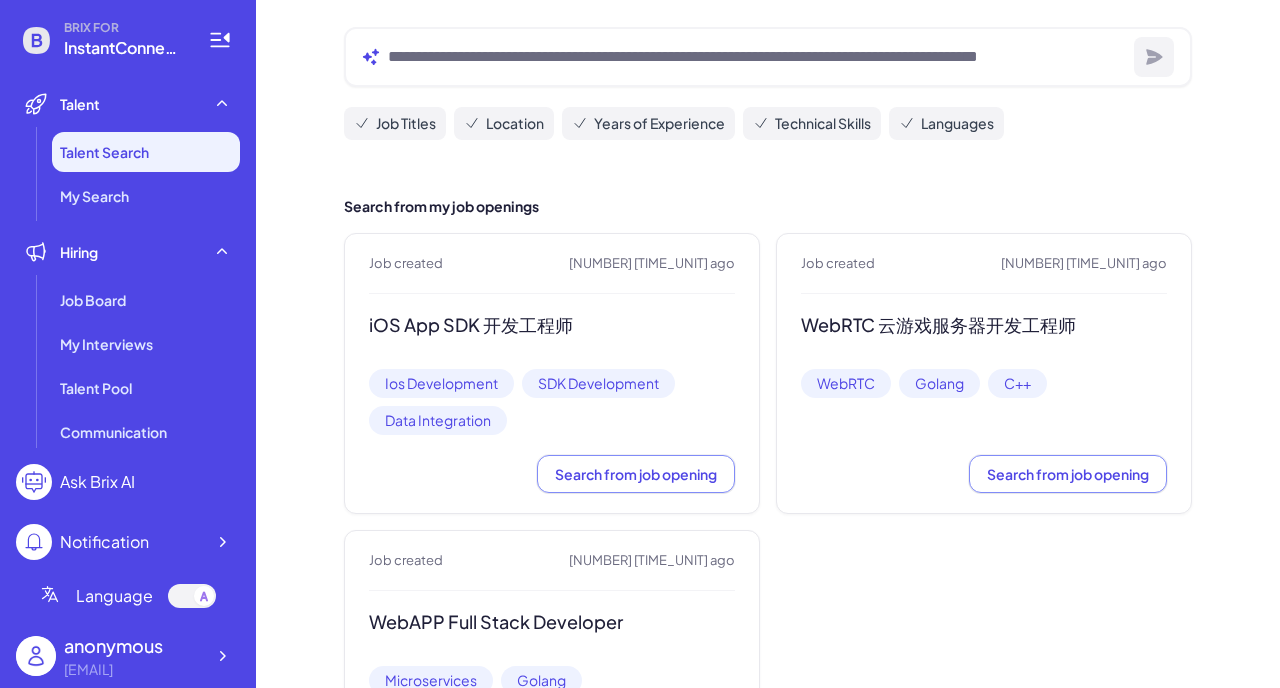 click on "iOS App SDK 开发工程师" at bounding box center (552, 325) 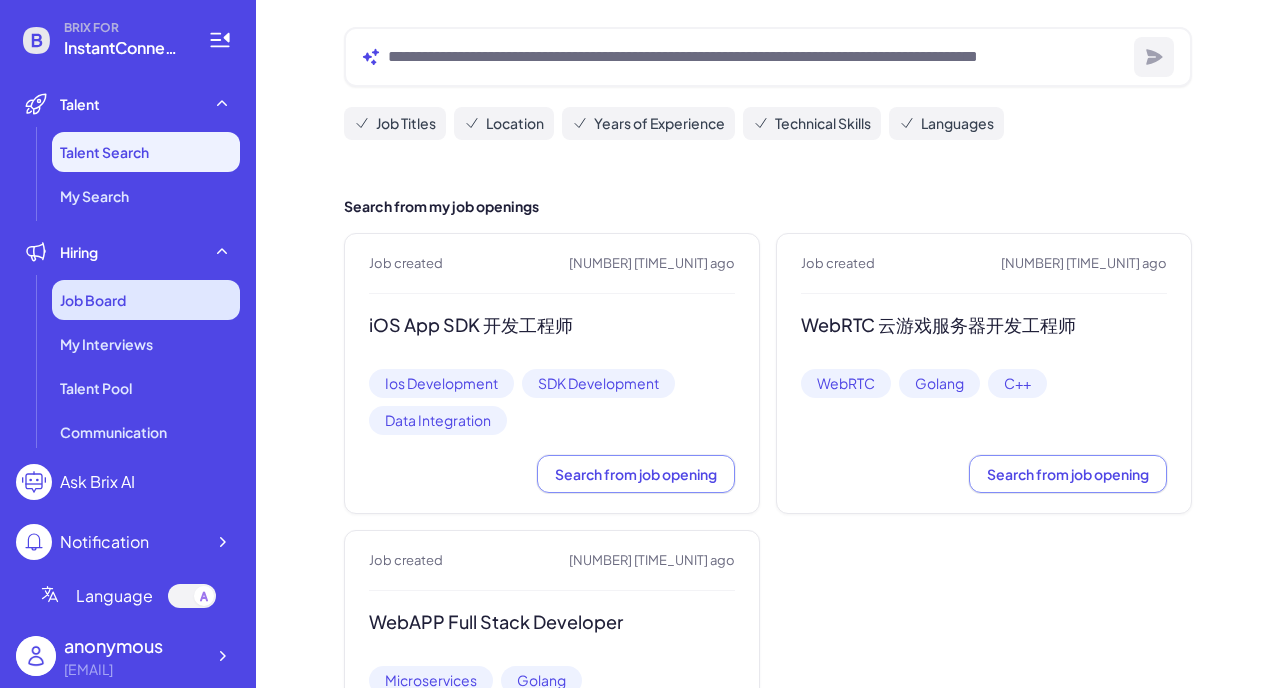 click on "Job Board" at bounding box center (93, 300) 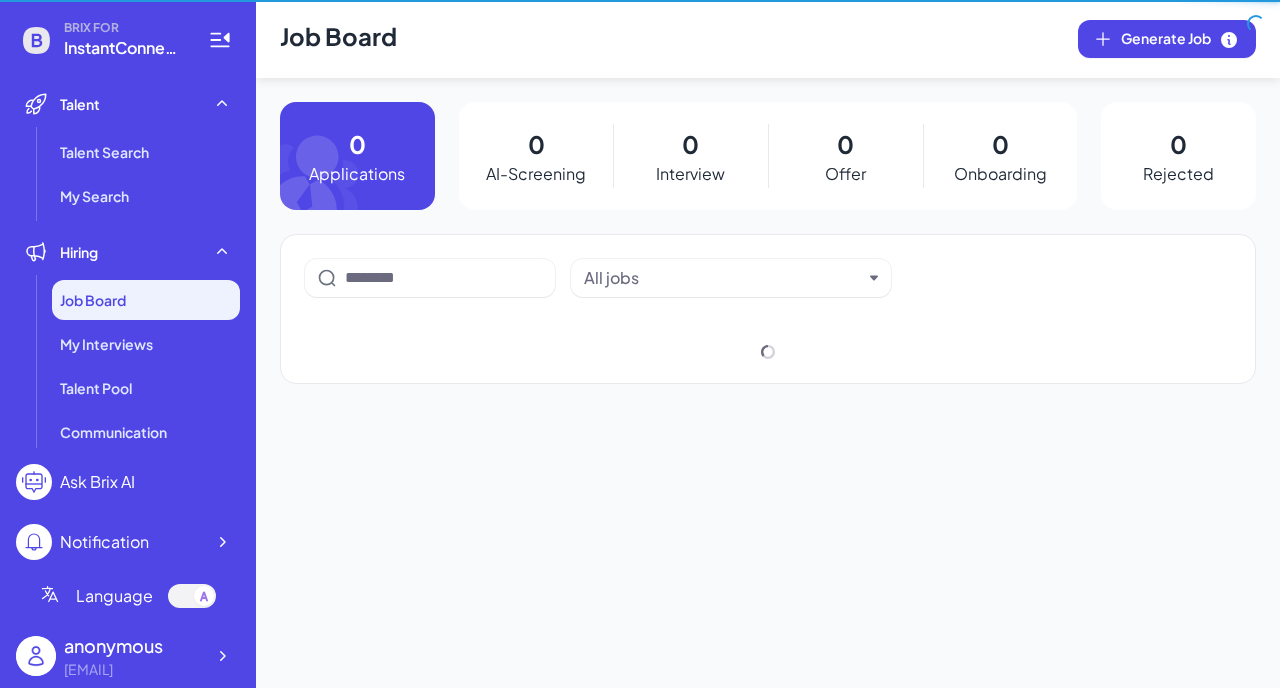 scroll, scrollTop: 0, scrollLeft: 0, axis: both 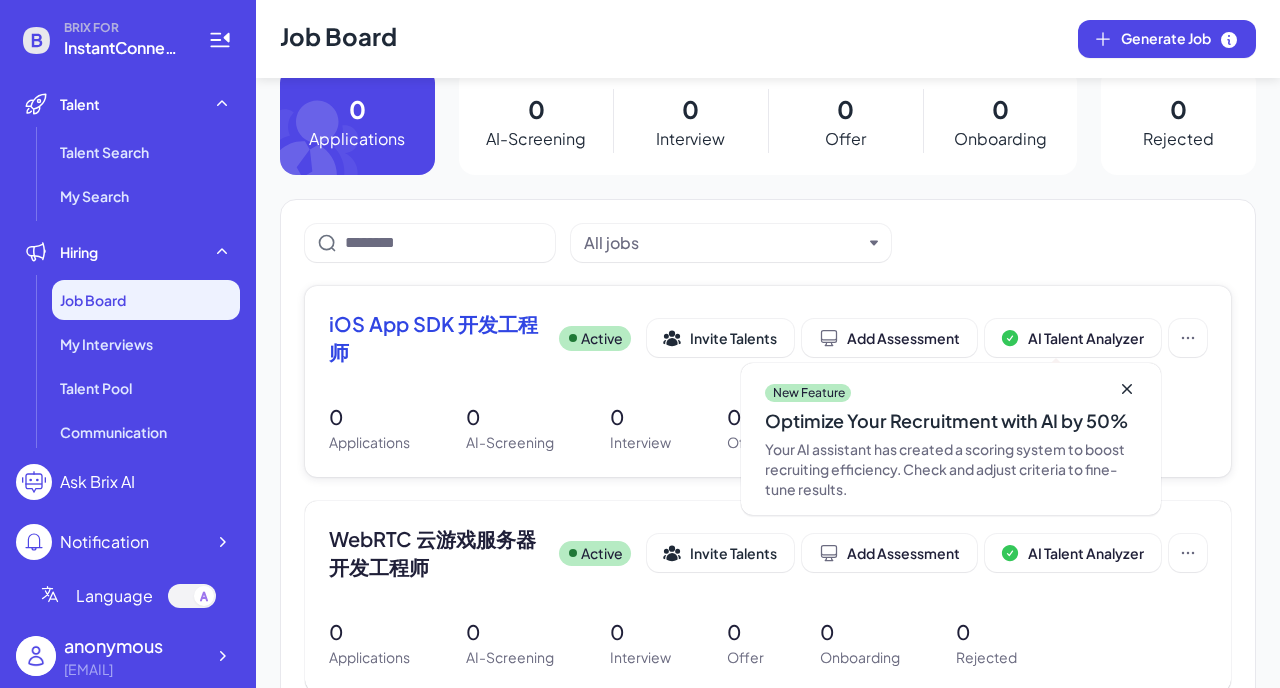 click on "iOS App SDK 开发工程师" at bounding box center (436, 338) 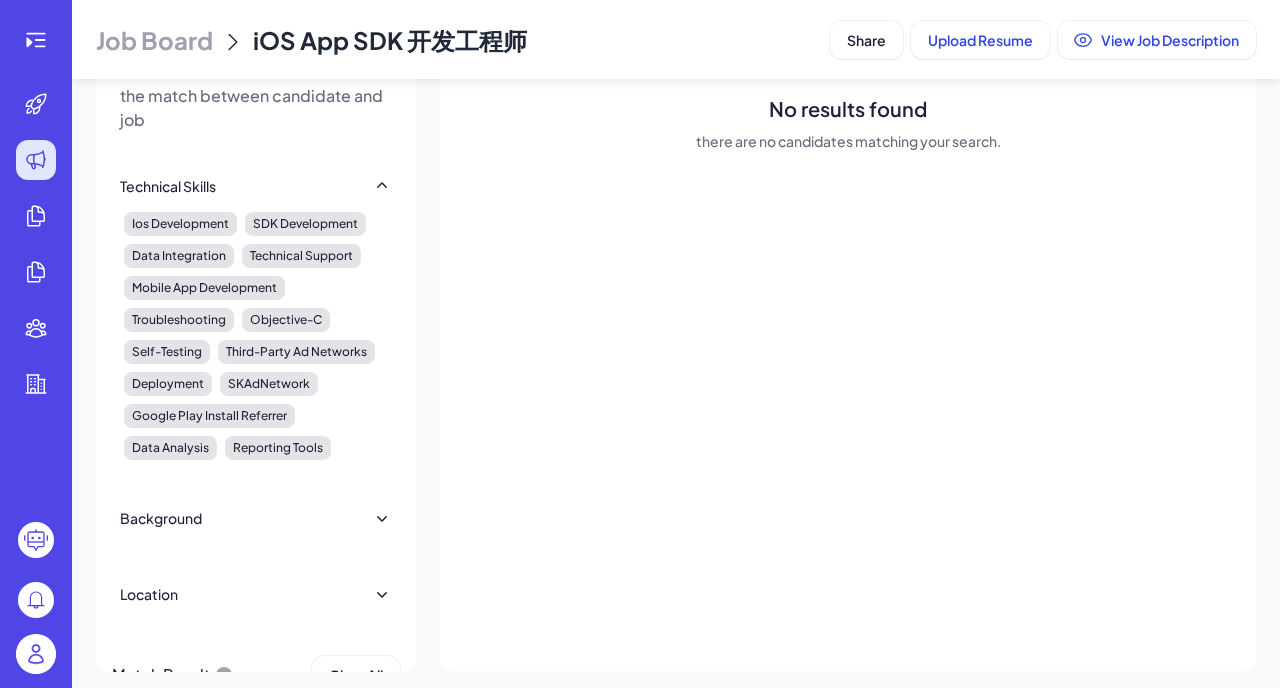 scroll, scrollTop: 256, scrollLeft: 0, axis: vertical 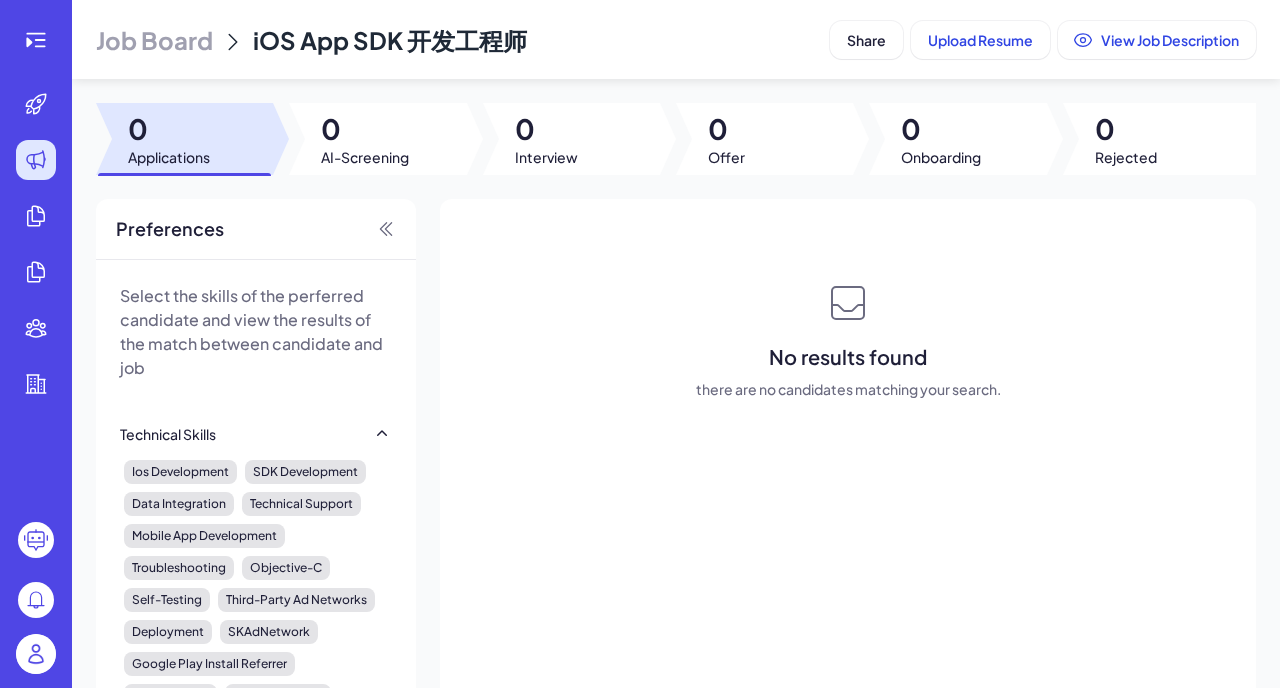 click on "Select the skills of the perferred candidate and view the results of the match between candidate and job" at bounding box center (256, 332) 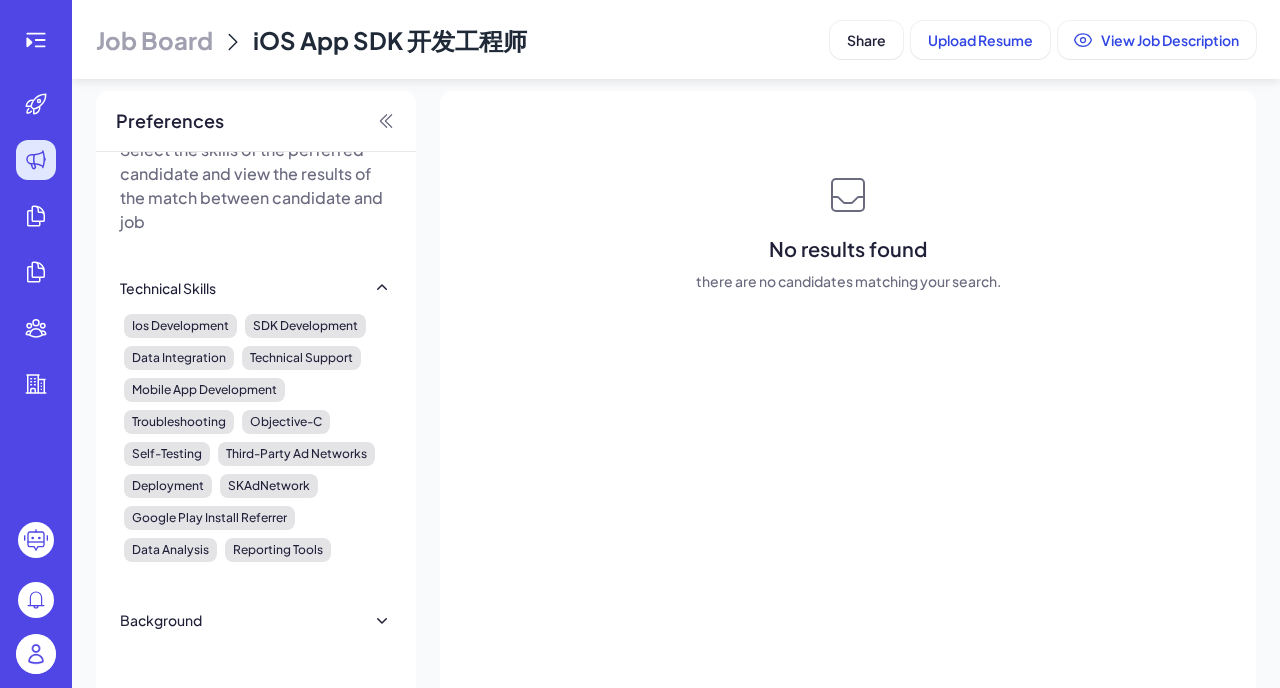 scroll, scrollTop: 256, scrollLeft: 0, axis: vertical 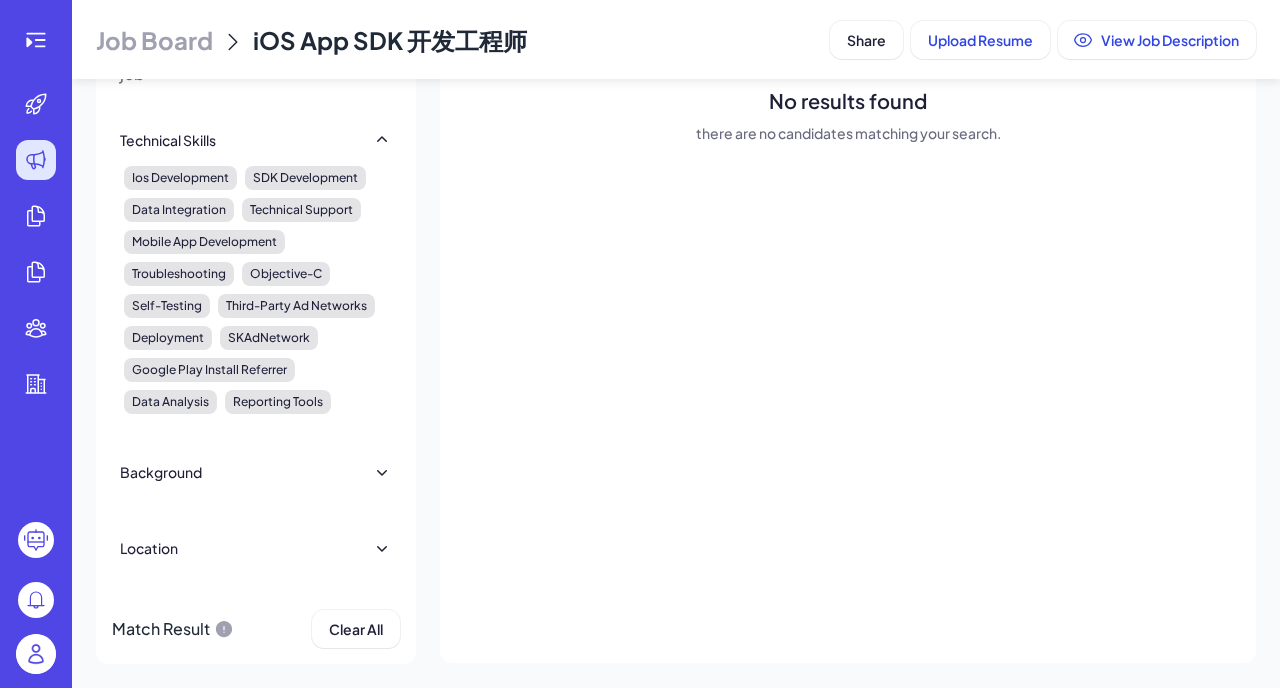 click on "Background" at bounding box center (256, 472) 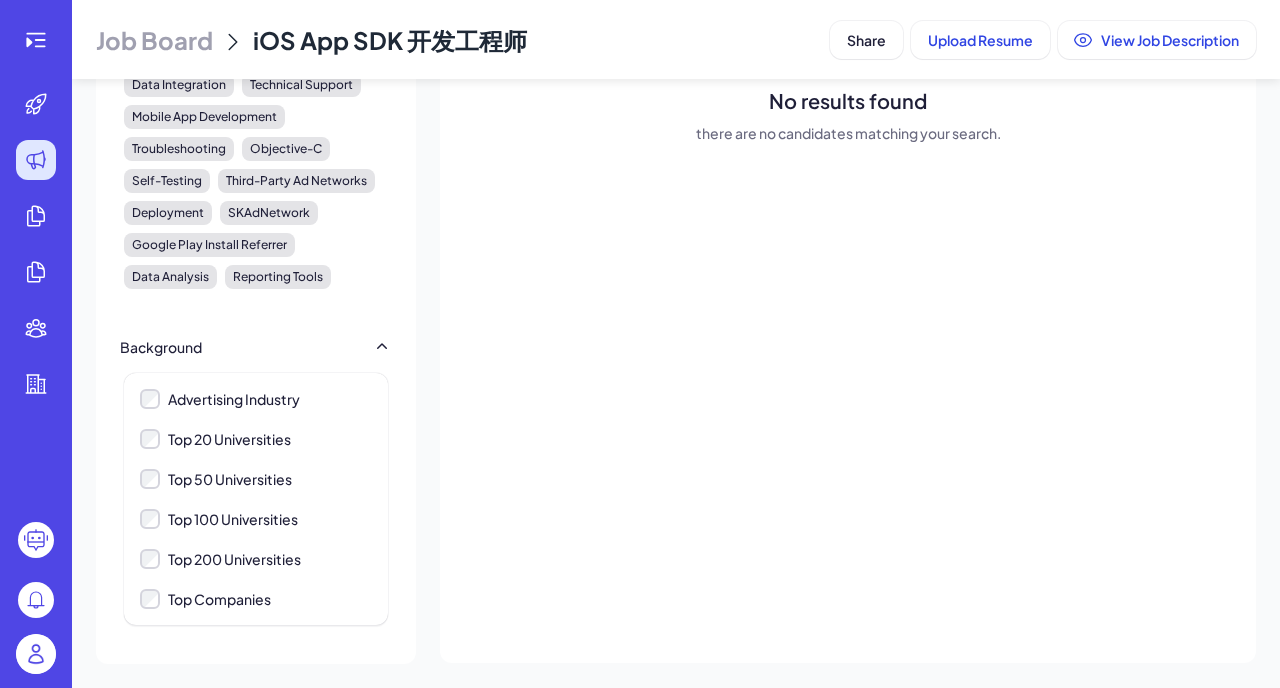 scroll, scrollTop: 298, scrollLeft: 0, axis: vertical 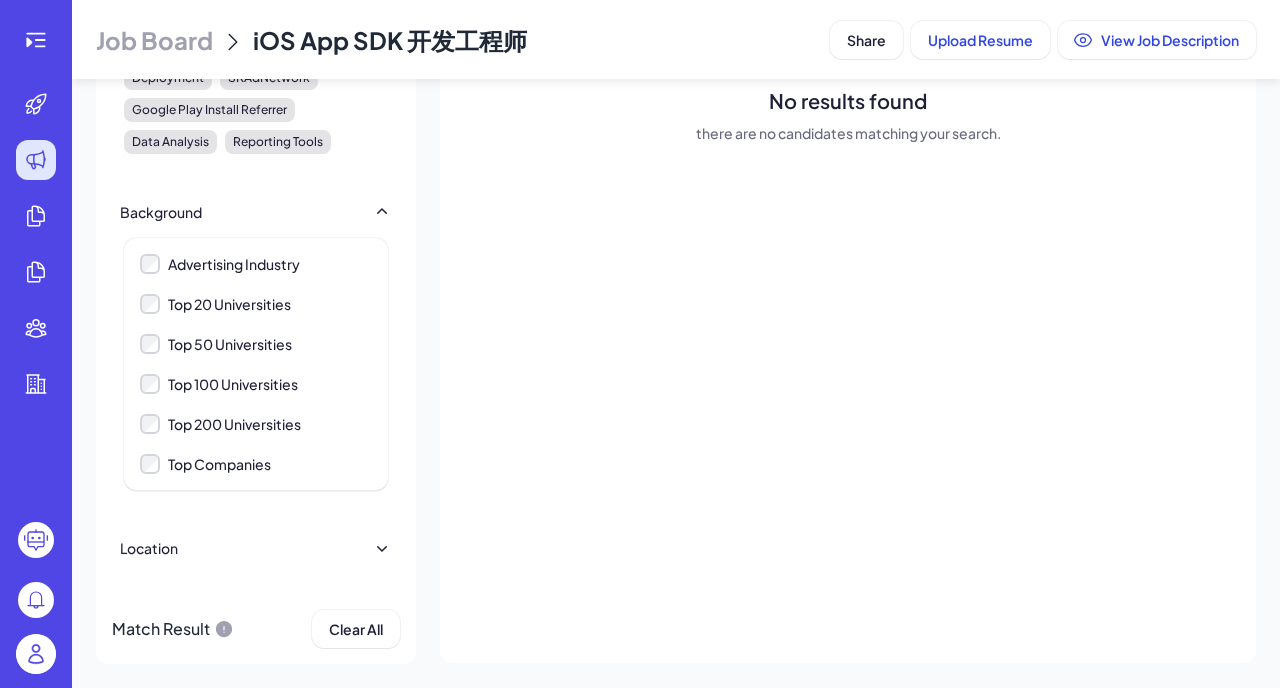 click 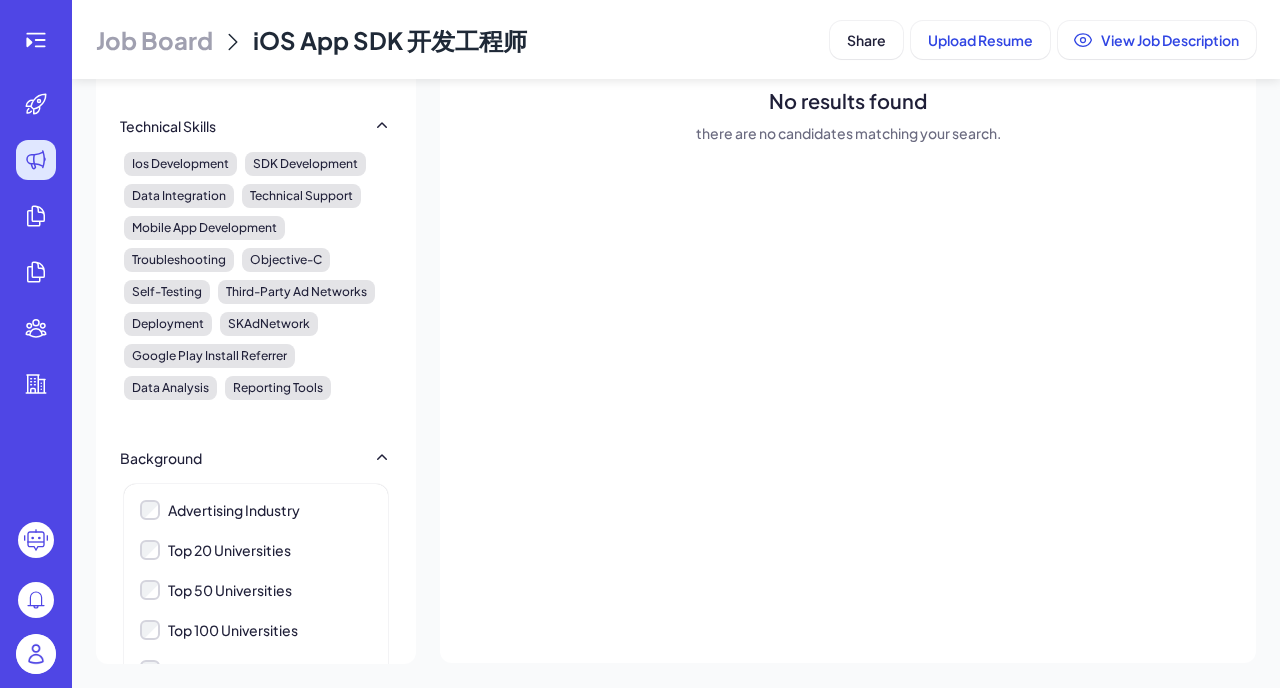 scroll, scrollTop: 0, scrollLeft: 0, axis: both 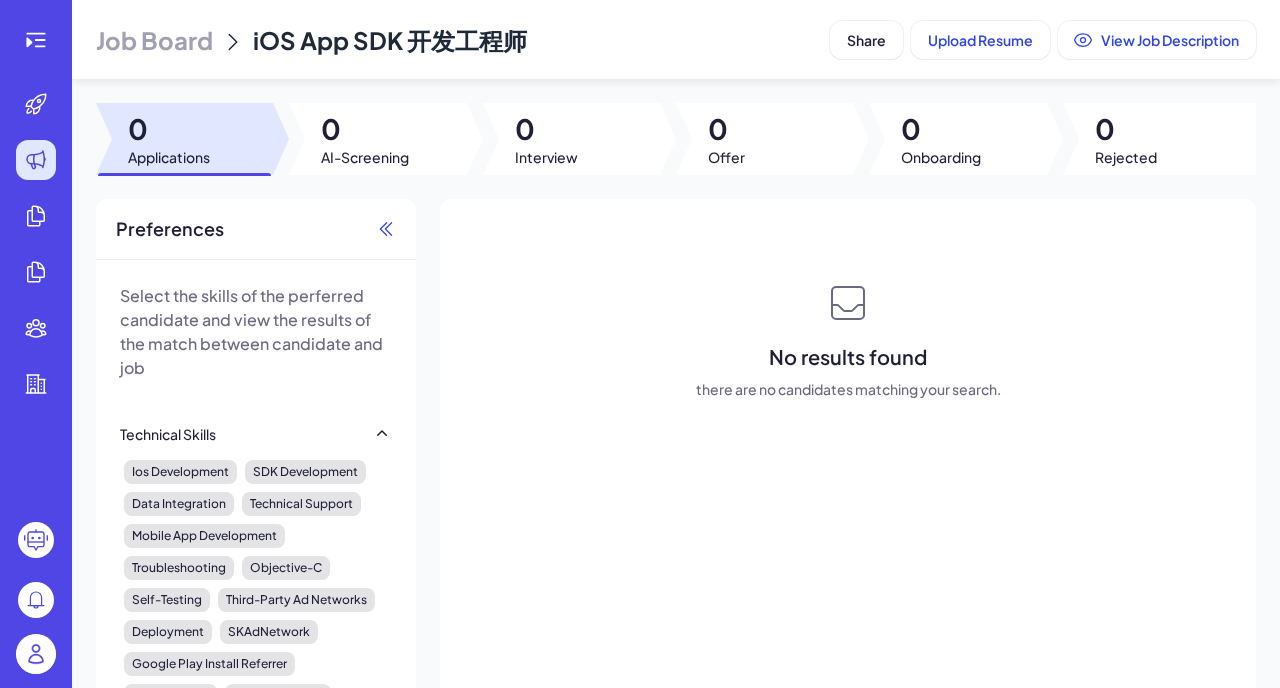 click 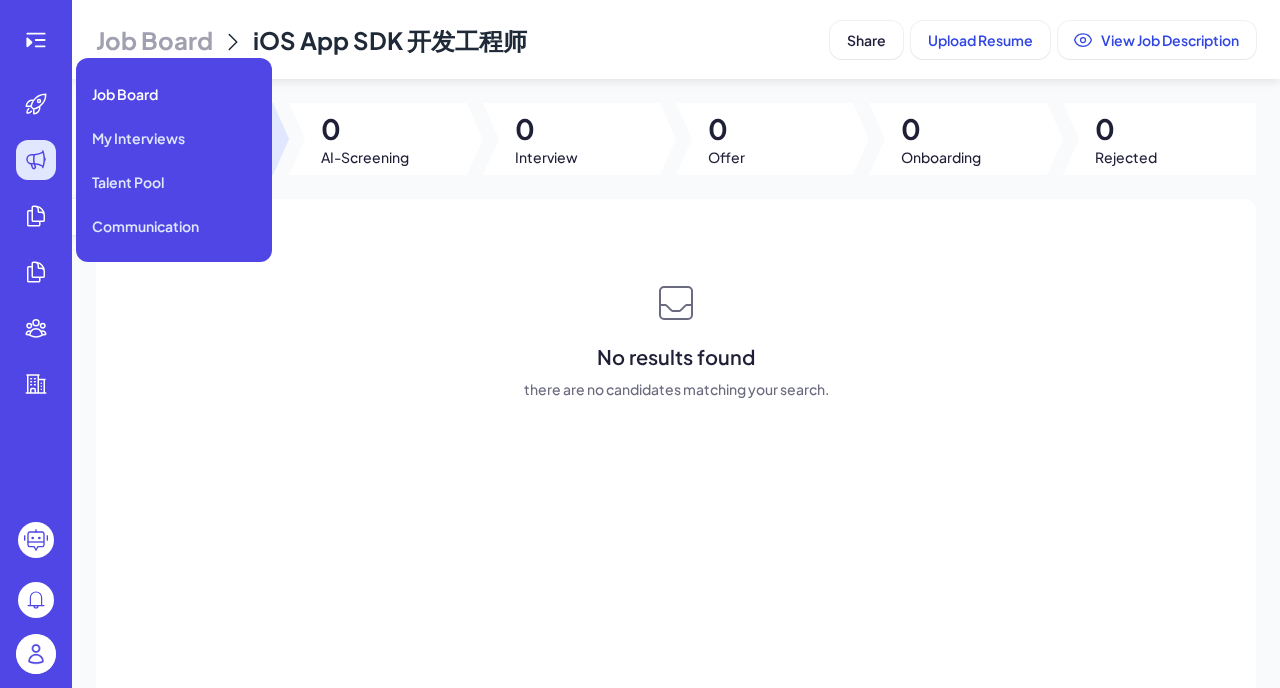click 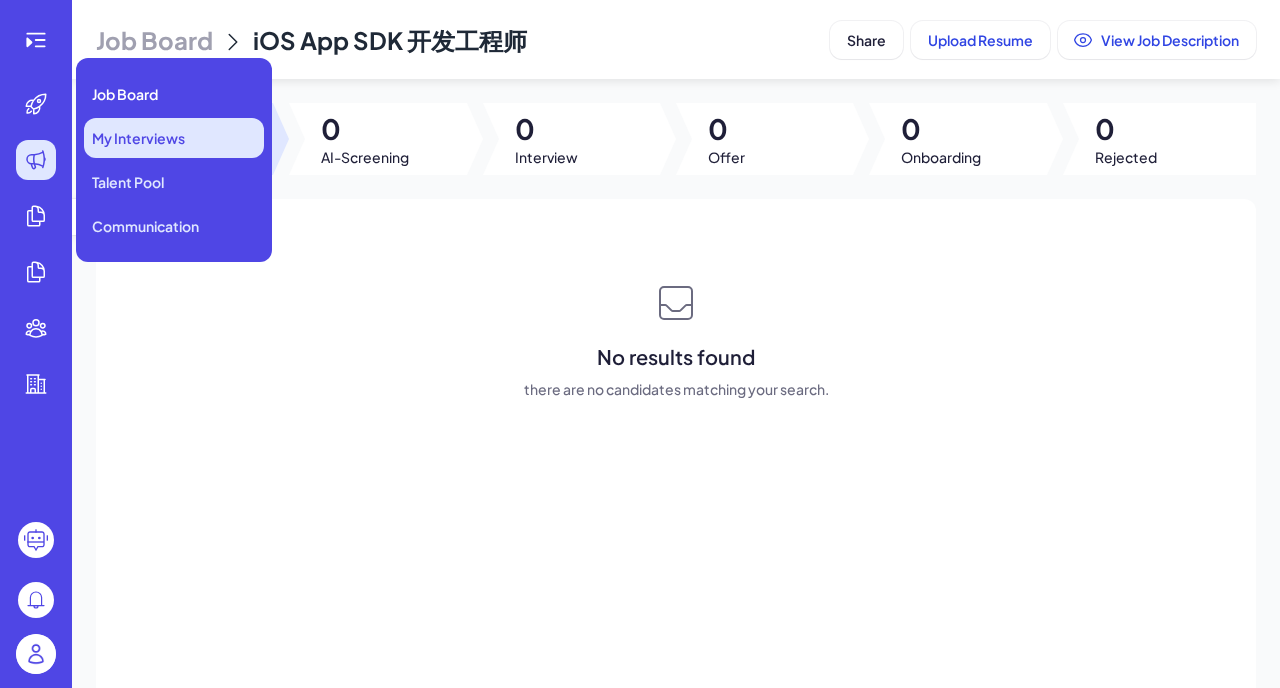 click on "My Interviews" at bounding box center [138, 138] 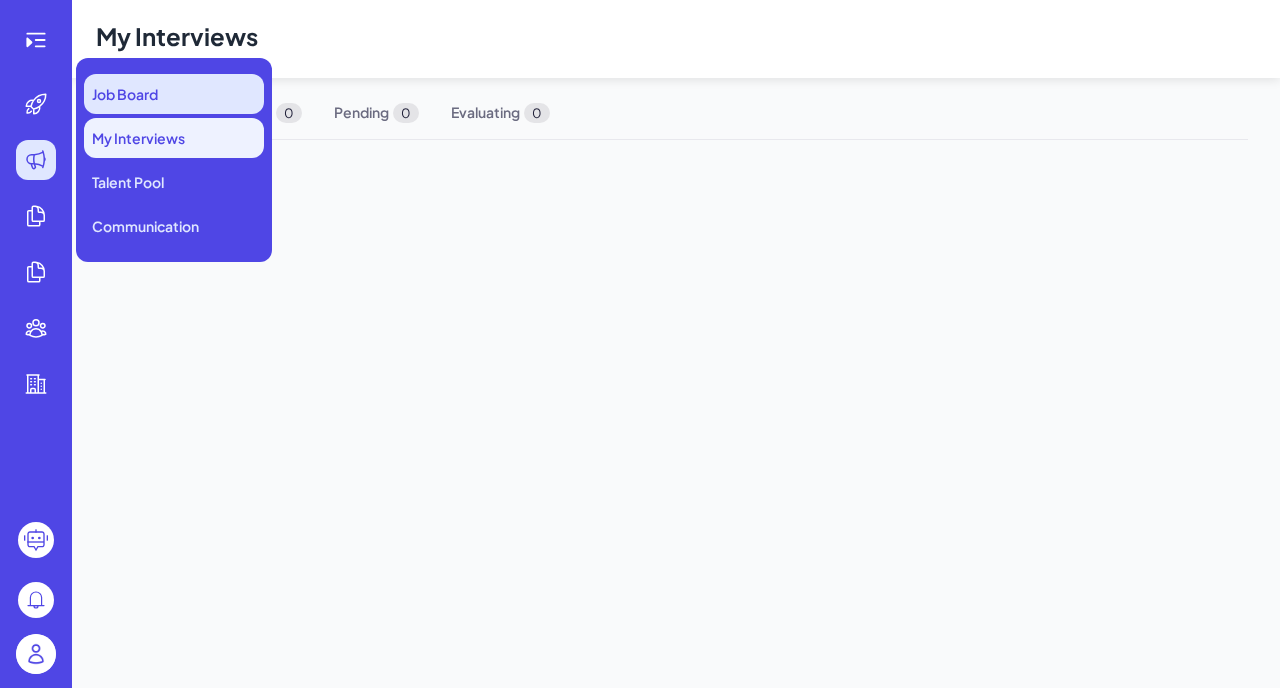 click on "Job Board" at bounding box center (125, 94) 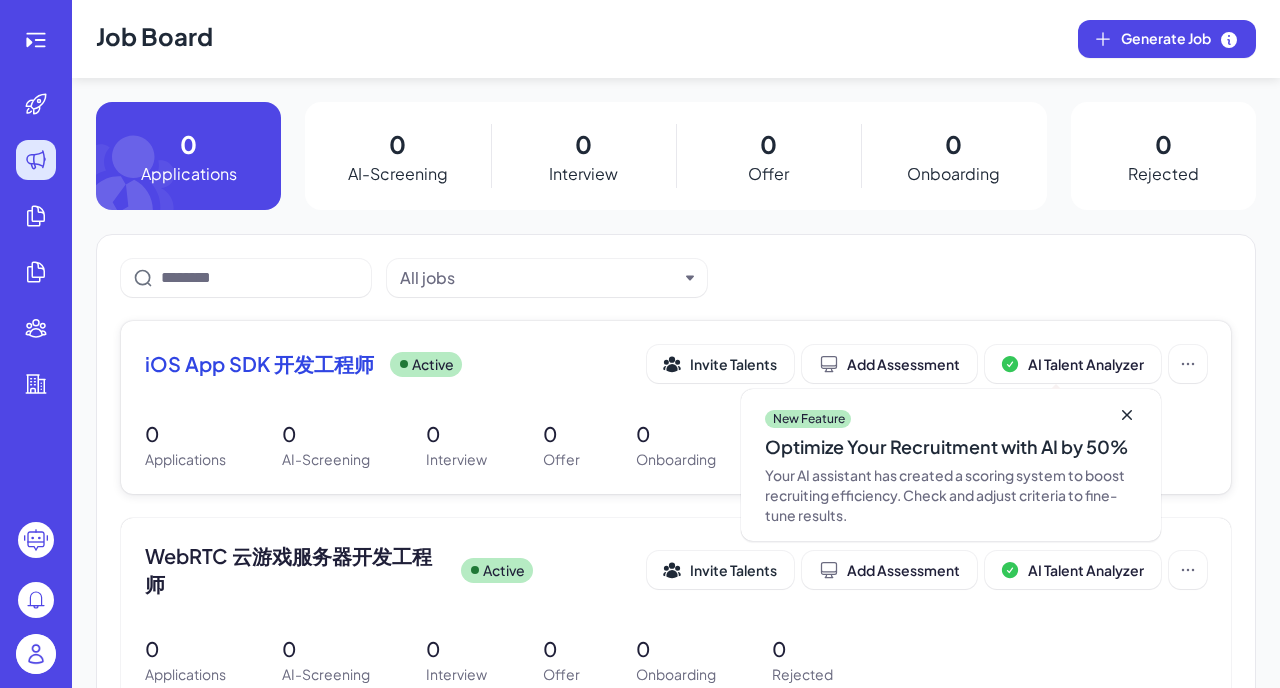 click 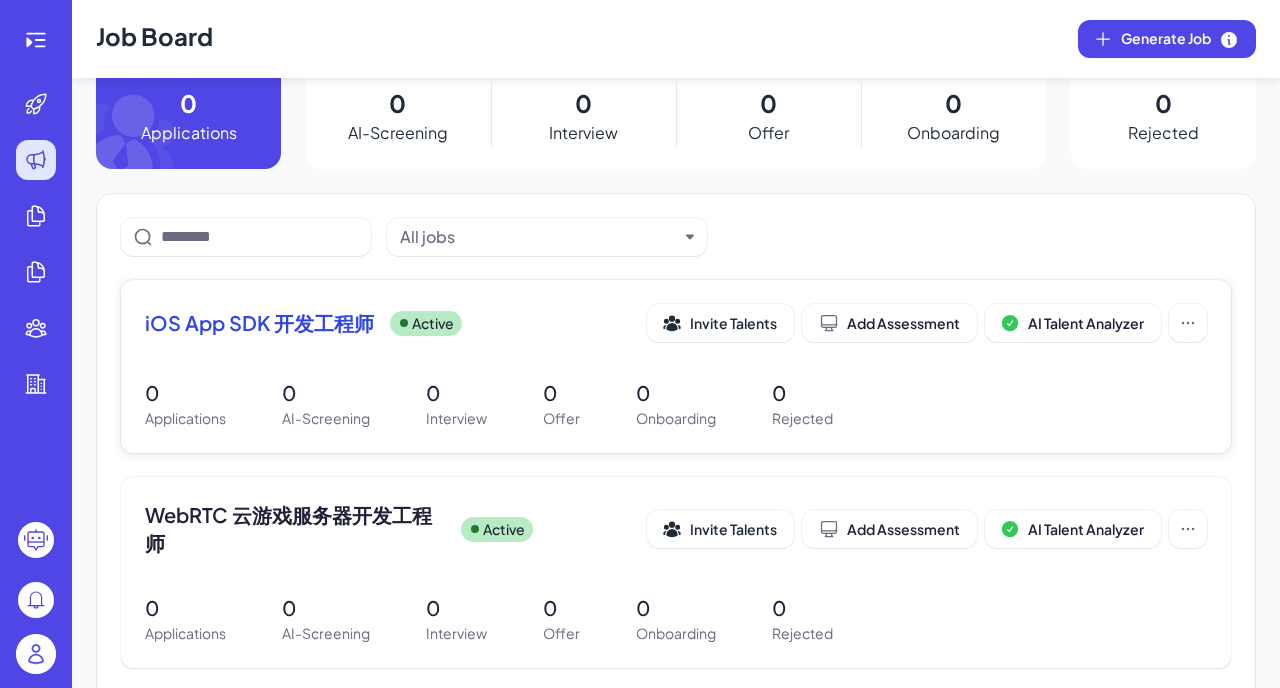 scroll, scrollTop: 37, scrollLeft: 0, axis: vertical 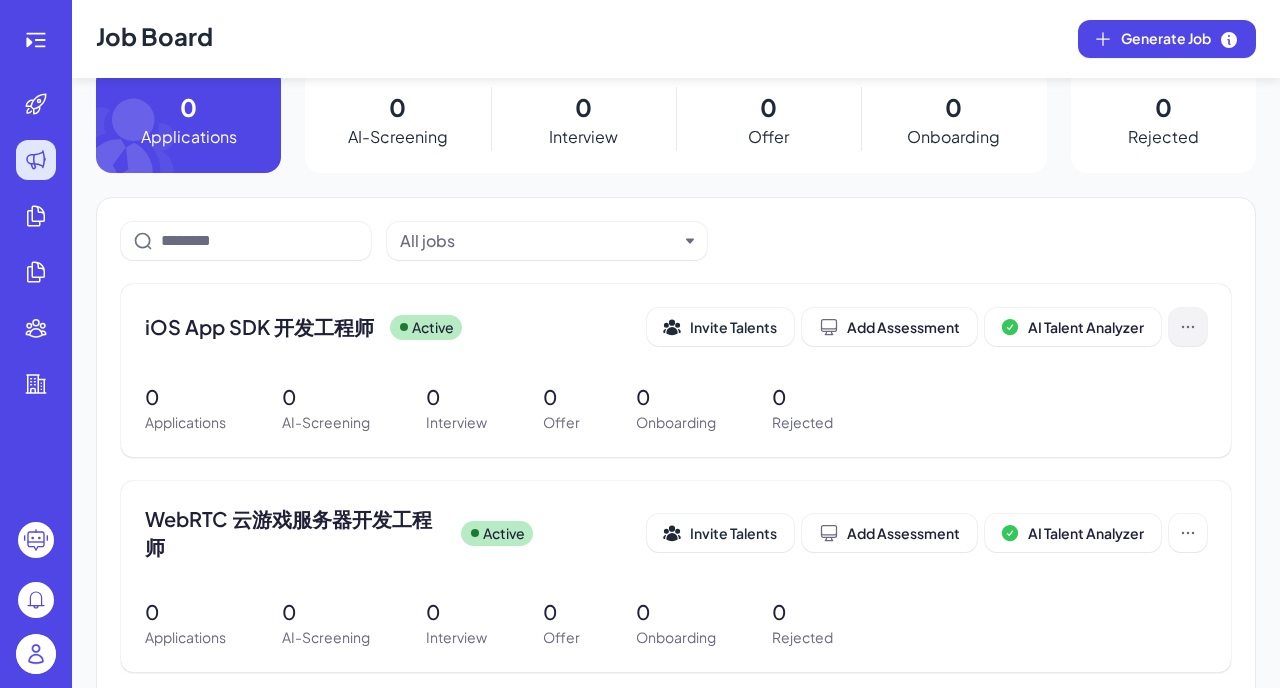 click 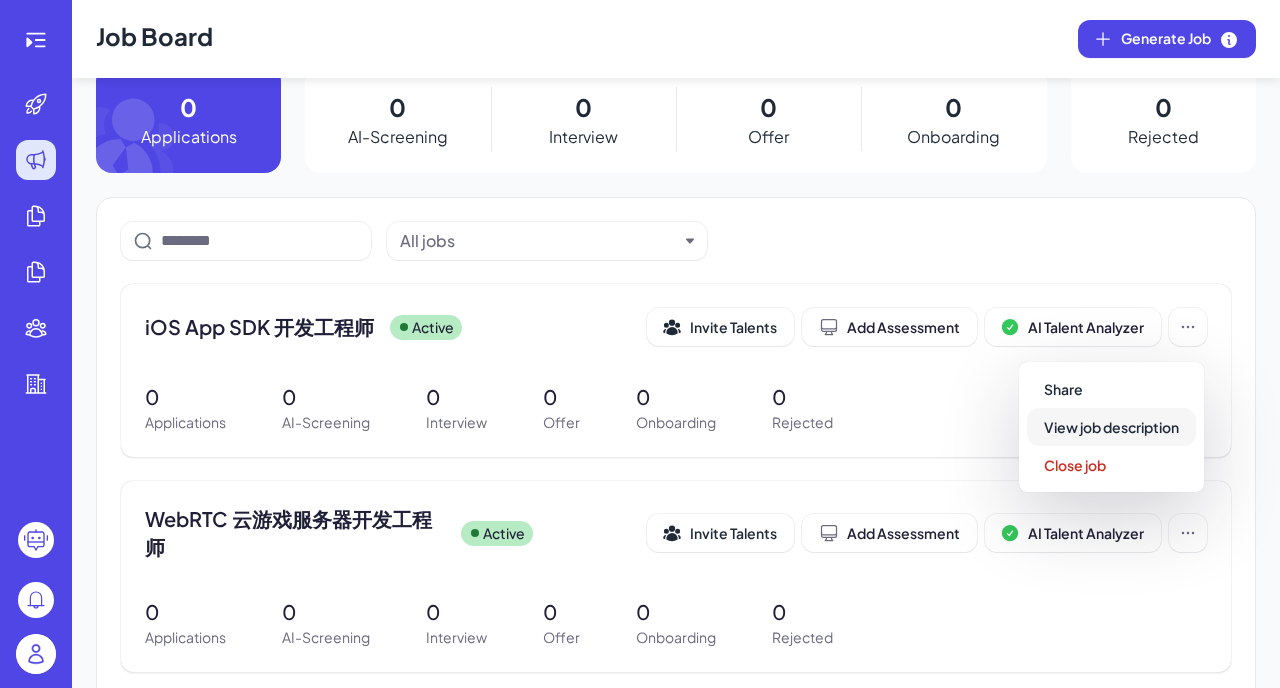 click on "View job description" at bounding box center (1111, 427) 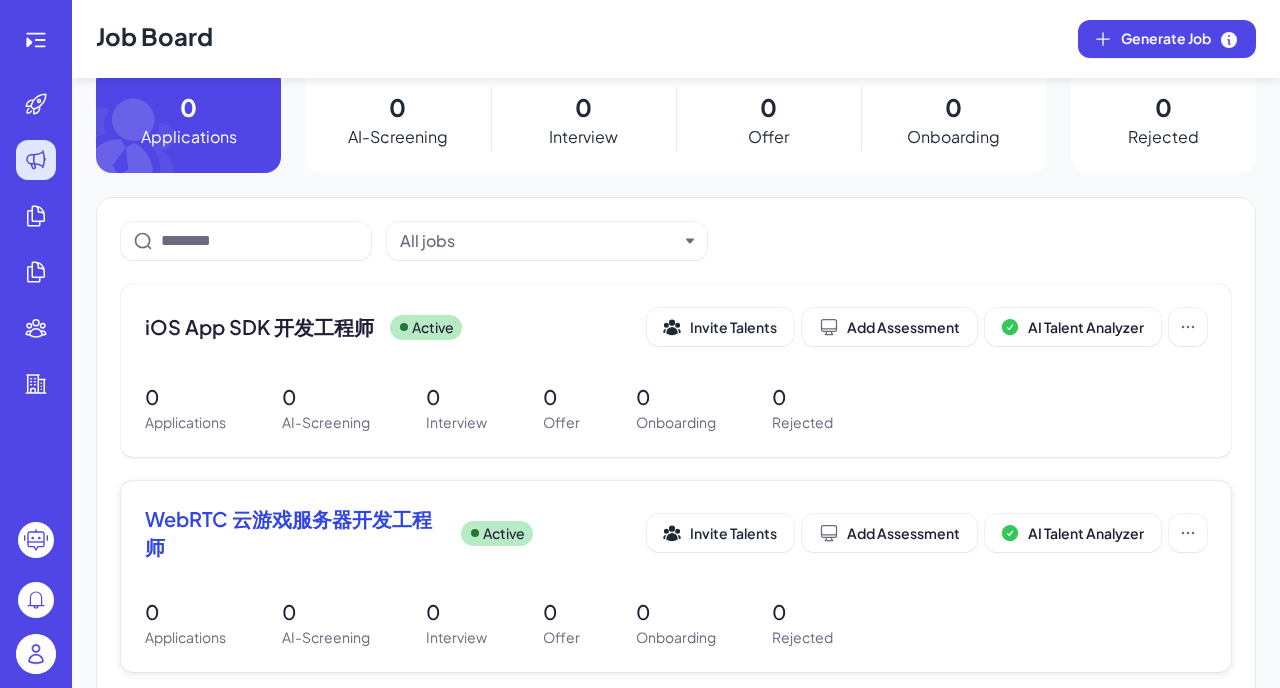 scroll, scrollTop: 57, scrollLeft: 0, axis: vertical 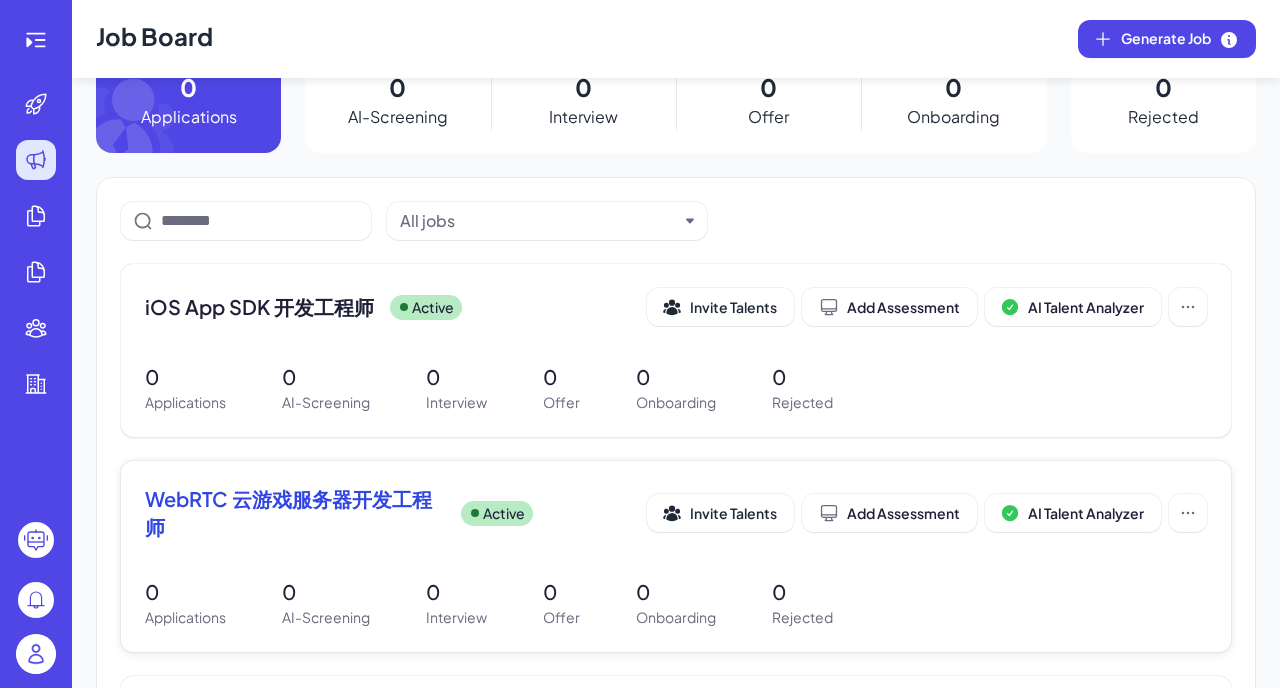 click on "WebRTC 云游戏服务器开发工程师" at bounding box center (295, 513) 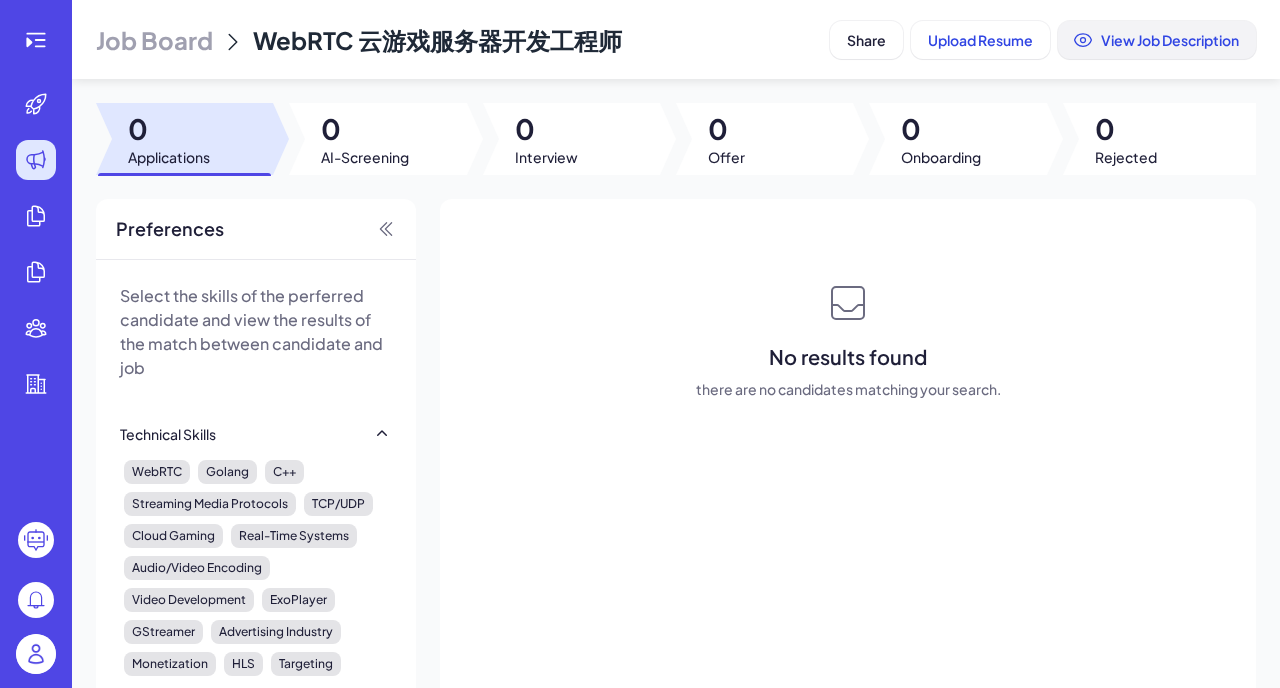 click on "View Job Description" at bounding box center [1170, 40] 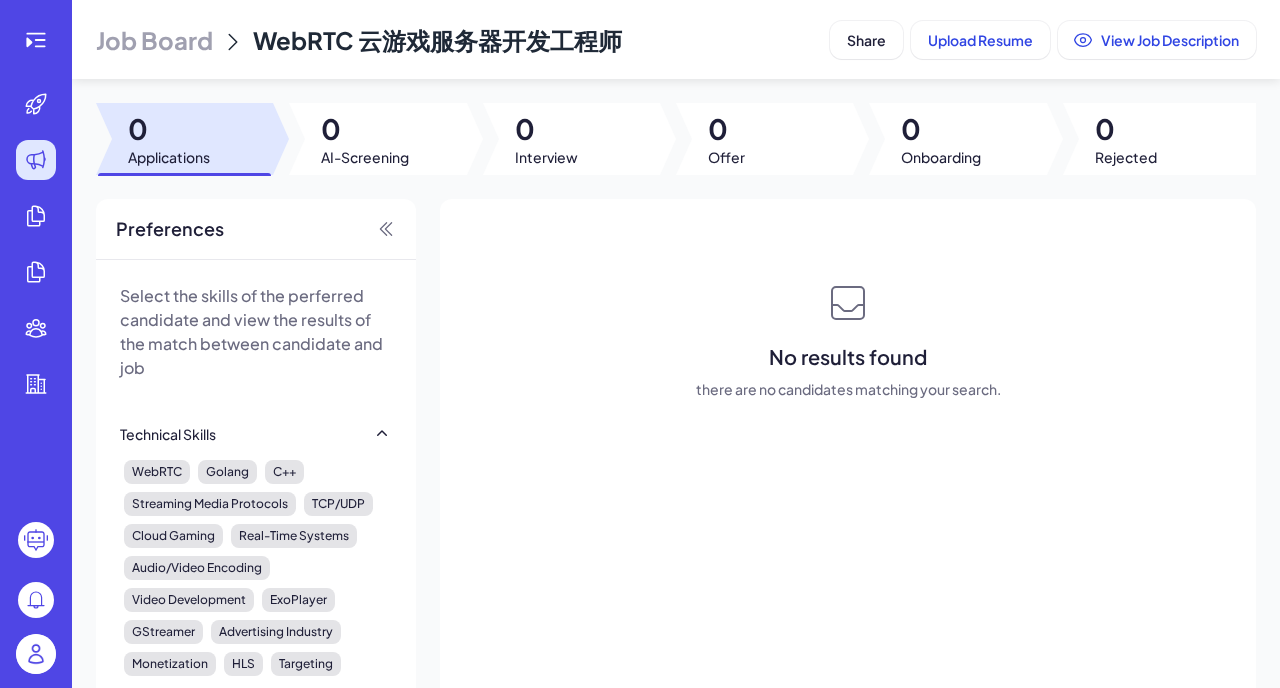 click on "Job Board" at bounding box center (154, 40) 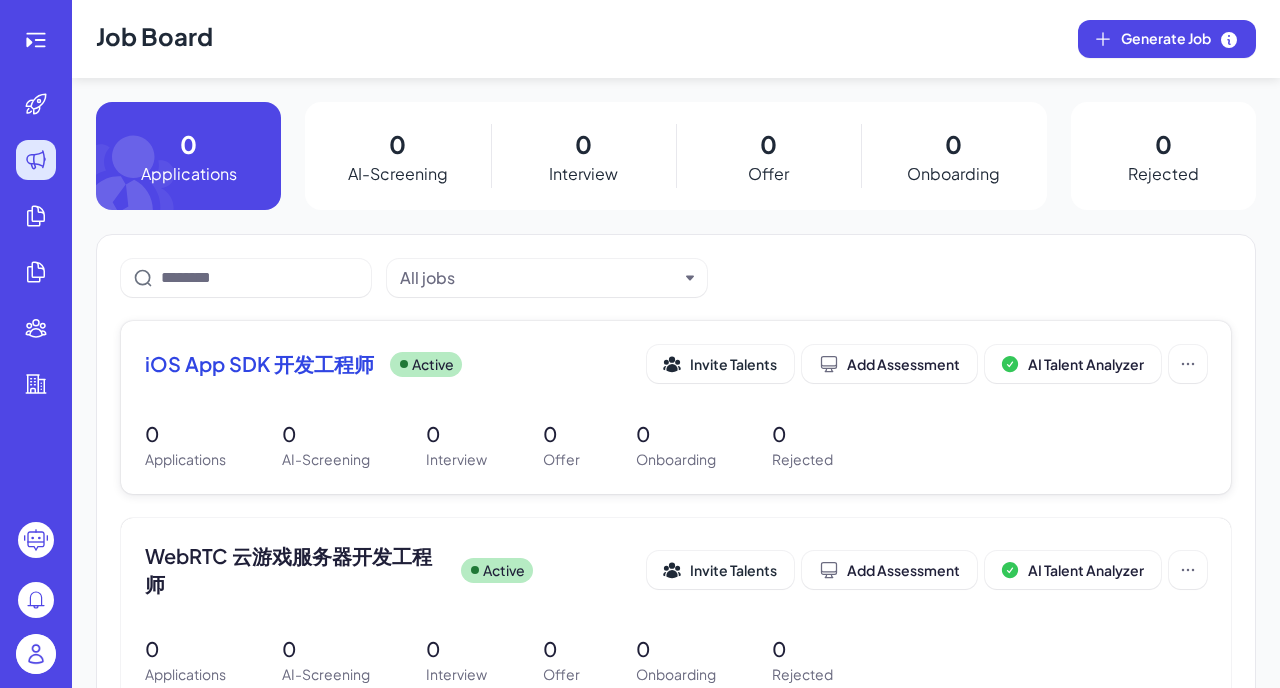 scroll, scrollTop: 315, scrollLeft: 0, axis: vertical 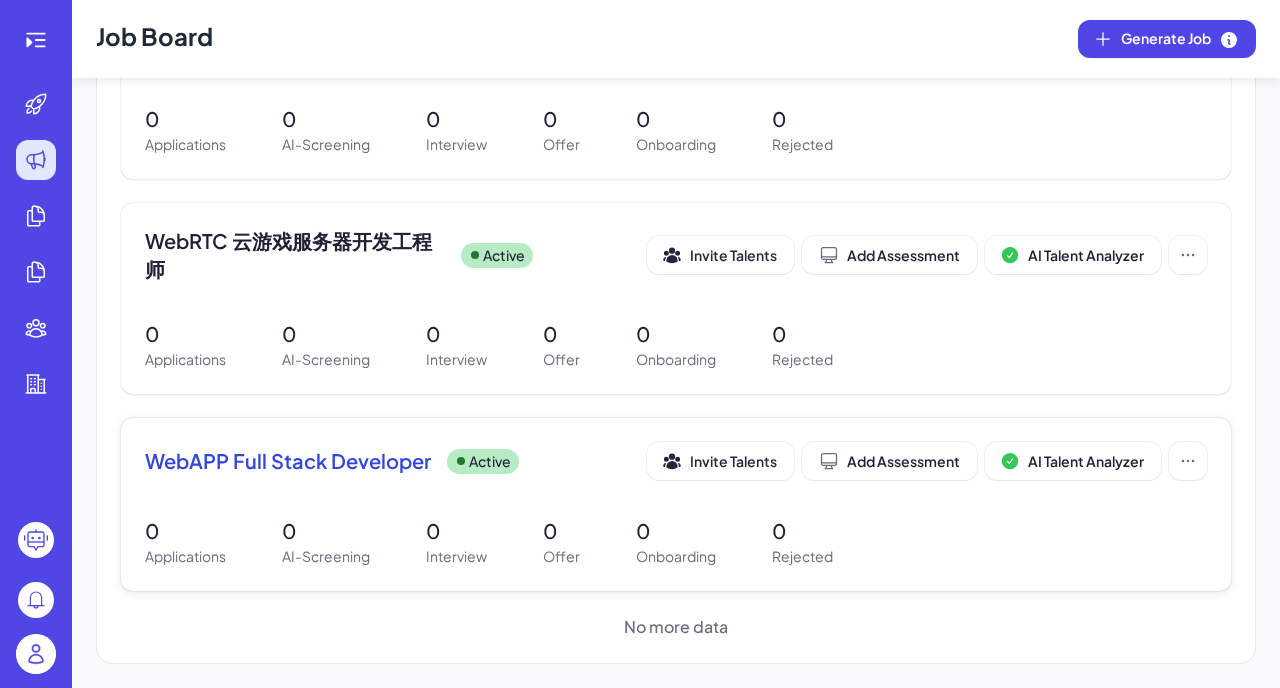 click on "WebAPP Full Stack Developer" at bounding box center (288, 461) 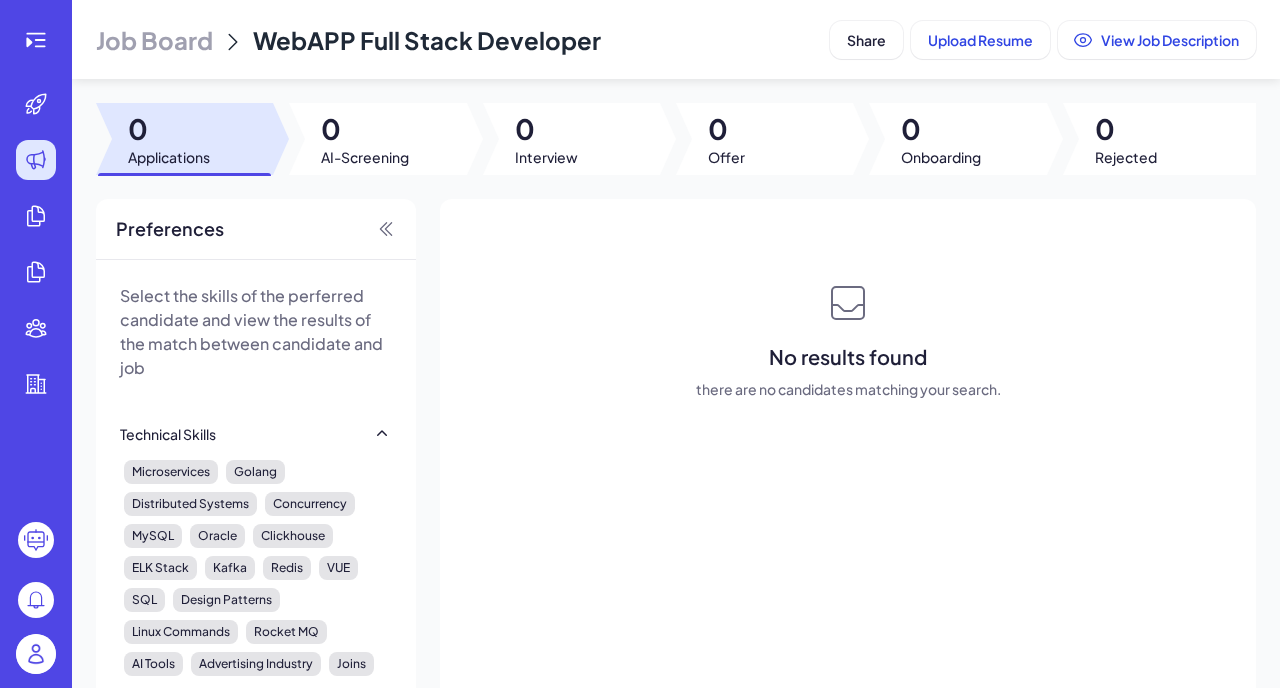 scroll, scrollTop: 6, scrollLeft: 0, axis: vertical 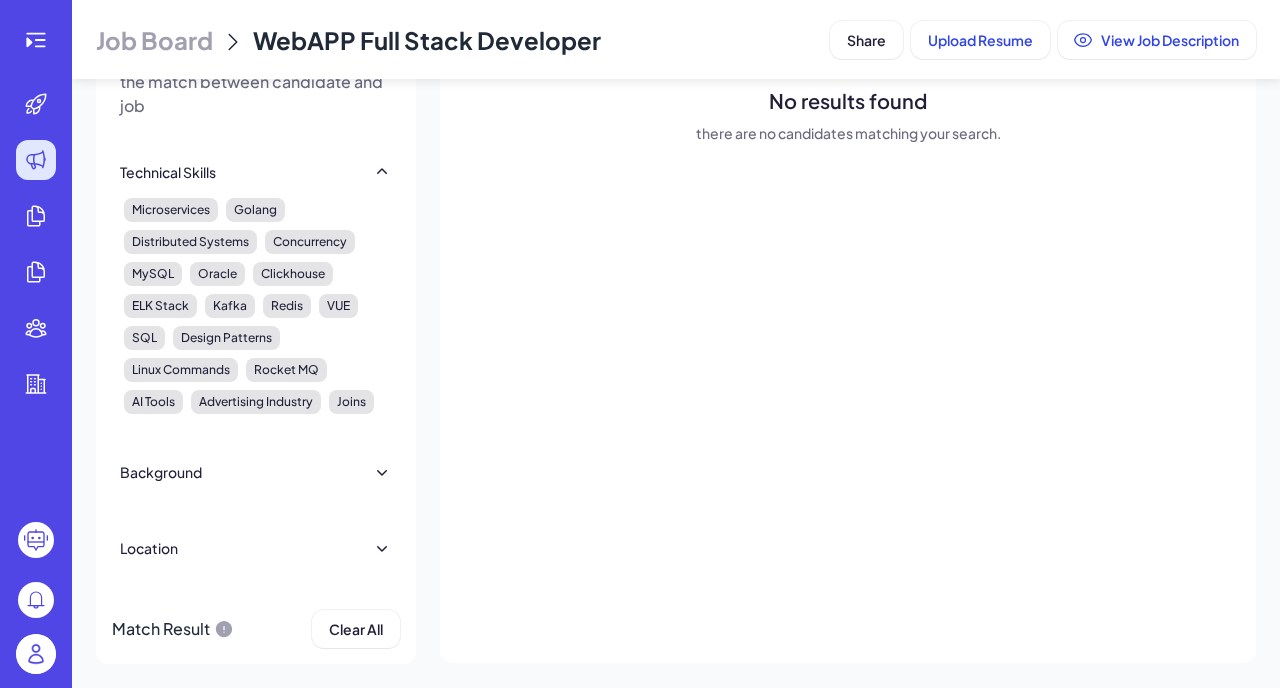 click on "Background" at bounding box center [256, 472] 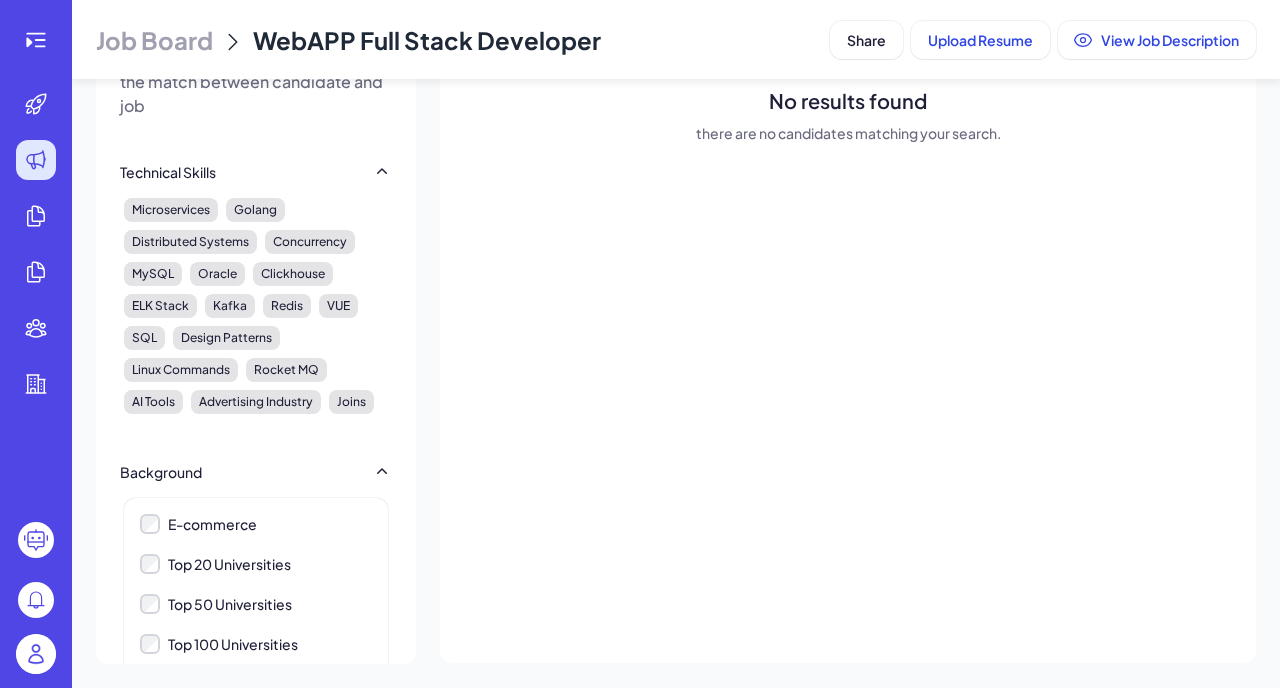 click on "Background" at bounding box center (256, 472) 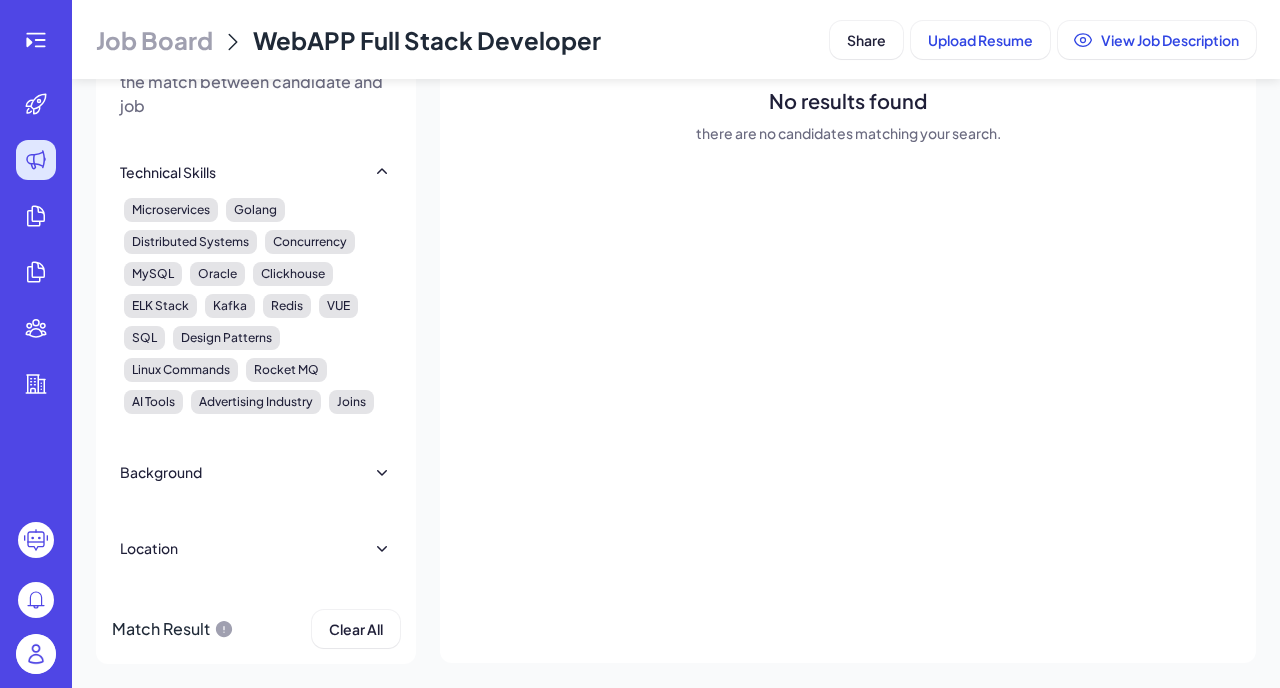 scroll, scrollTop: 0, scrollLeft: 0, axis: both 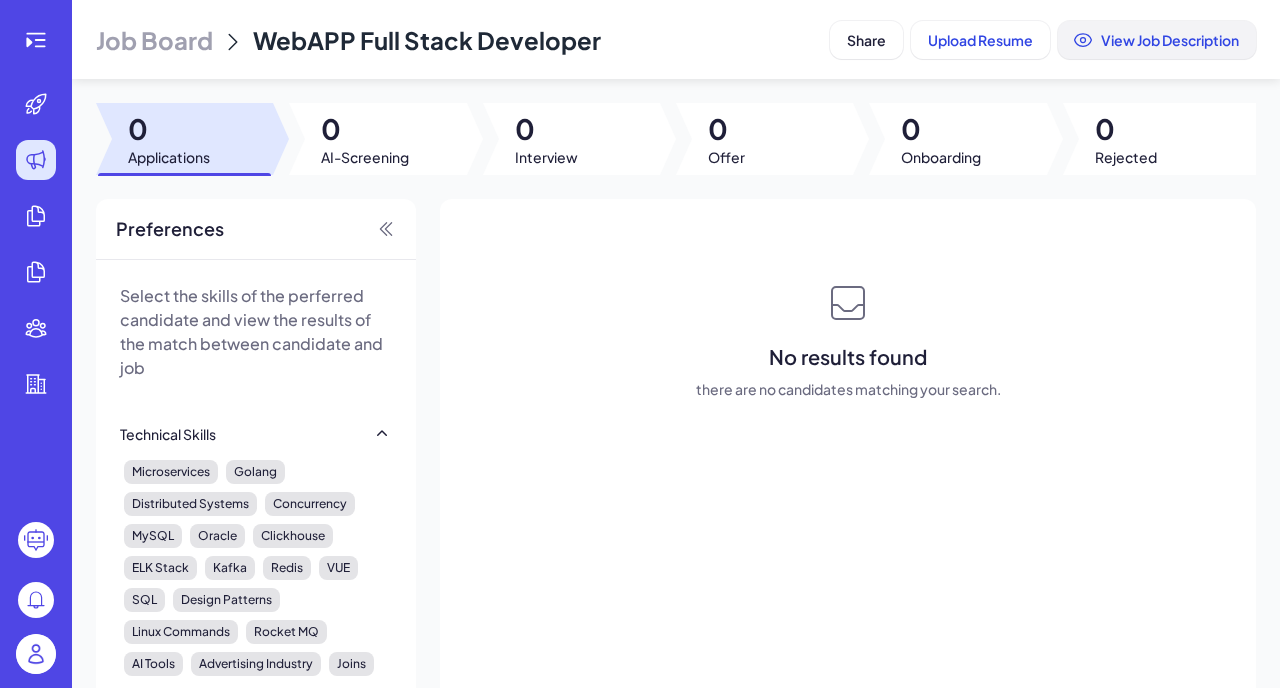click on "View Job Description" at bounding box center (1157, 40) 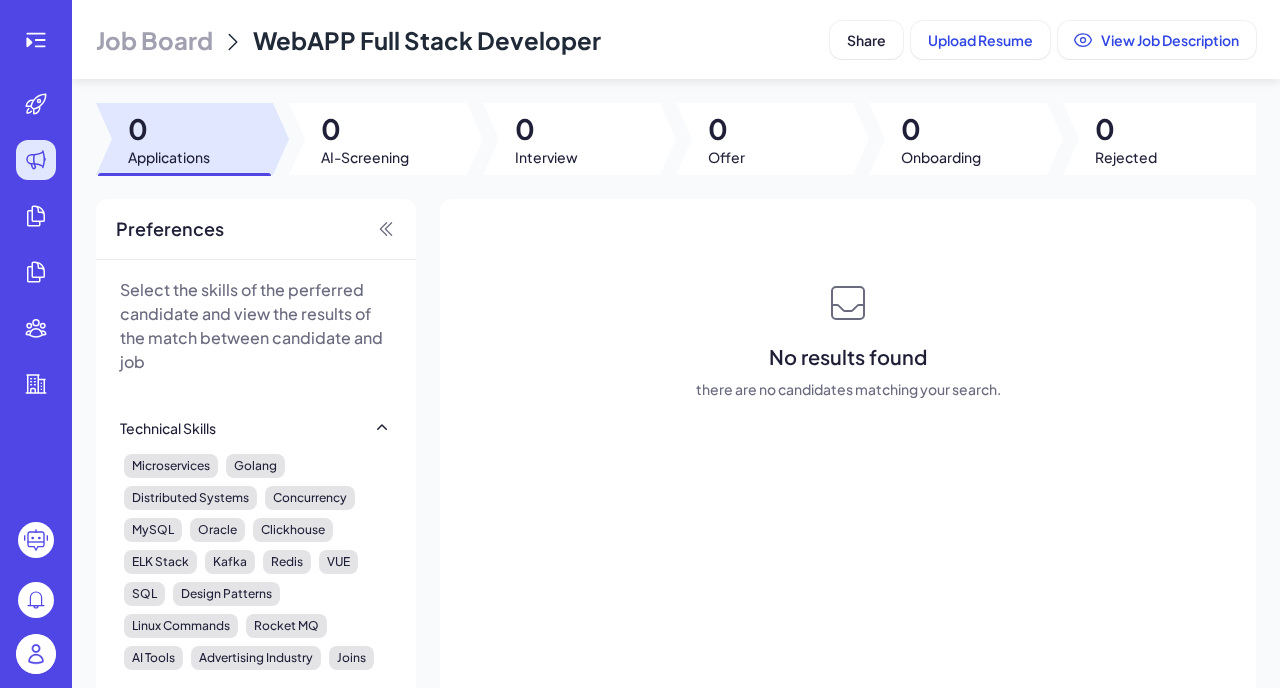 scroll, scrollTop: 0, scrollLeft: 0, axis: both 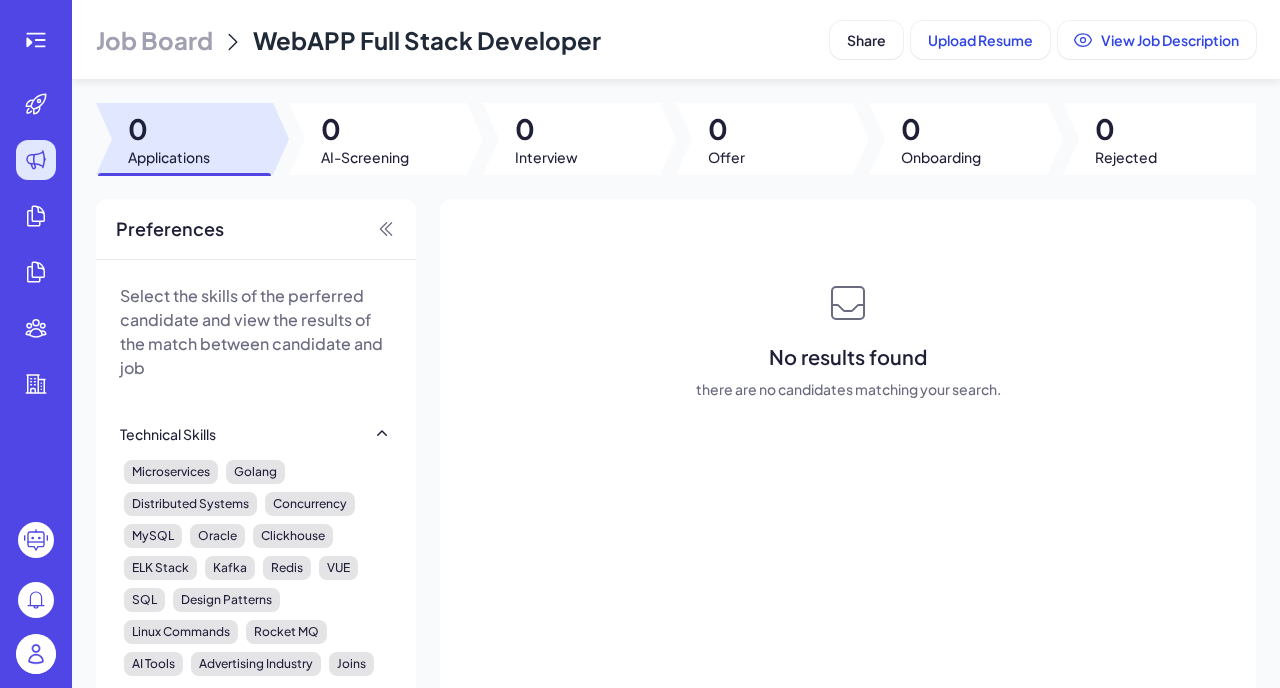 click on "Job Board" at bounding box center (154, 40) 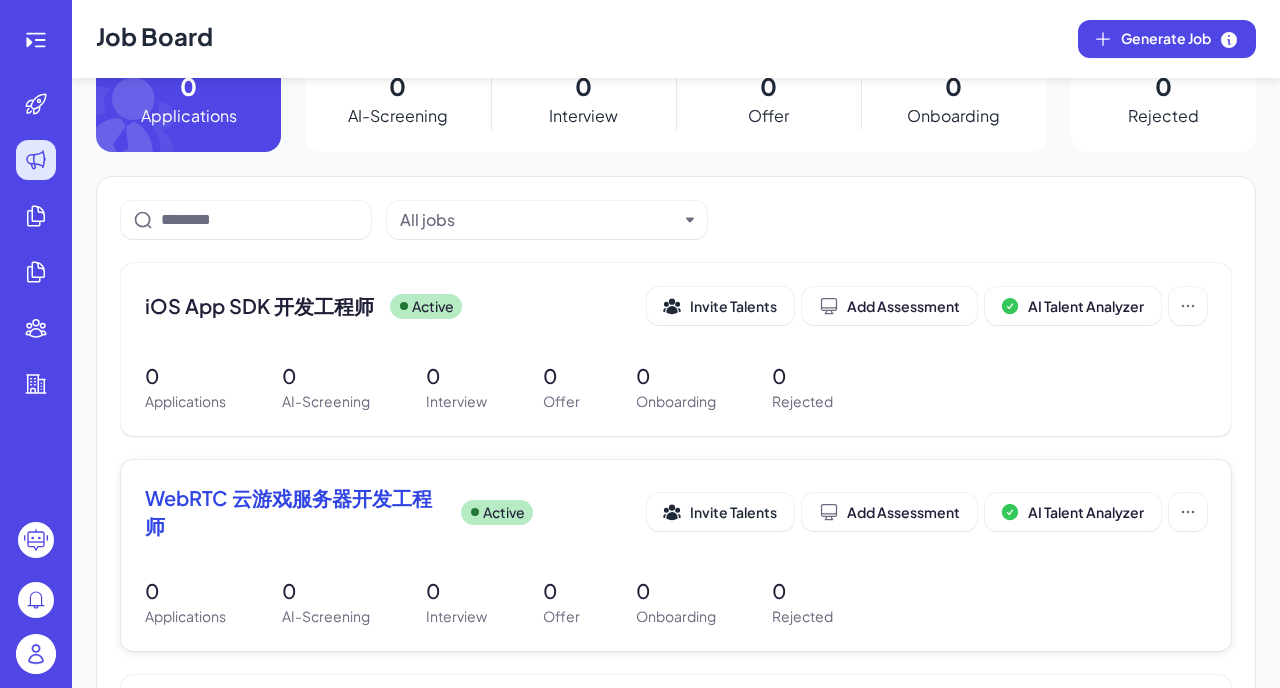 scroll, scrollTop: 46, scrollLeft: 0, axis: vertical 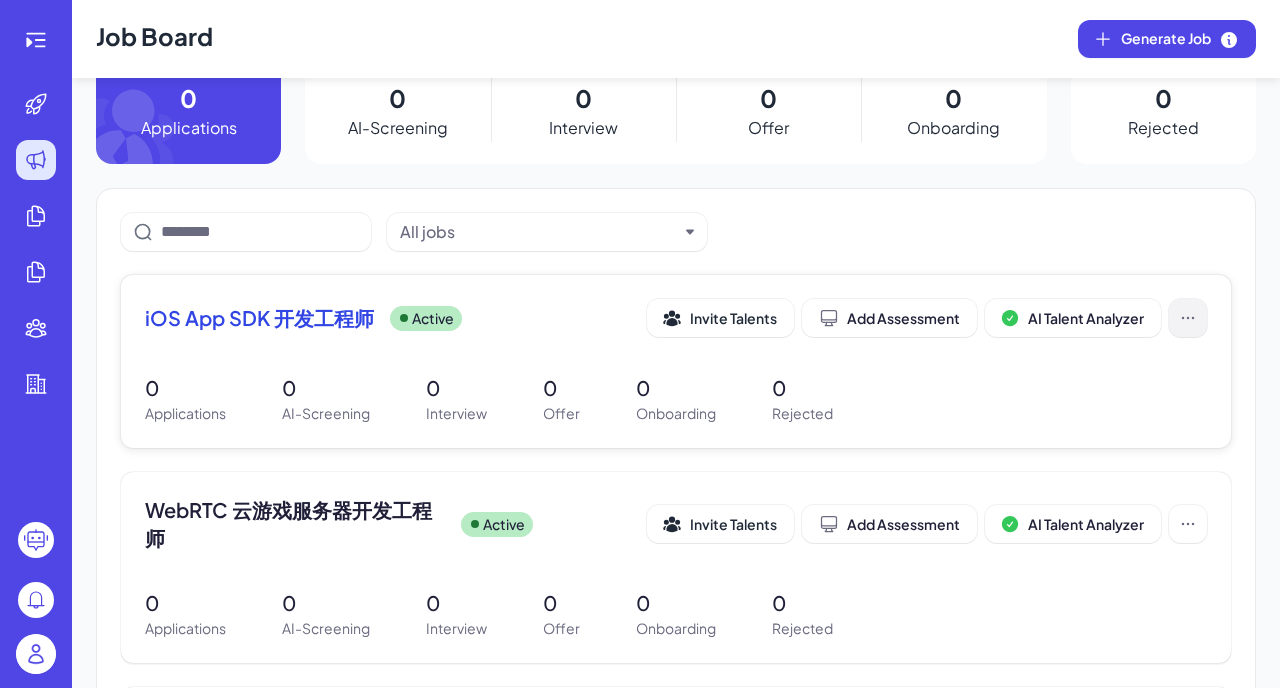 click 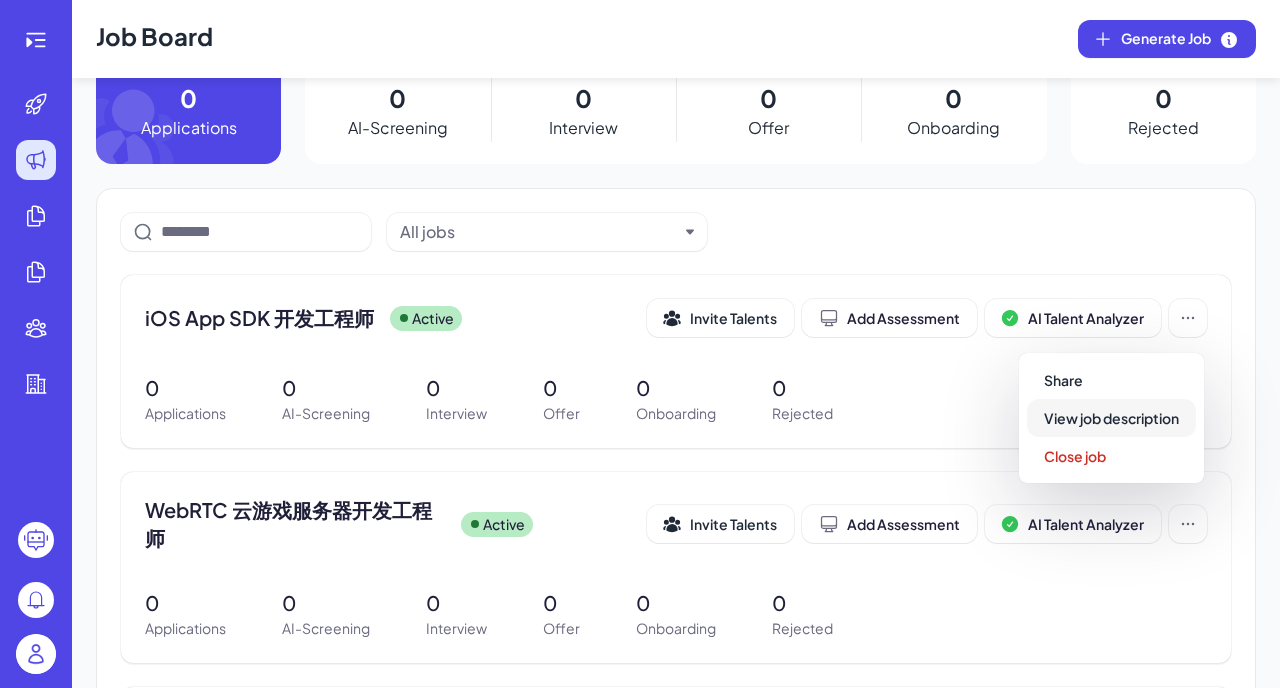 click on "View job description" at bounding box center [1111, 418] 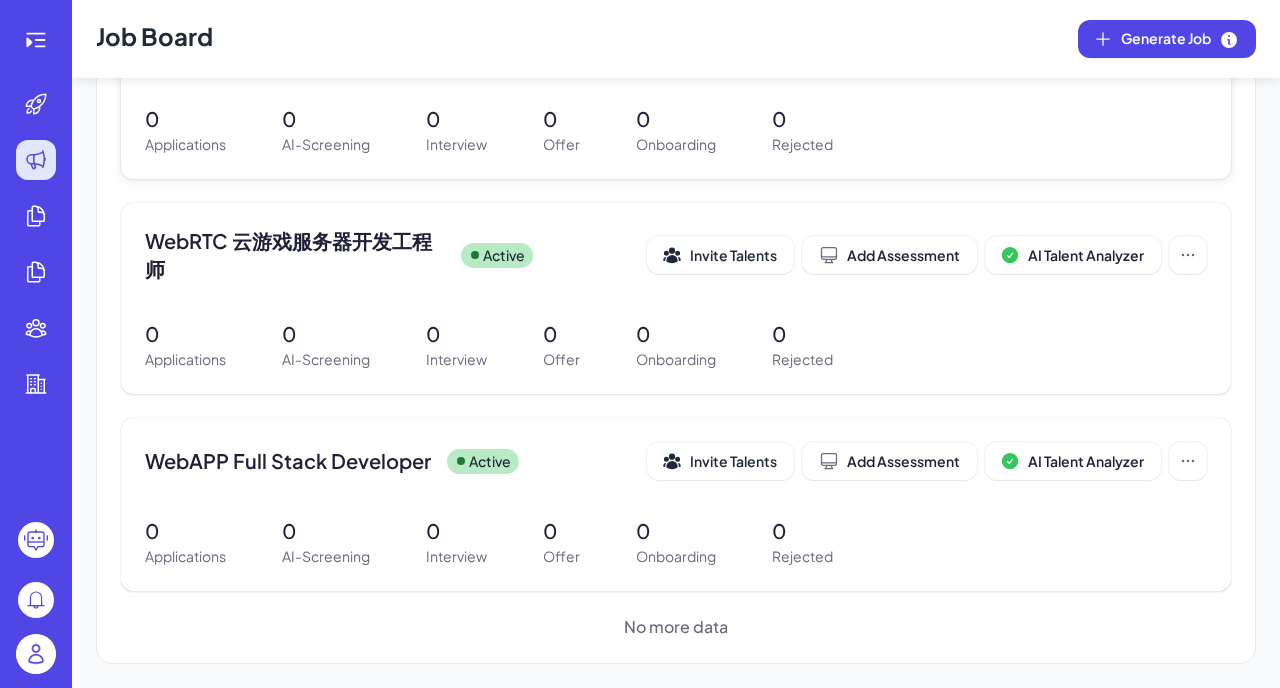 scroll, scrollTop: 0, scrollLeft: 0, axis: both 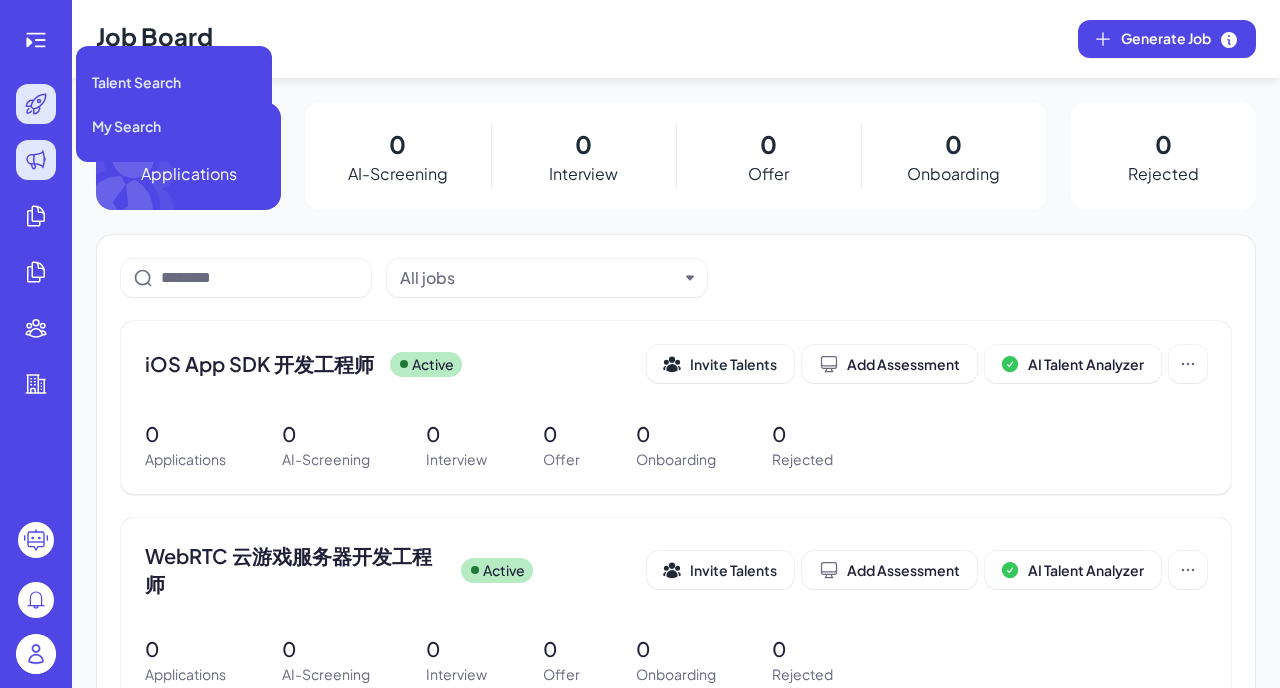 click 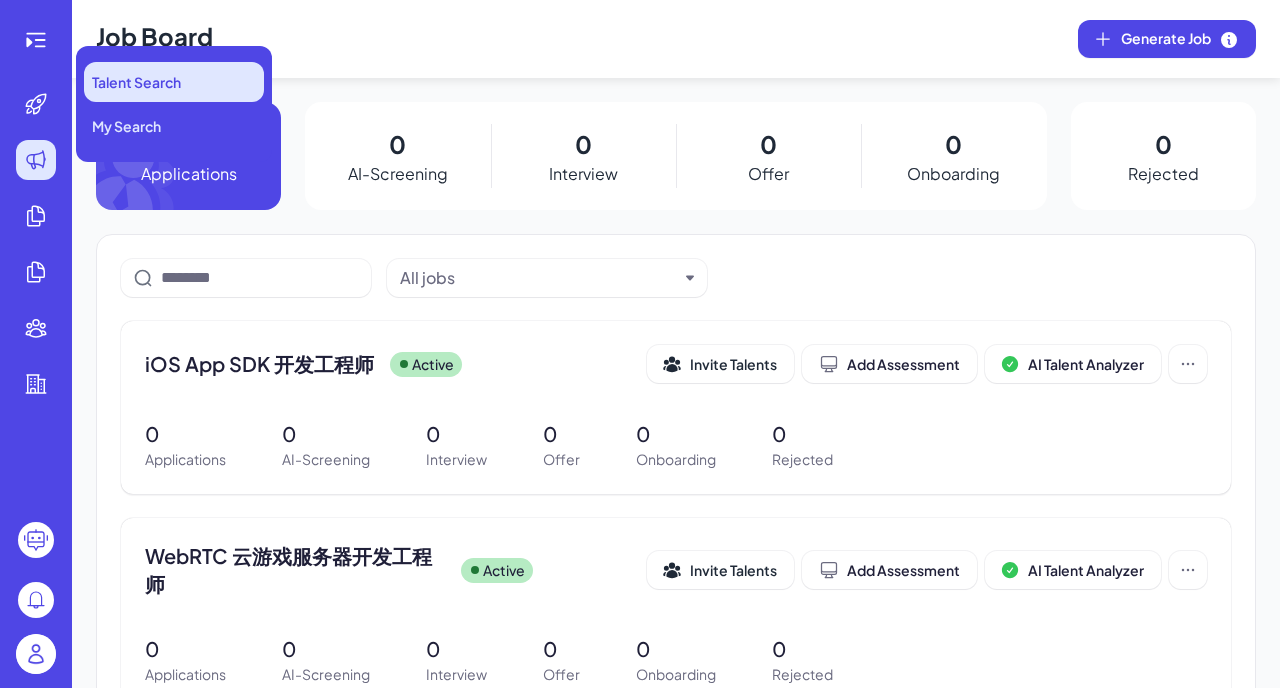 click on "Talent Search" at bounding box center [136, 82] 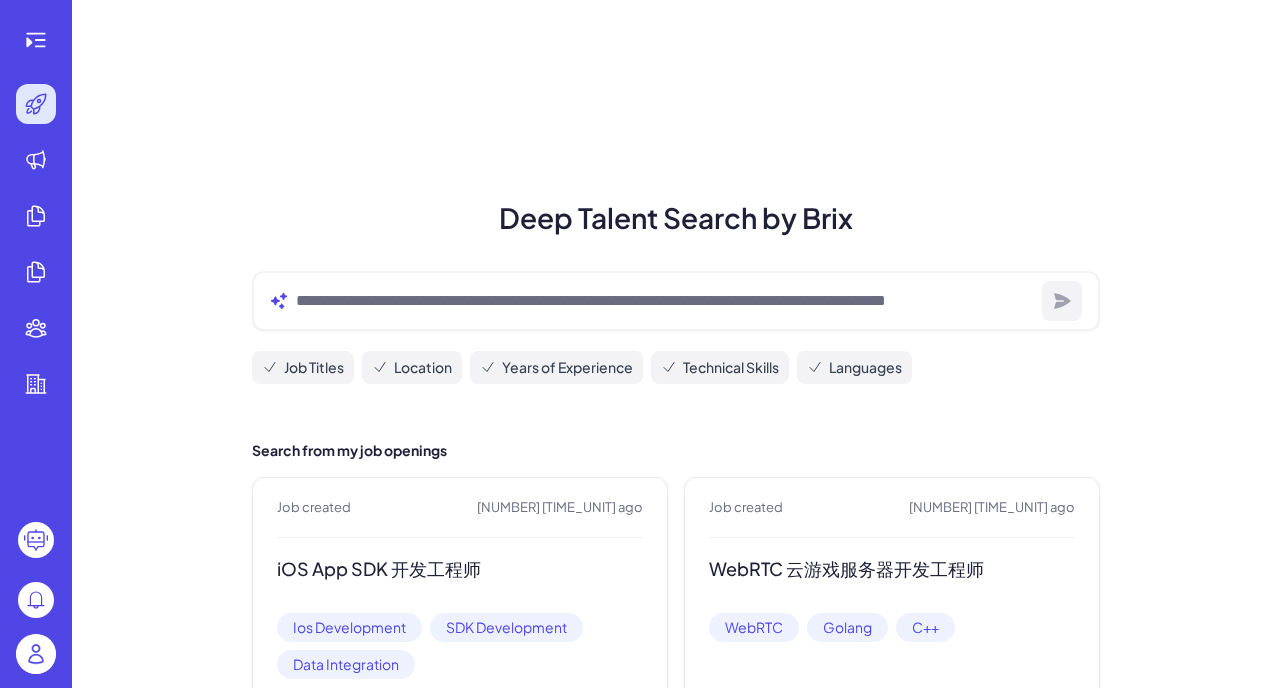 click at bounding box center [676, 301] 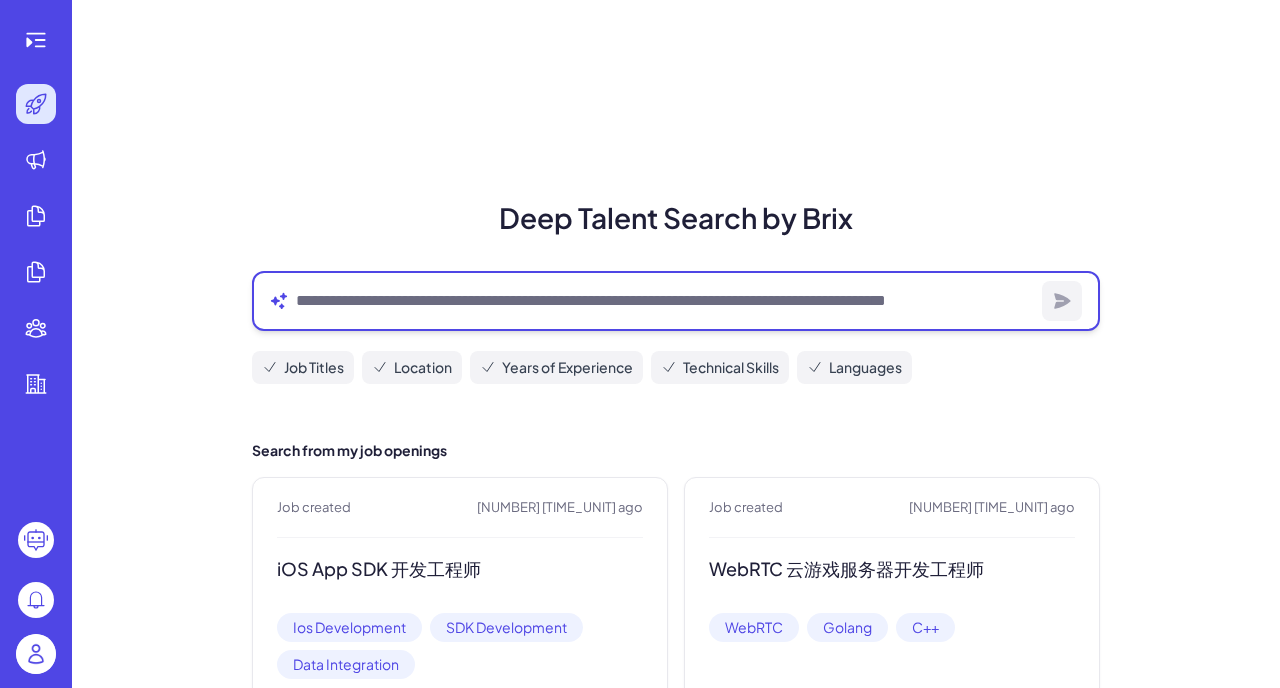 click at bounding box center [665, 301] 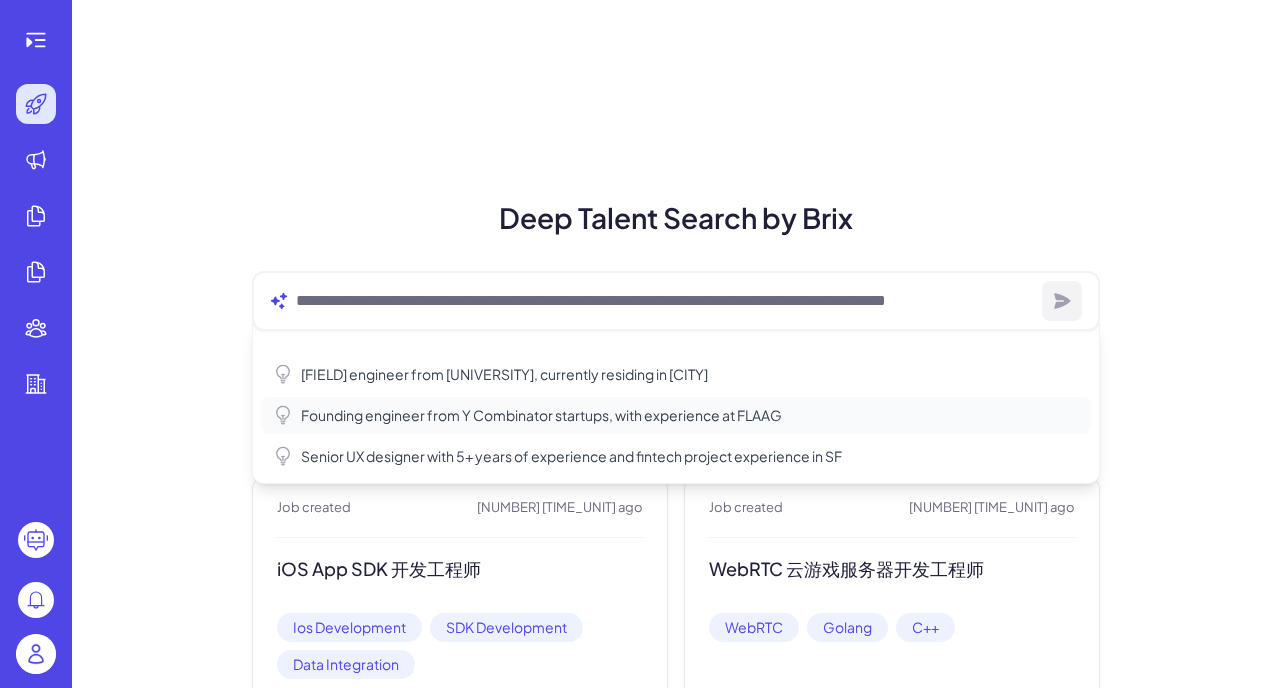 type on "**********" 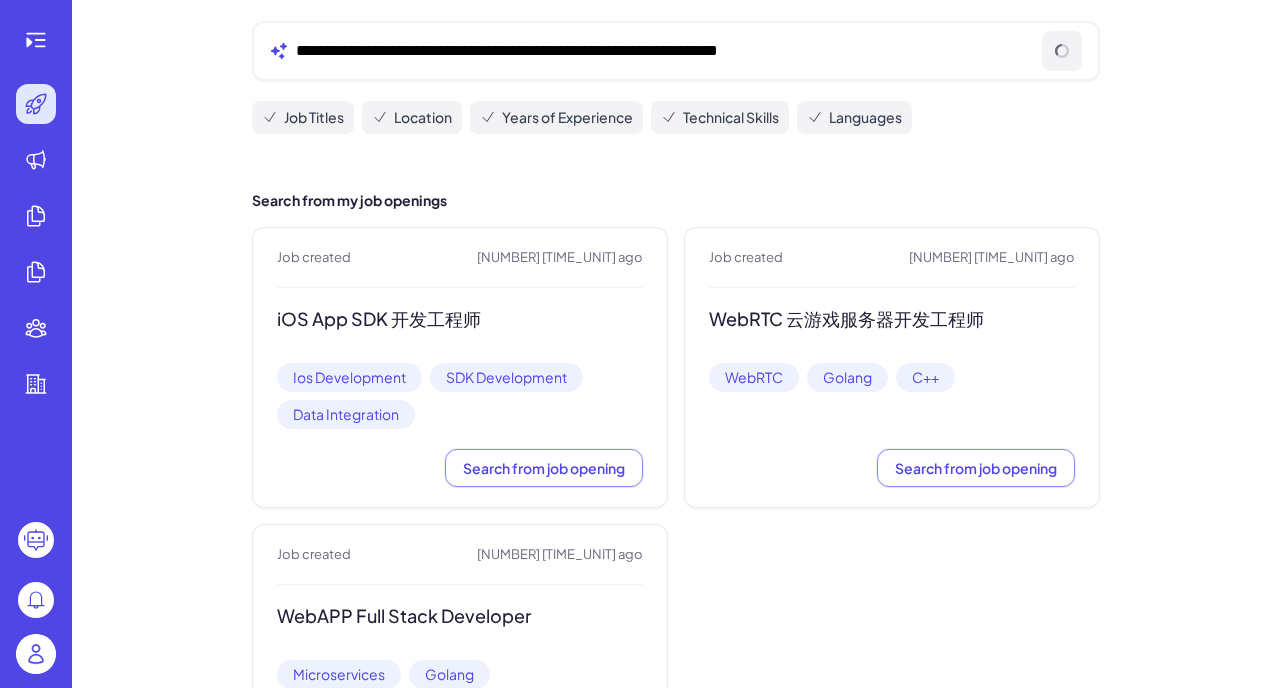 scroll, scrollTop: 0, scrollLeft: 0, axis: both 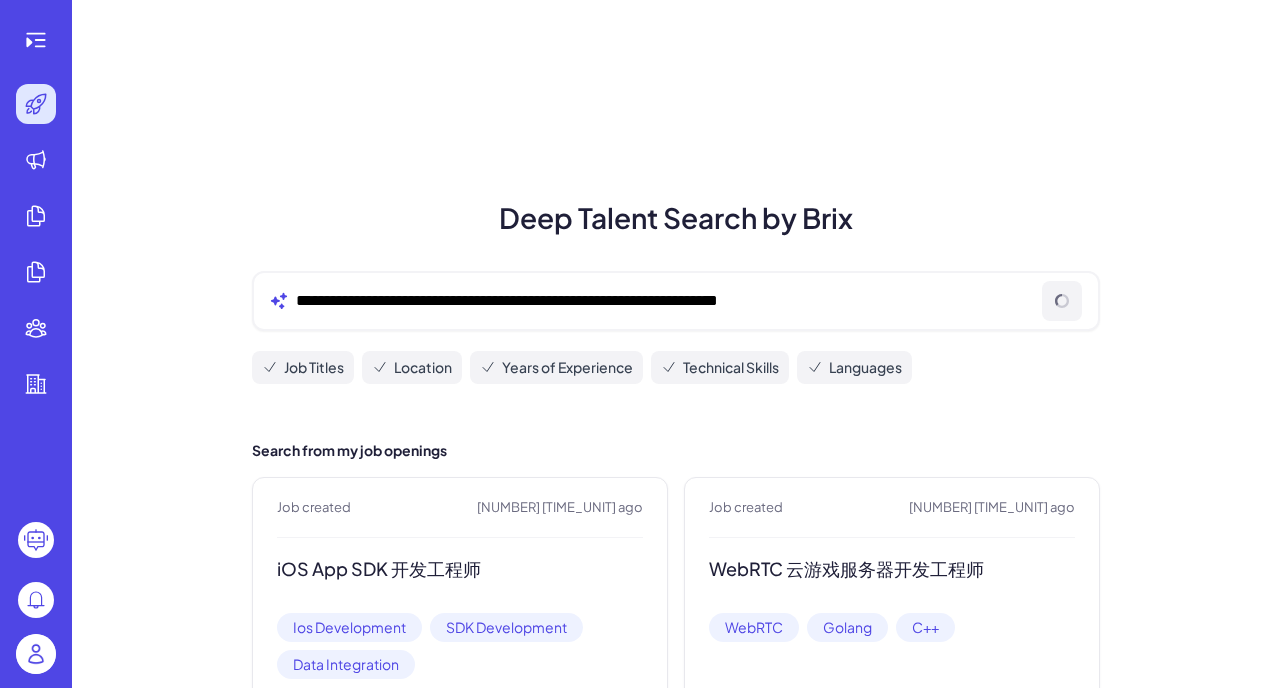 click on "Deep Talent Search by Brix" at bounding box center (676, 218) 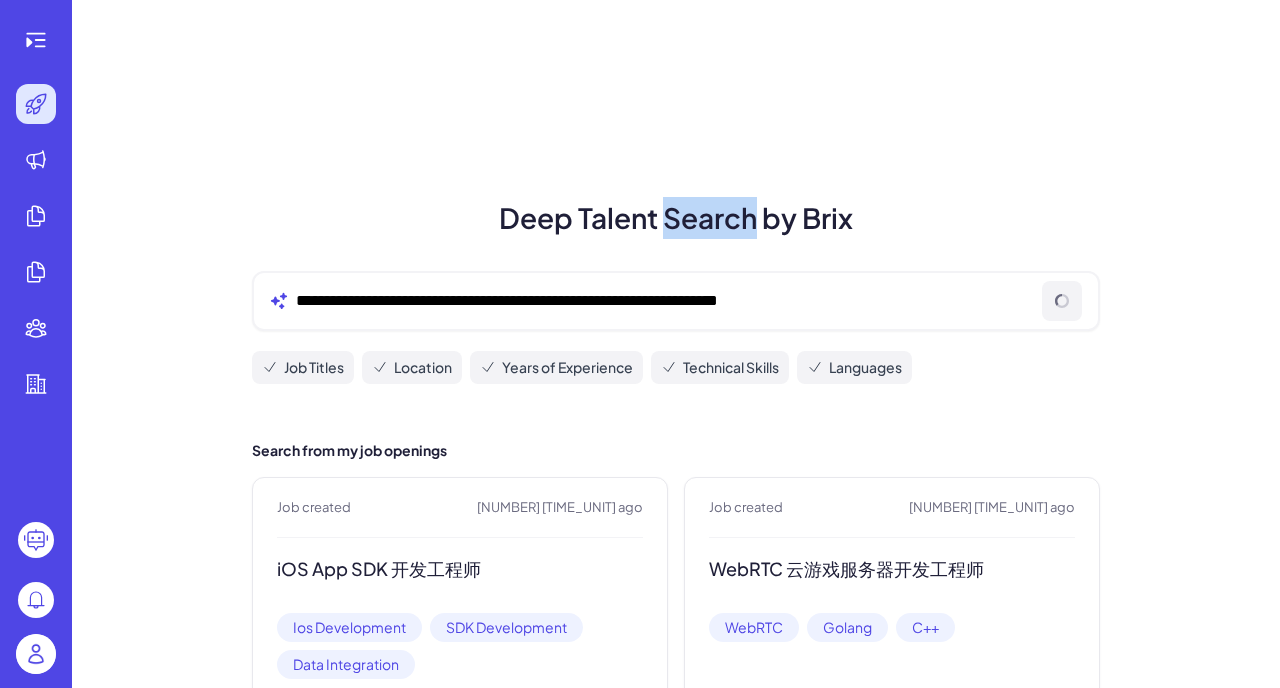 click on "Deep Talent Search by Brix" at bounding box center (676, 218) 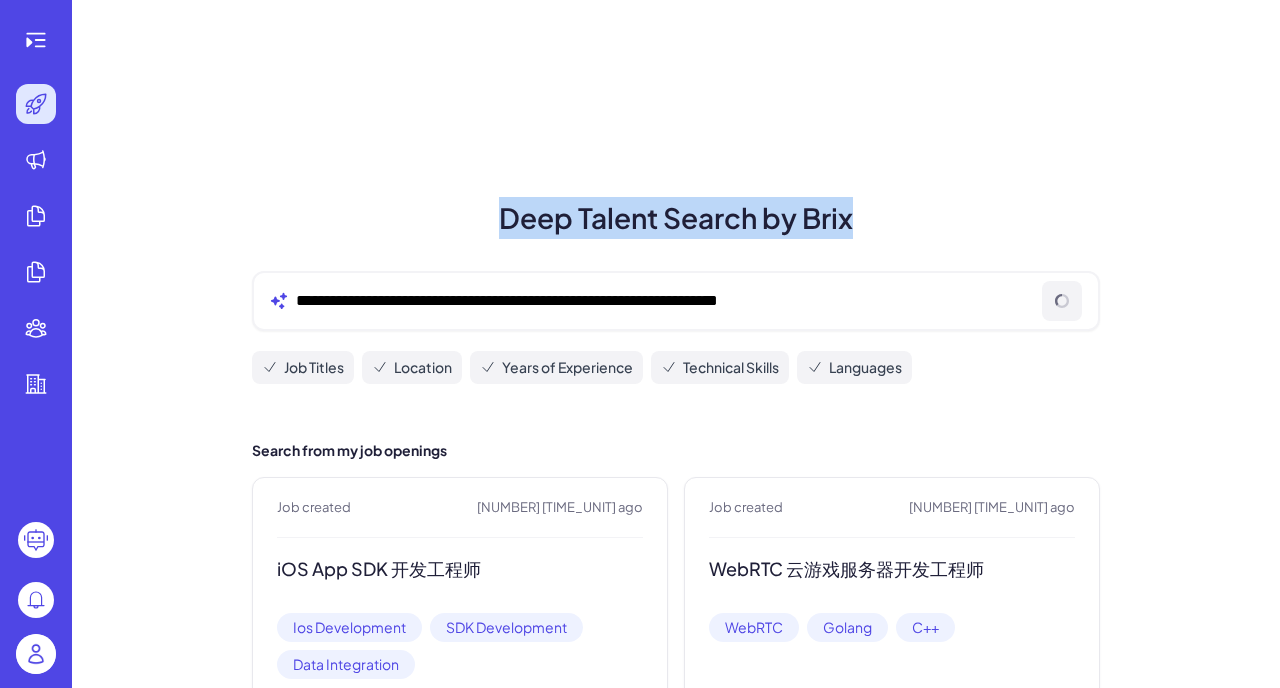 click on "**********" at bounding box center [676, 626] 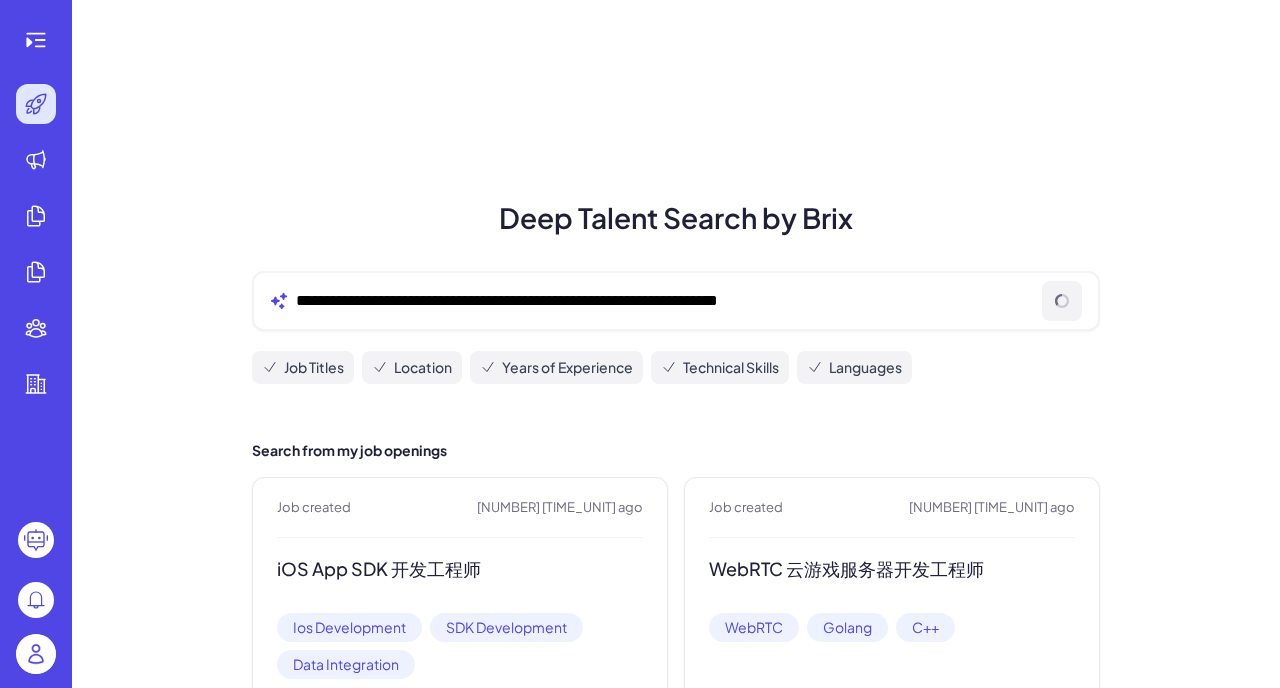 click on "**********" at bounding box center [676, 626] 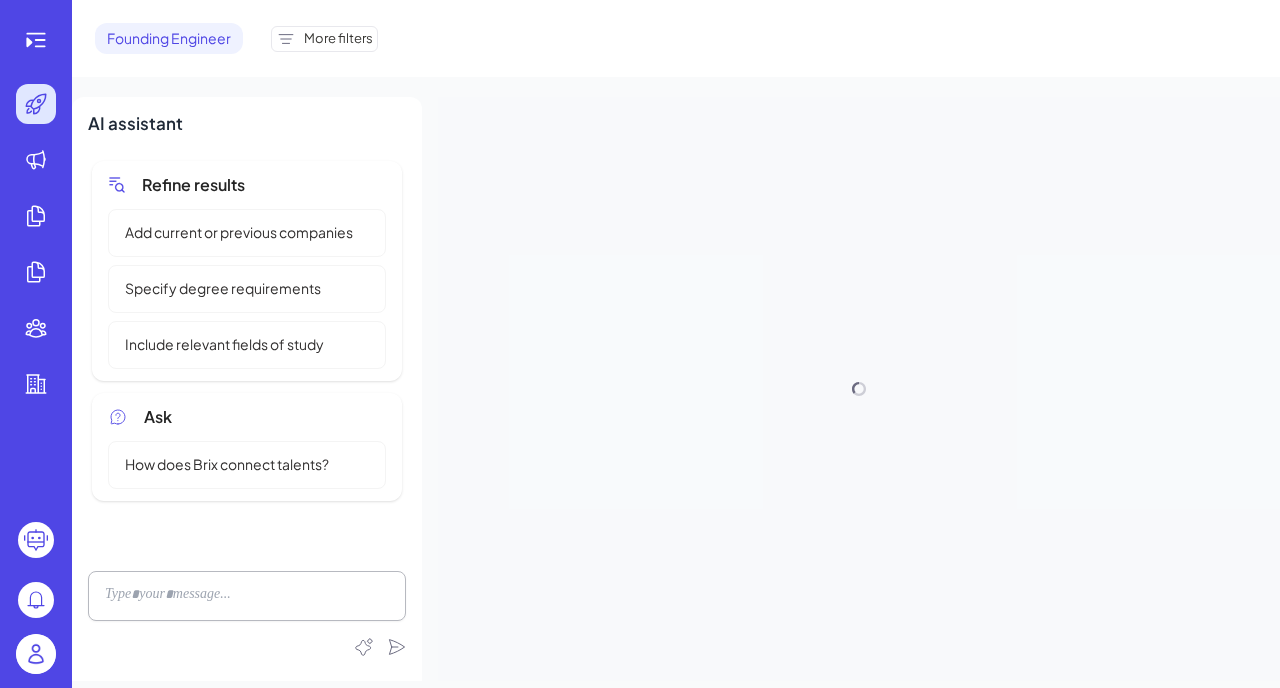click on "Add current or previous companies" at bounding box center (247, 233) 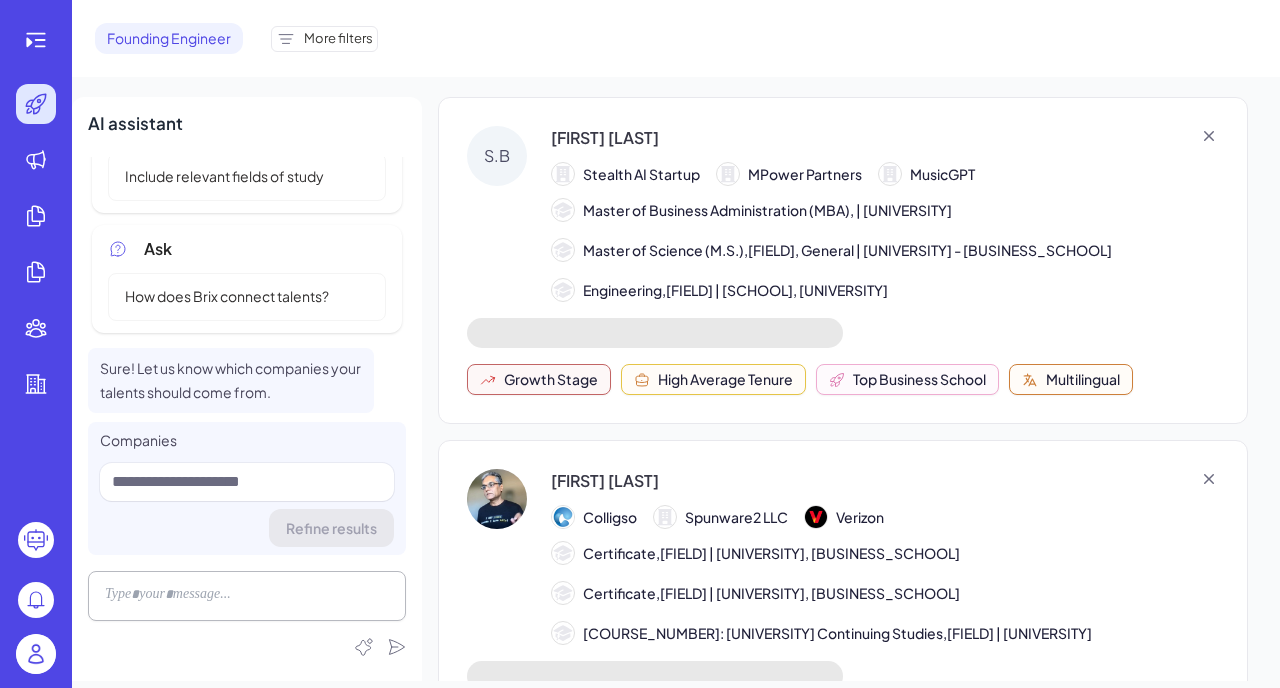 scroll, scrollTop: 0, scrollLeft: 0, axis: both 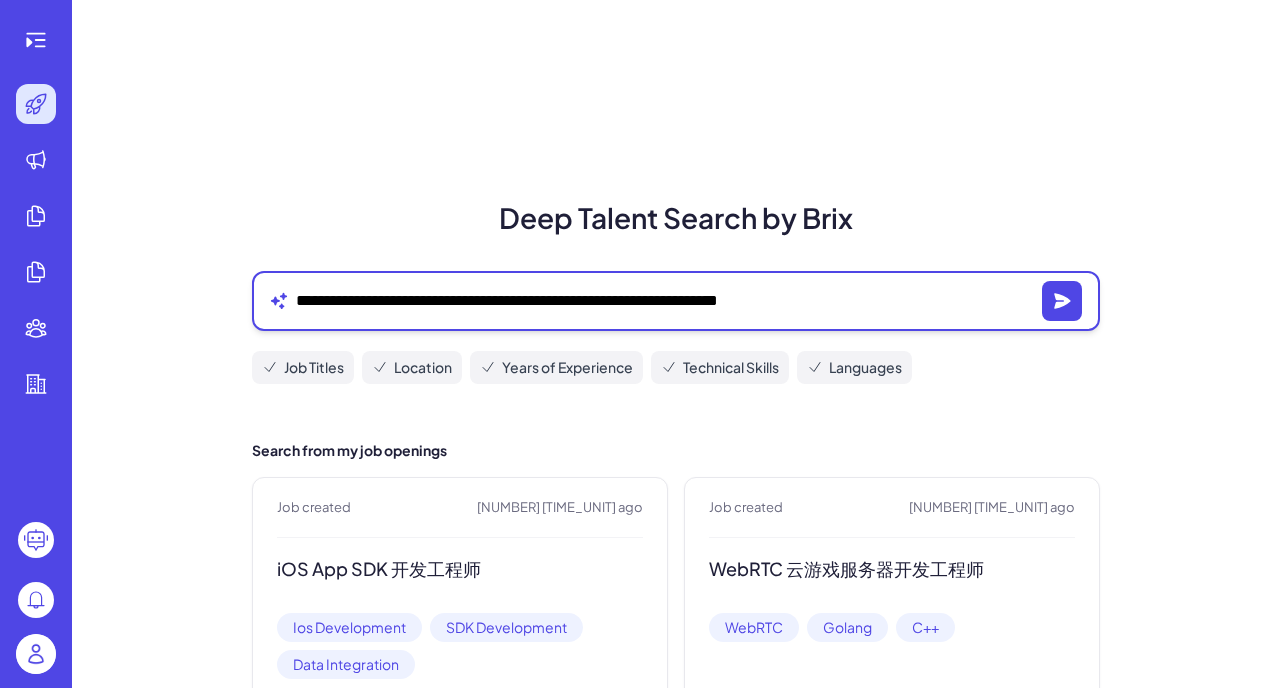 click on "**********" at bounding box center (665, 301) 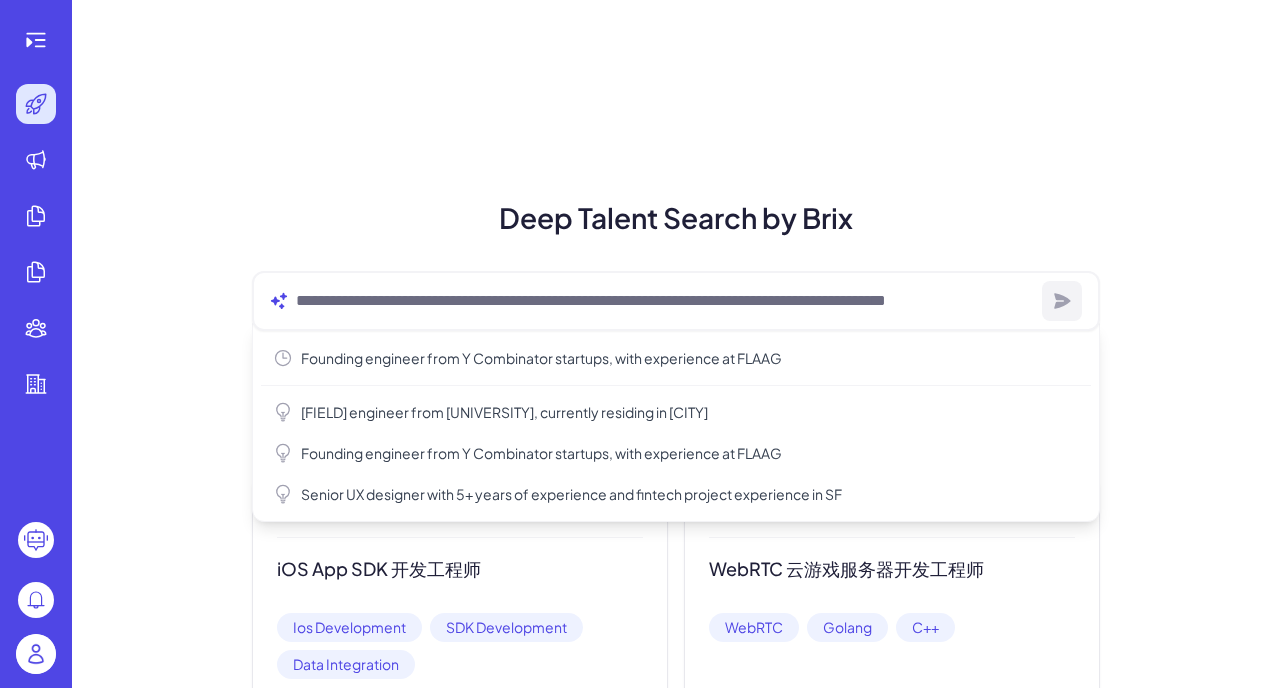 click on "Deep Talent Search by Brix Founding engineer from Y Combinator startups, with experience at FLAAG Full-stack engineer from Waterloo, currently residing in San Francisco Founding engineer from Y Combinator startups, with experience at FLAAG Senior UX designer with 5+ years of experience and fintech project experience in SF Job Titles Location Years of Experience Technical Skills Languages Search from my job openings Job created 1 days ago iOS App SDK 开发工程师 Ios Development SDK Development Data Integration Search from job opening Job created 1 days ago WebRTC 云游戏服务器开发工程师 WebRTC Golang C++ Search from job opening Job created 1 days ago WebAPP Full Stack Developer Microservices Golang Distributed Systems Search from job opening" at bounding box center (676, 551) 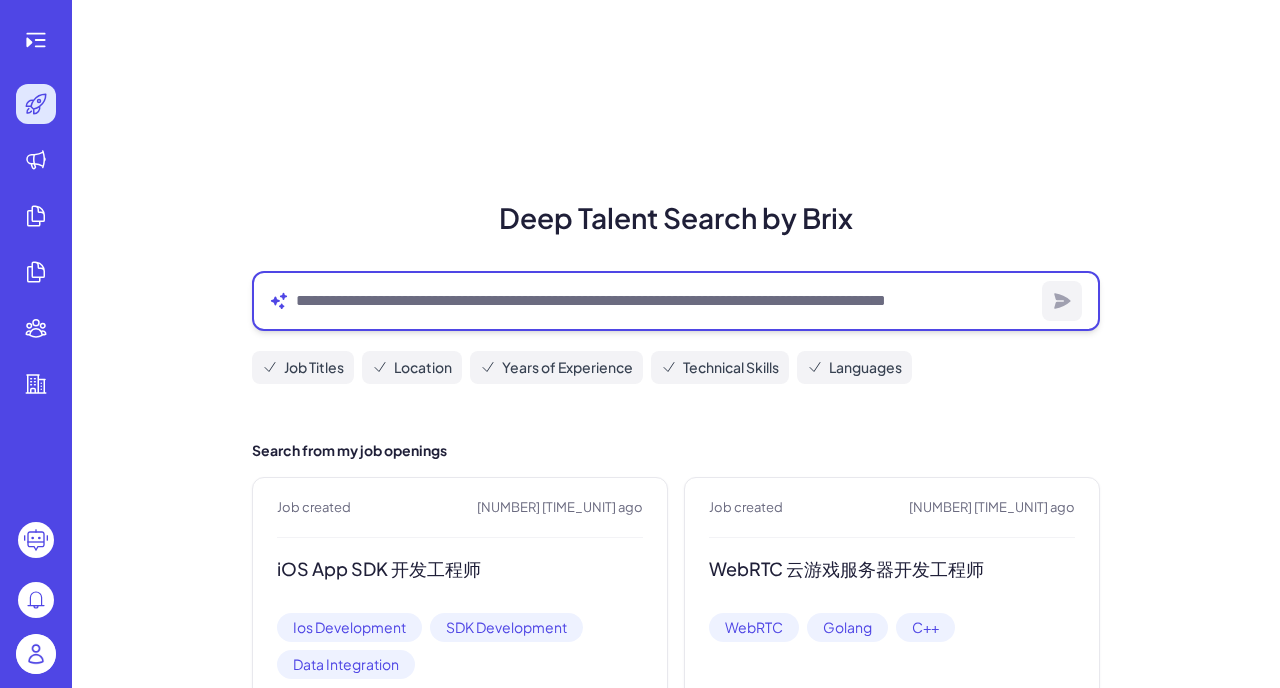 click at bounding box center [665, 301] 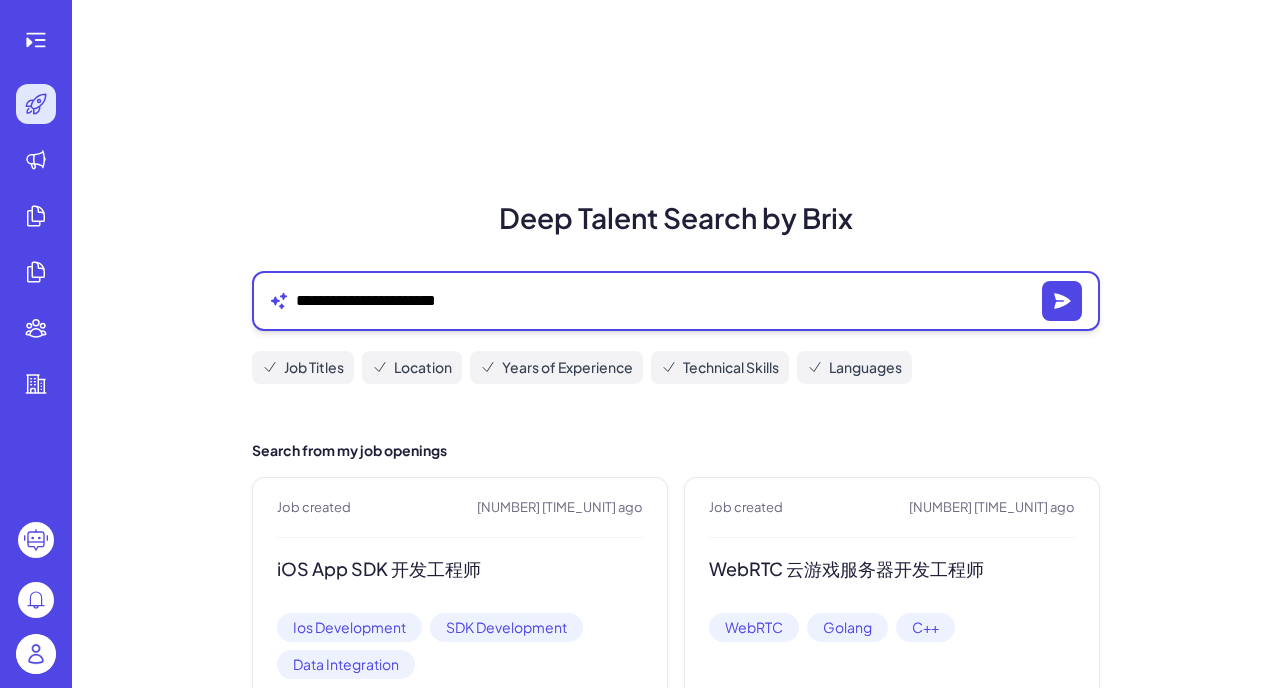 type on "**********" 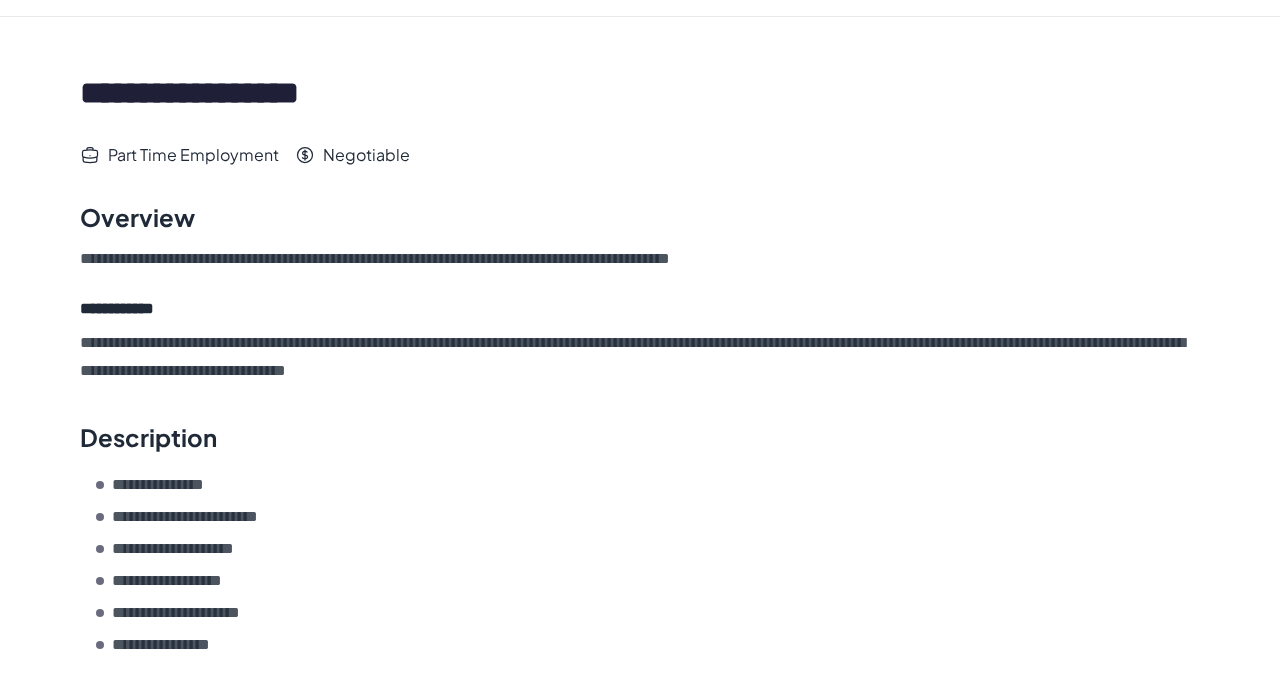 scroll, scrollTop: 0, scrollLeft: 0, axis: both 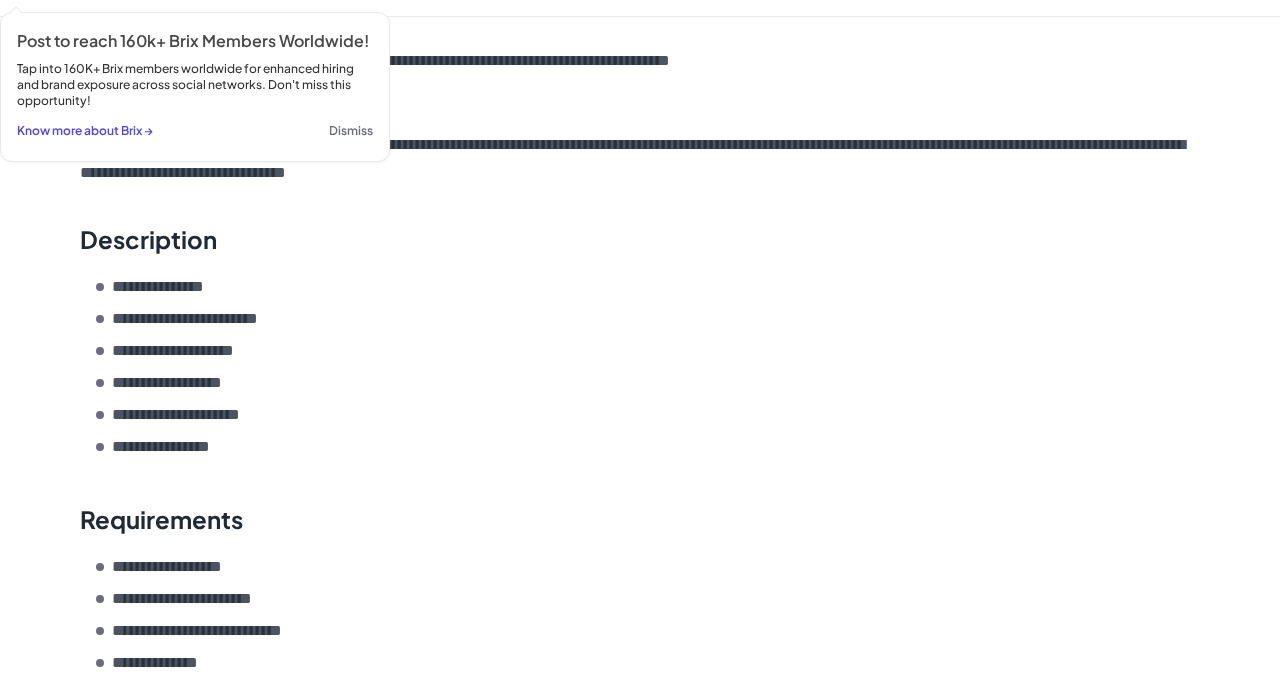 click on "**********" at bounding box center (648, 383) 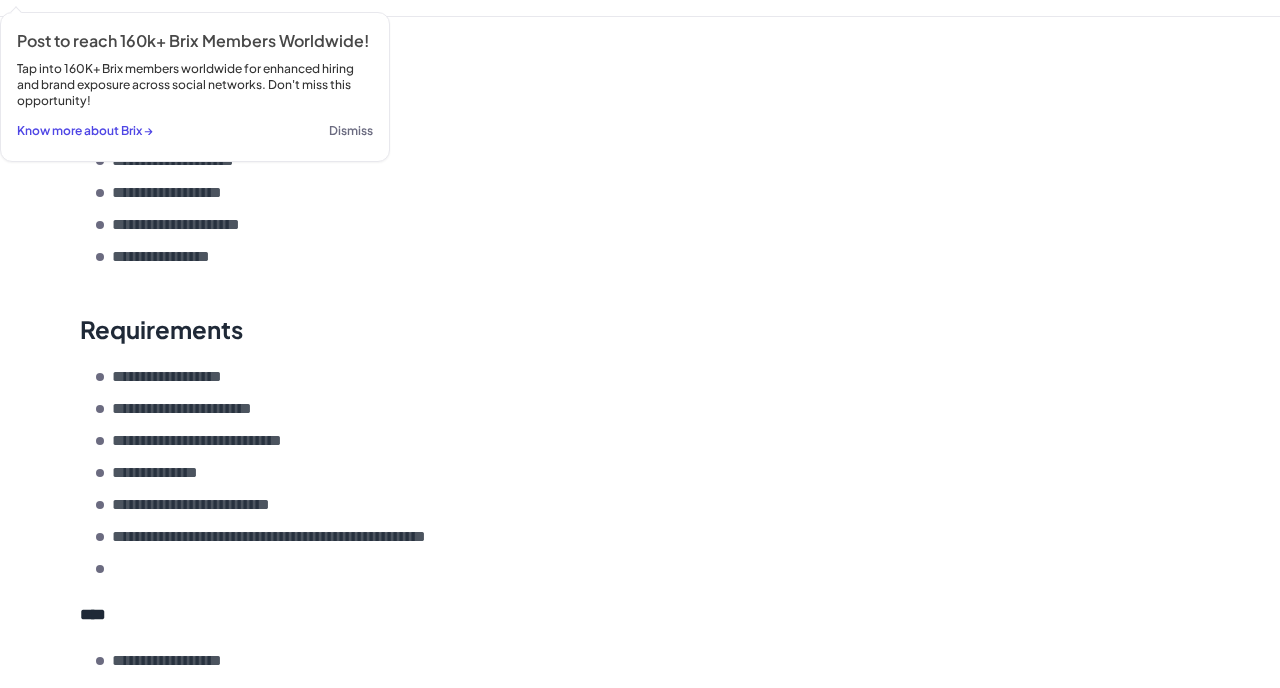 scroll, scrollTop: 391, scrollLeft: 0, axis: vertical 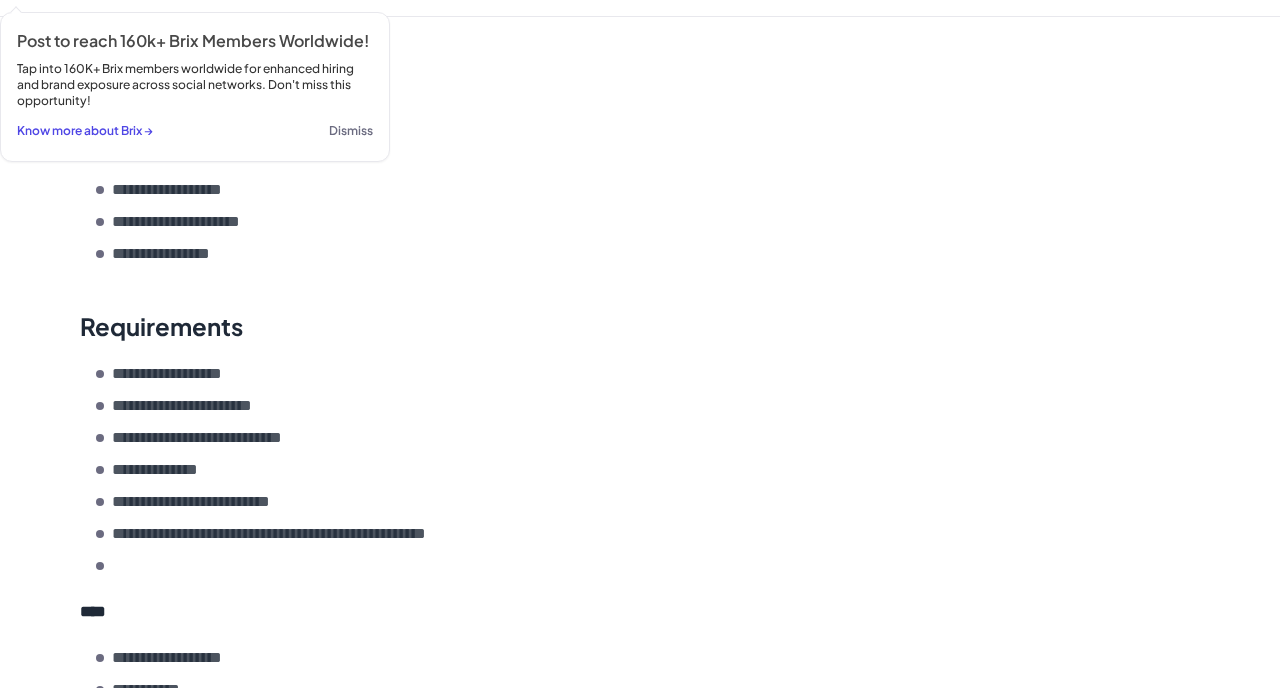 click on "**********" at bounding box center [357, 534] 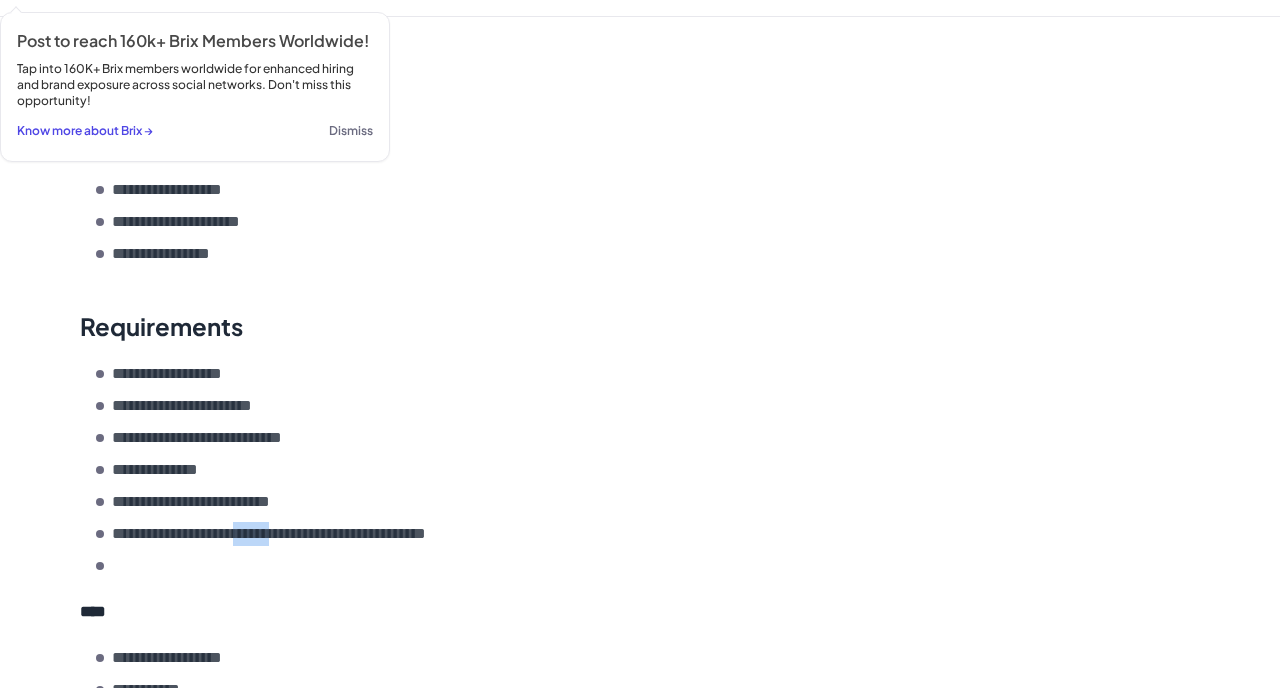 click on "**********" at bounding box center (357, 534) 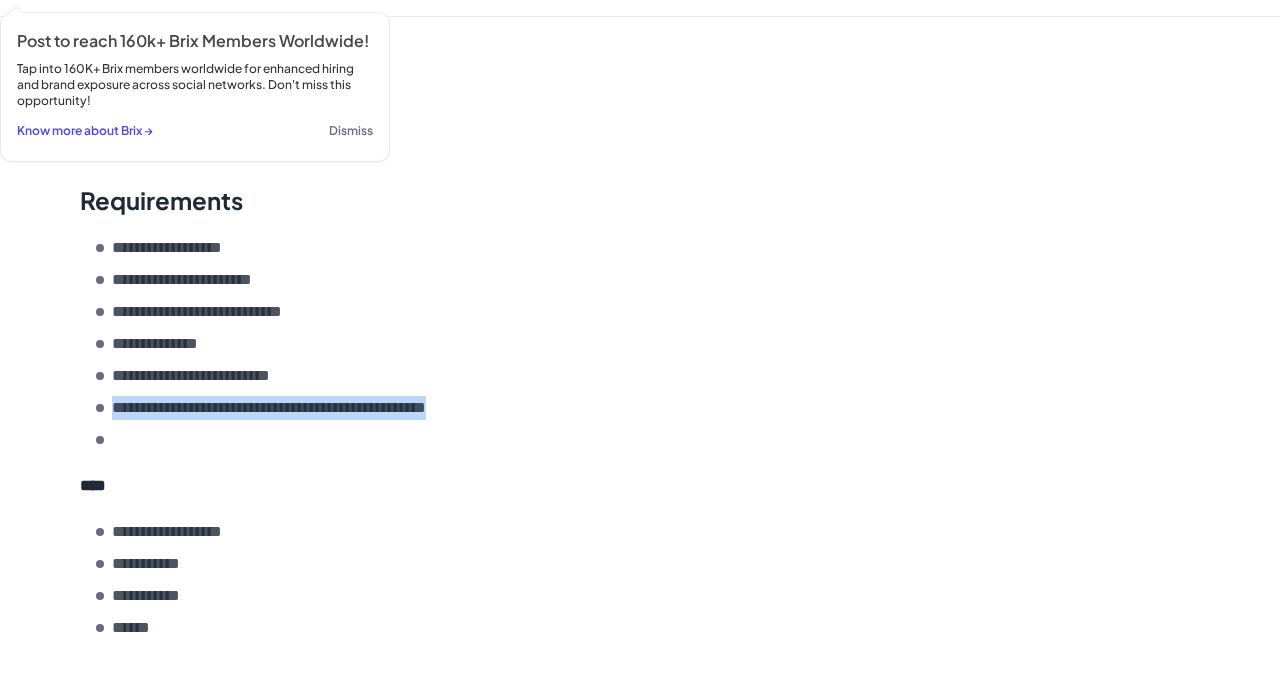 scroll, scrollTop: 655, scrollLeft: 0, axis: vertical 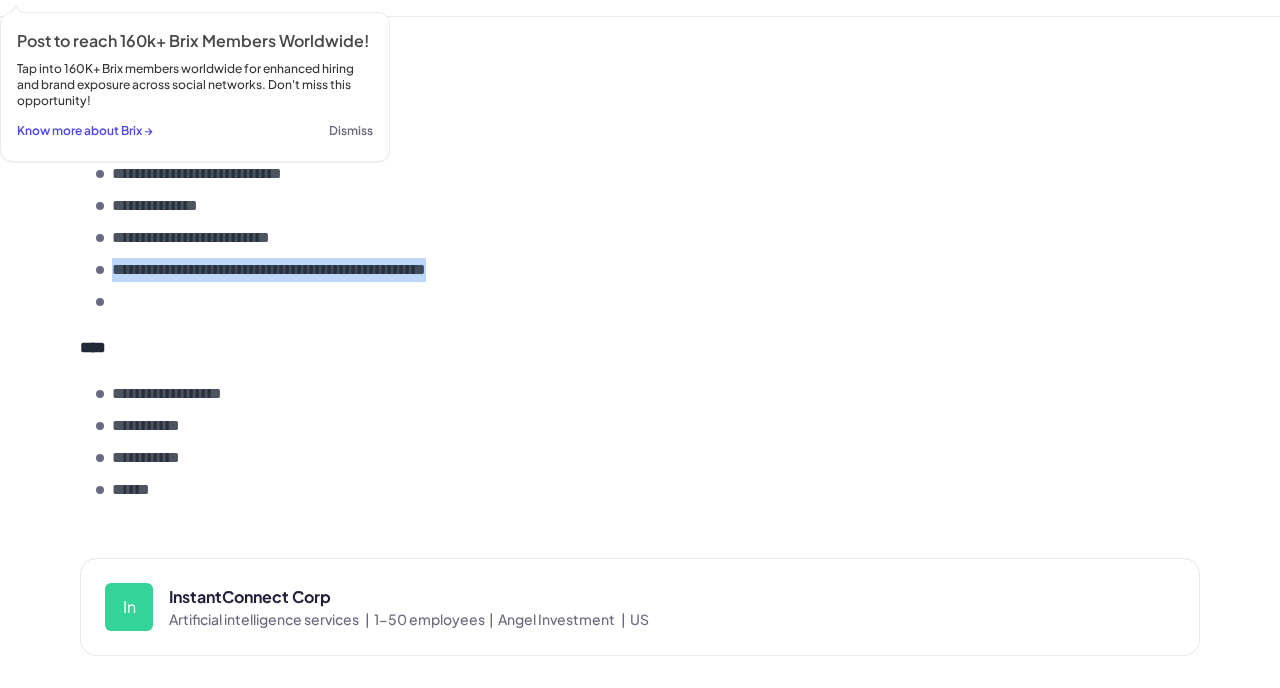 click on "******" at bounding box center [648, 490] 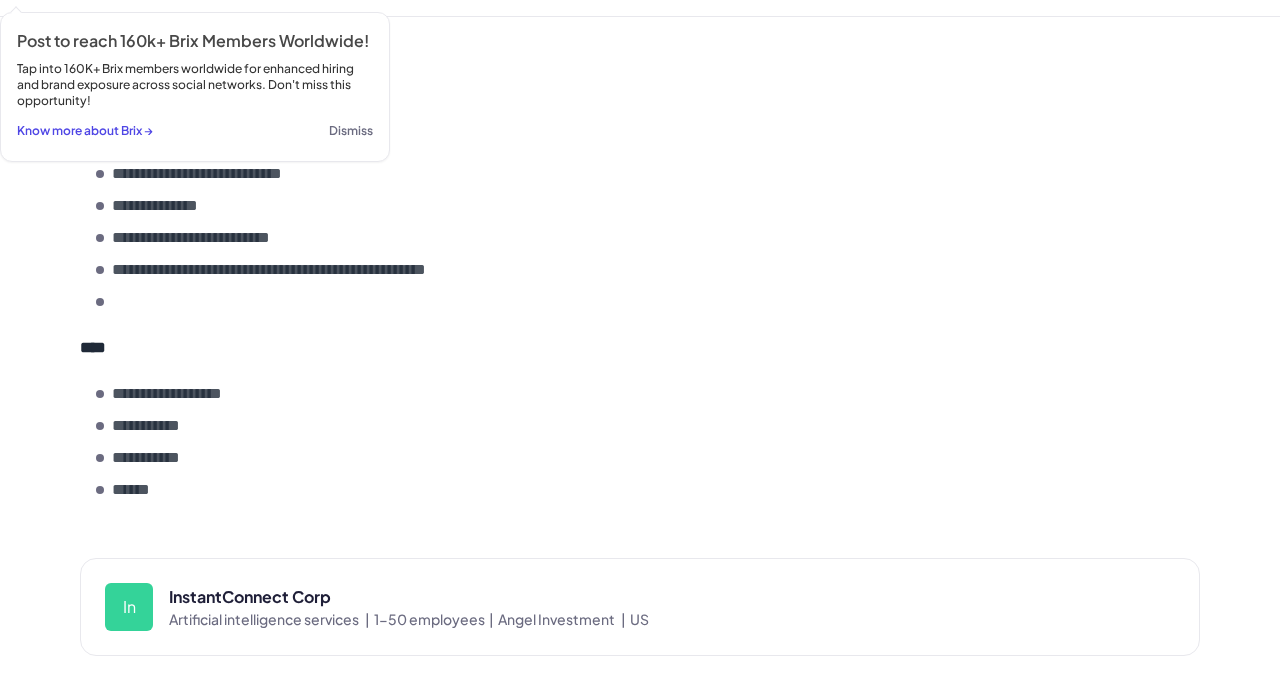 click on "******" at bounding box center (648, 490) 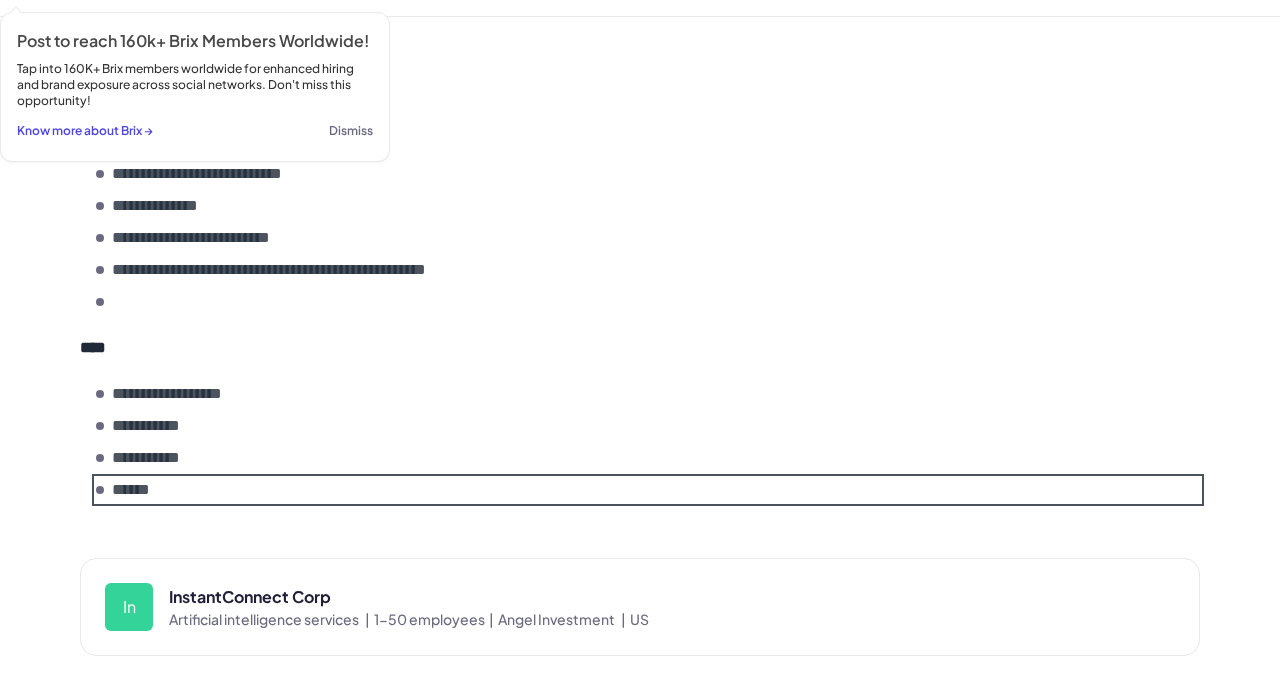 click on "******" at bounding box center [648, 490] 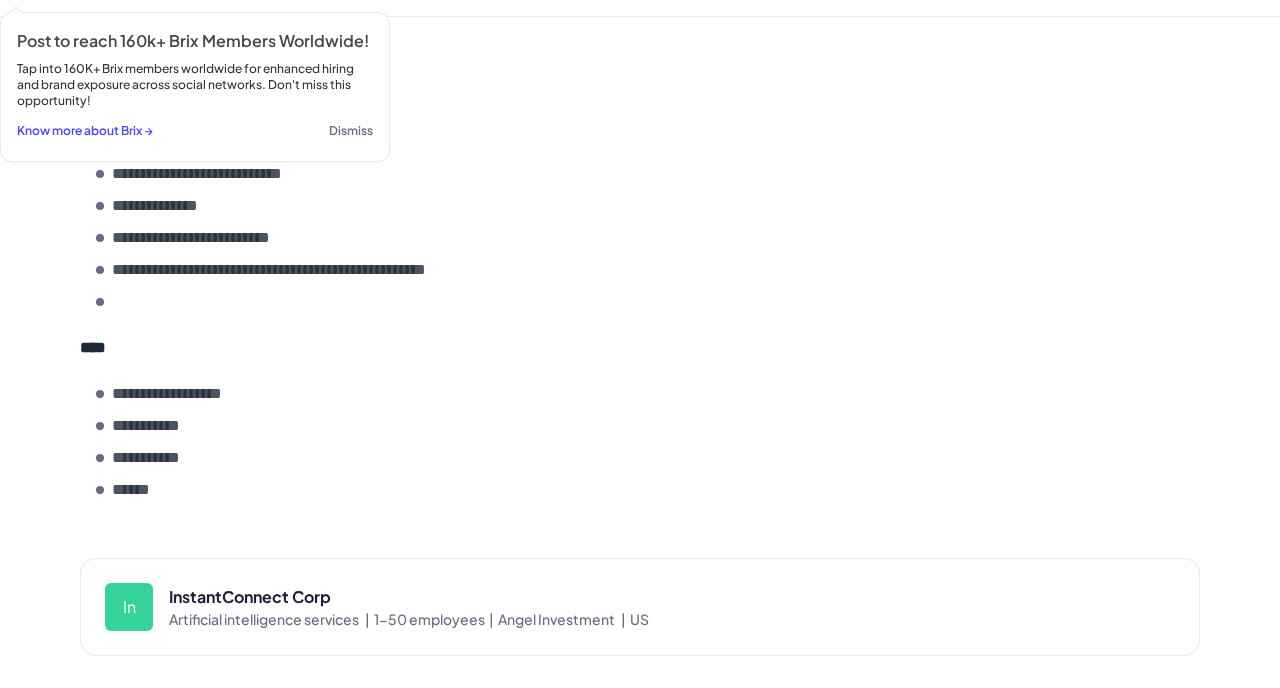 click on "Dismiss" at bounding box center [351, 131] 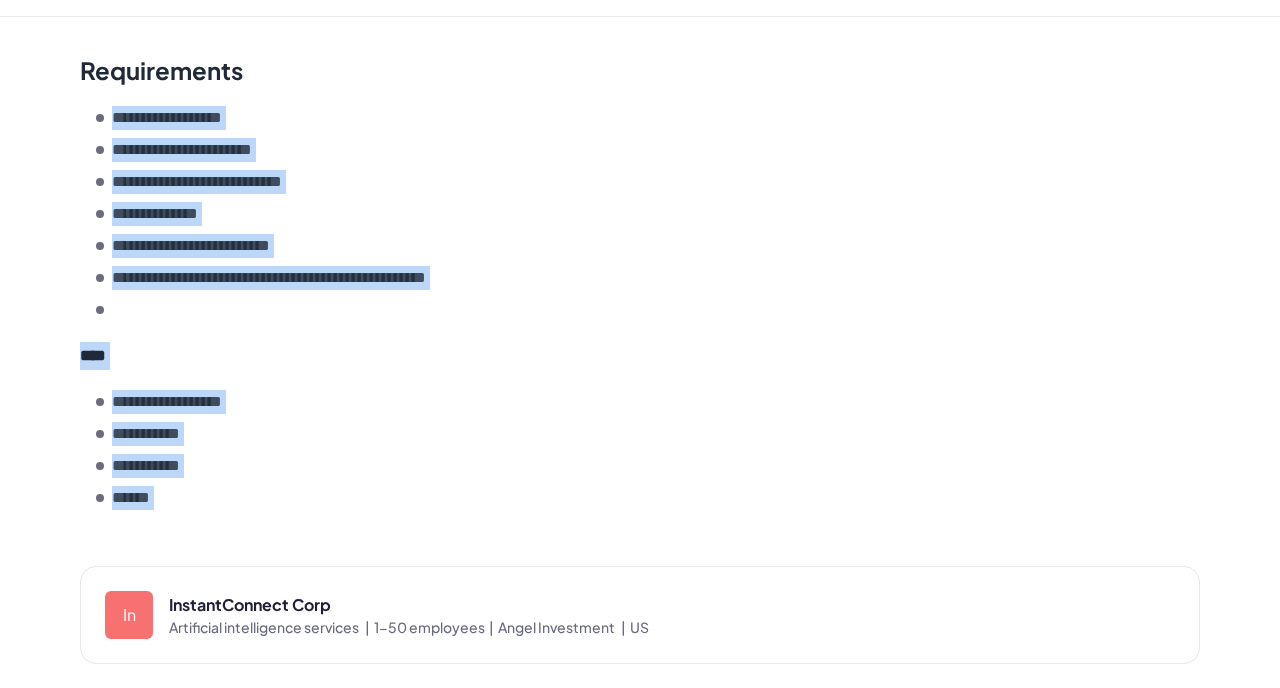 click on "****" at bounding box center [640, 356] 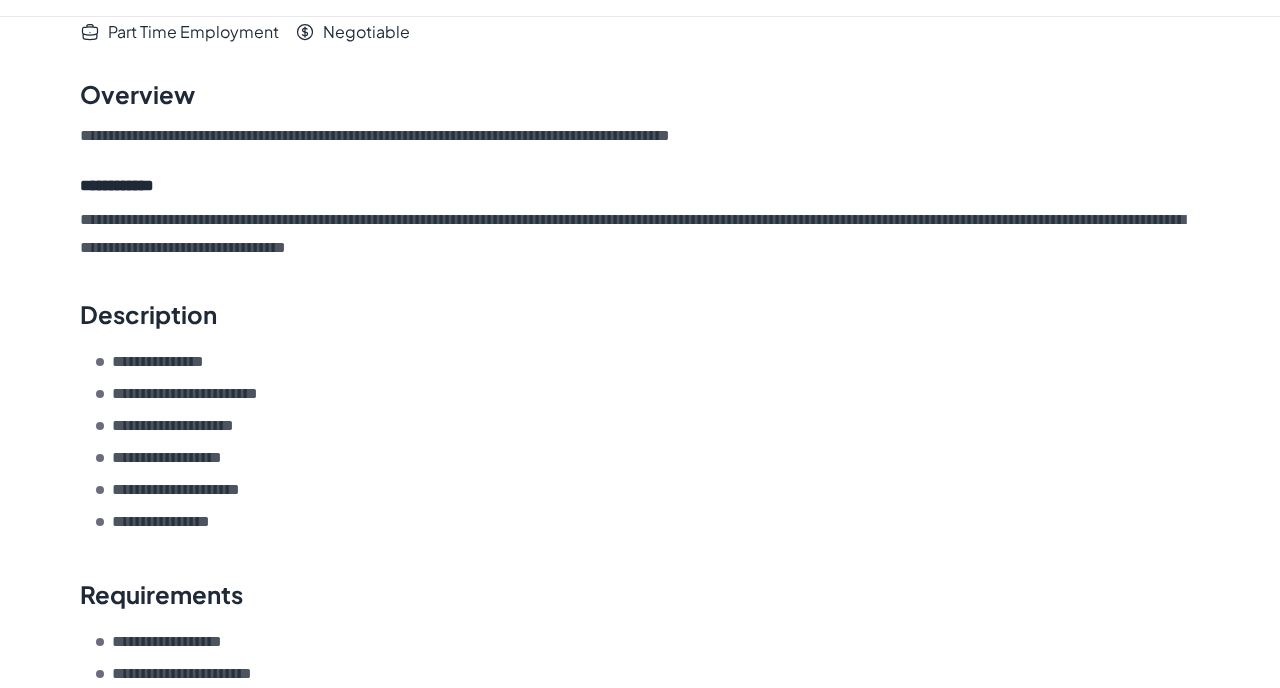 scroll, scrollTop: 0, scrollLeft: 0, axis: both 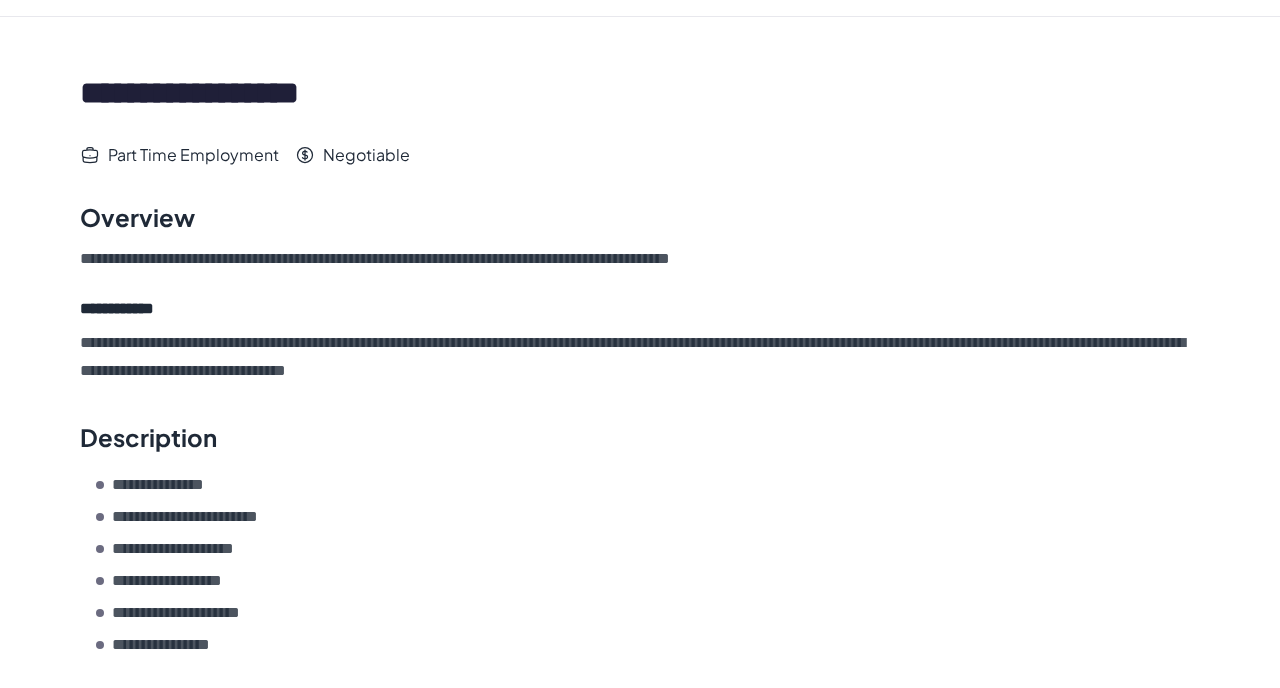 click on "**********" at bounding box center [640, 357] 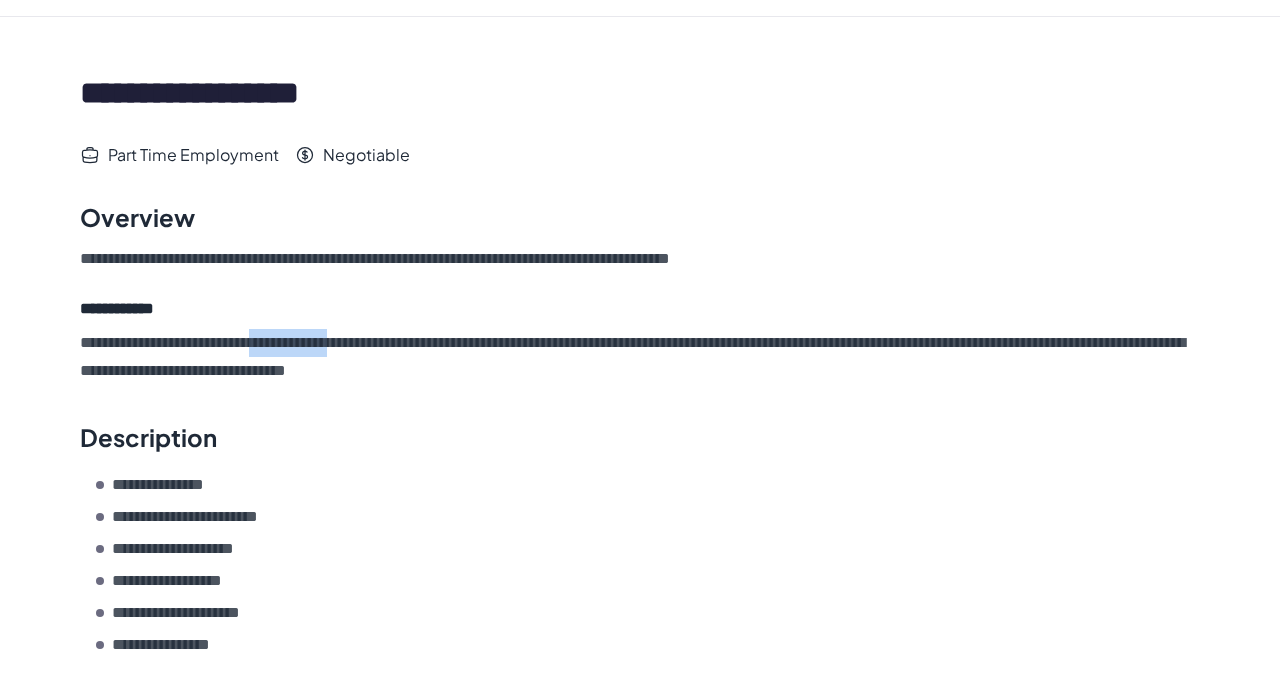 click on "**********" at bounding box center [640, 357] 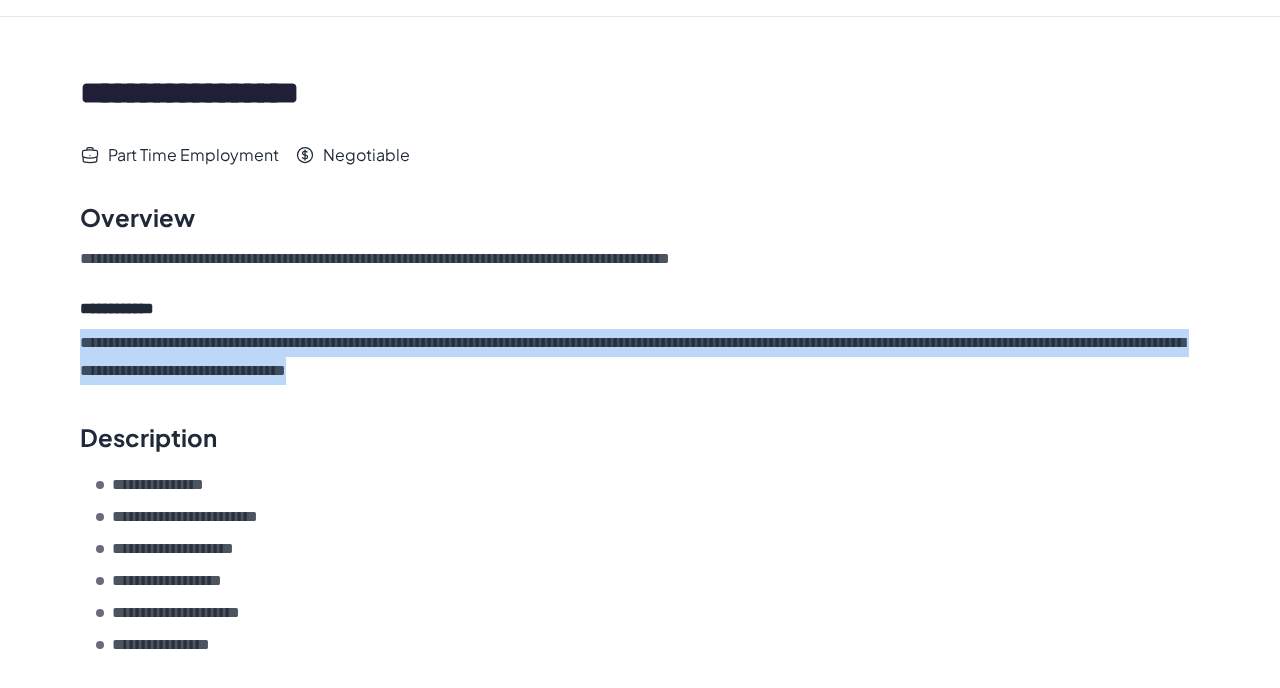 click on "**********" at bounding box center [640, 357] 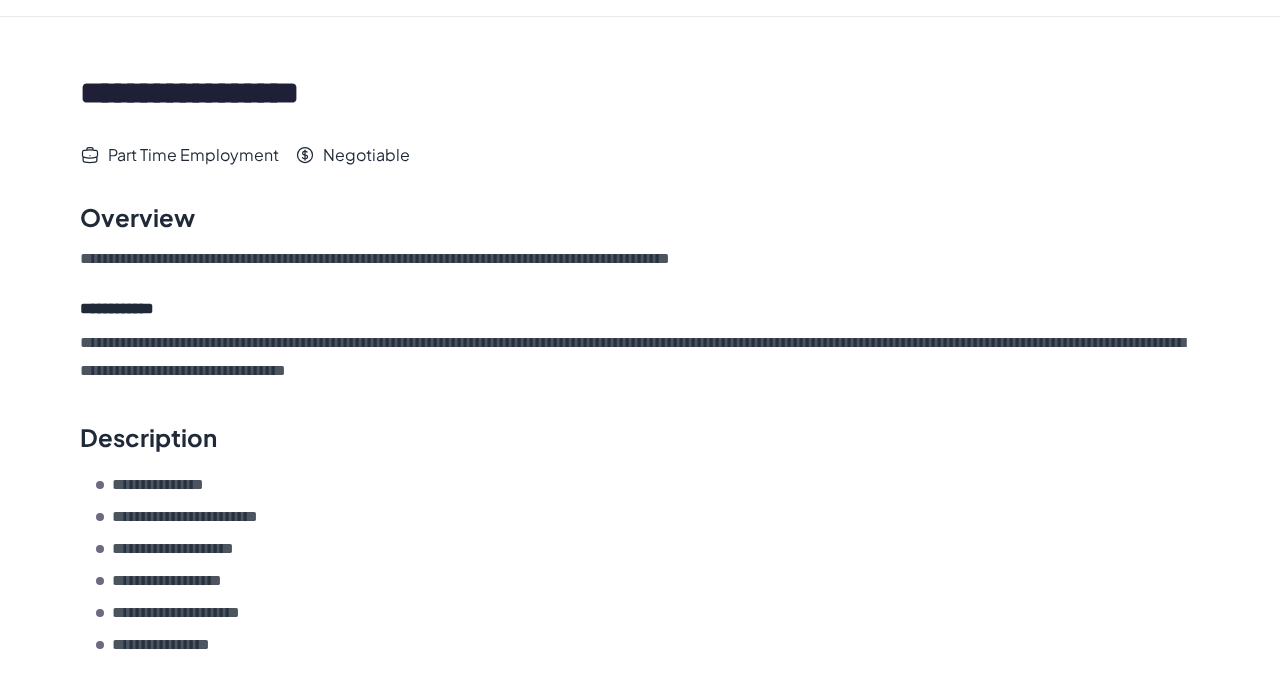click on "**********" at bounding box center (640, 357) 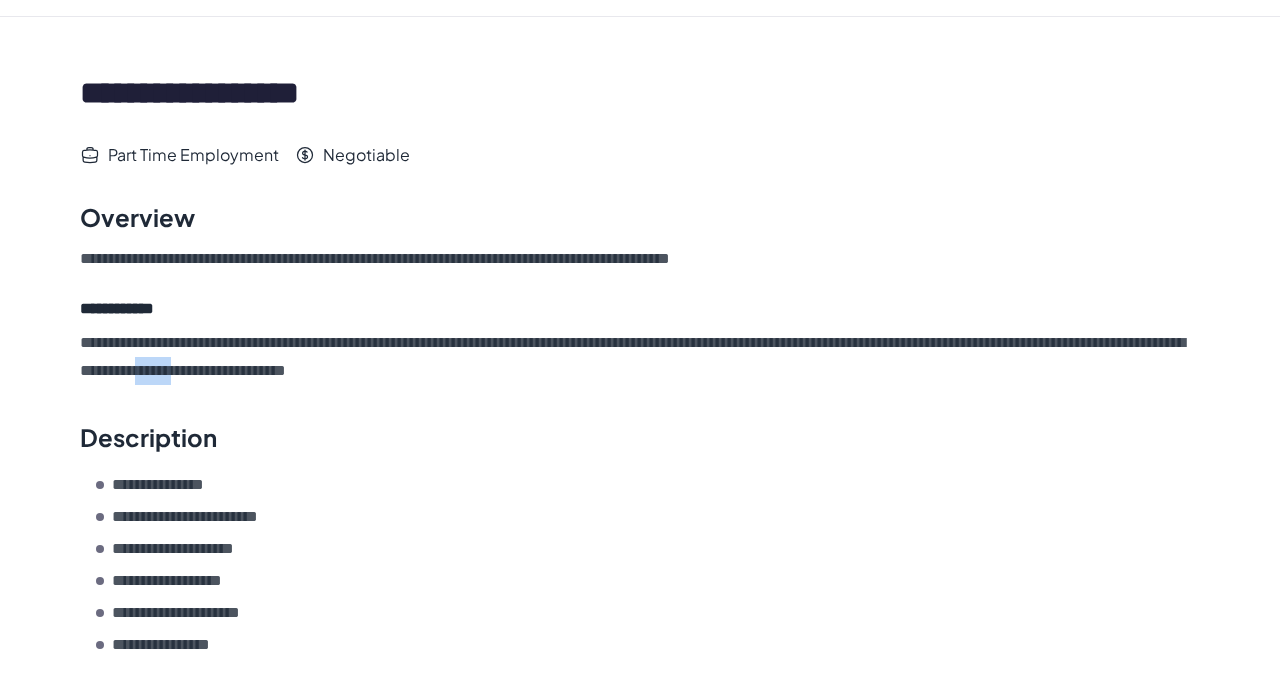 click on "**********" at bounding box center (640, 357) 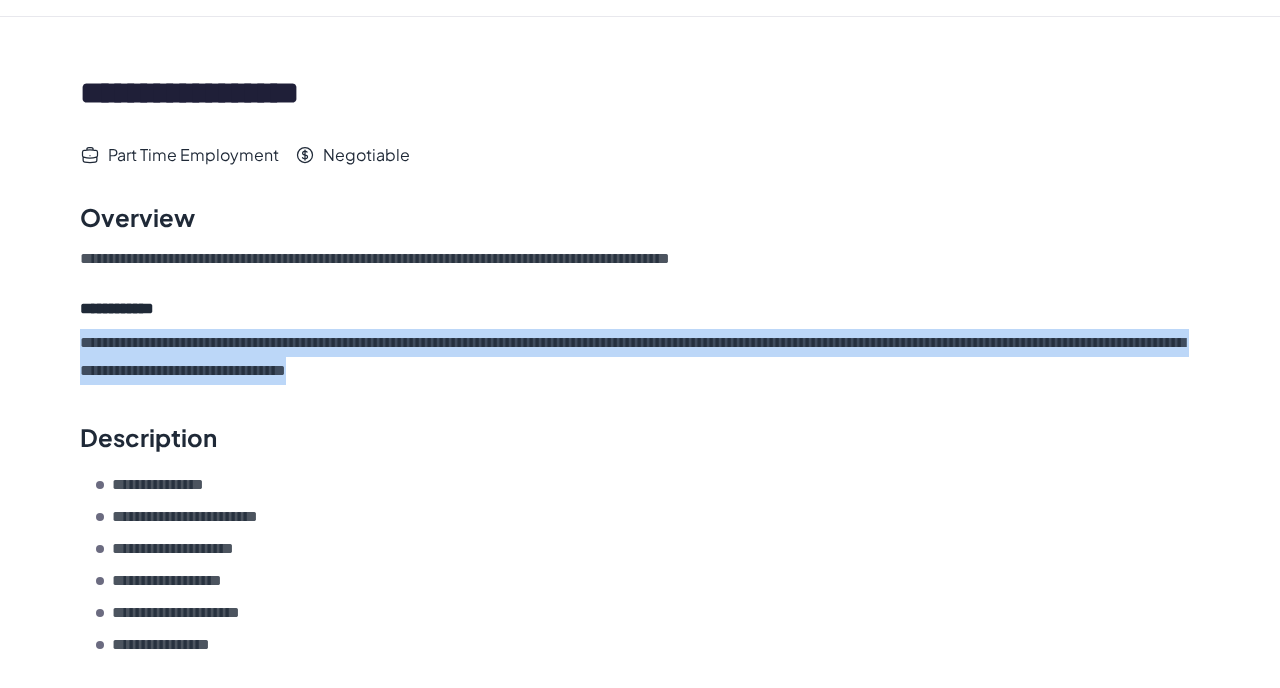 click on "**********" at bounding box center [640, 357] 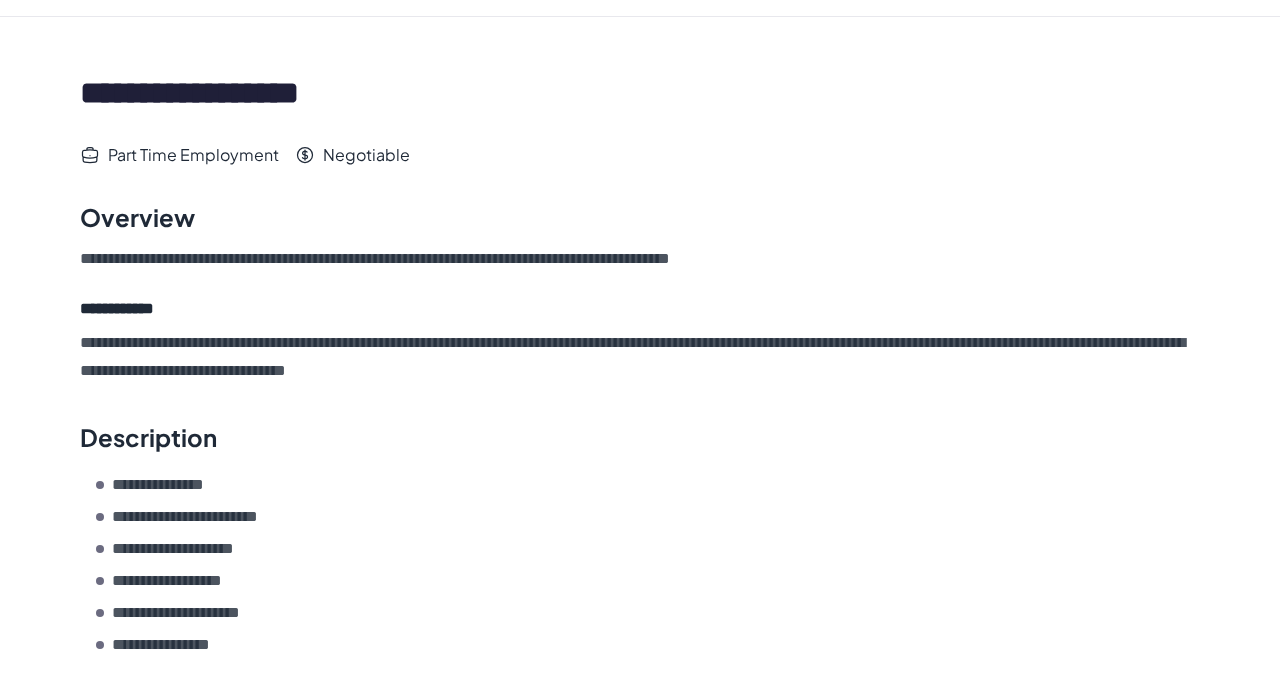click on "**********" at bounding box center [640, 357] 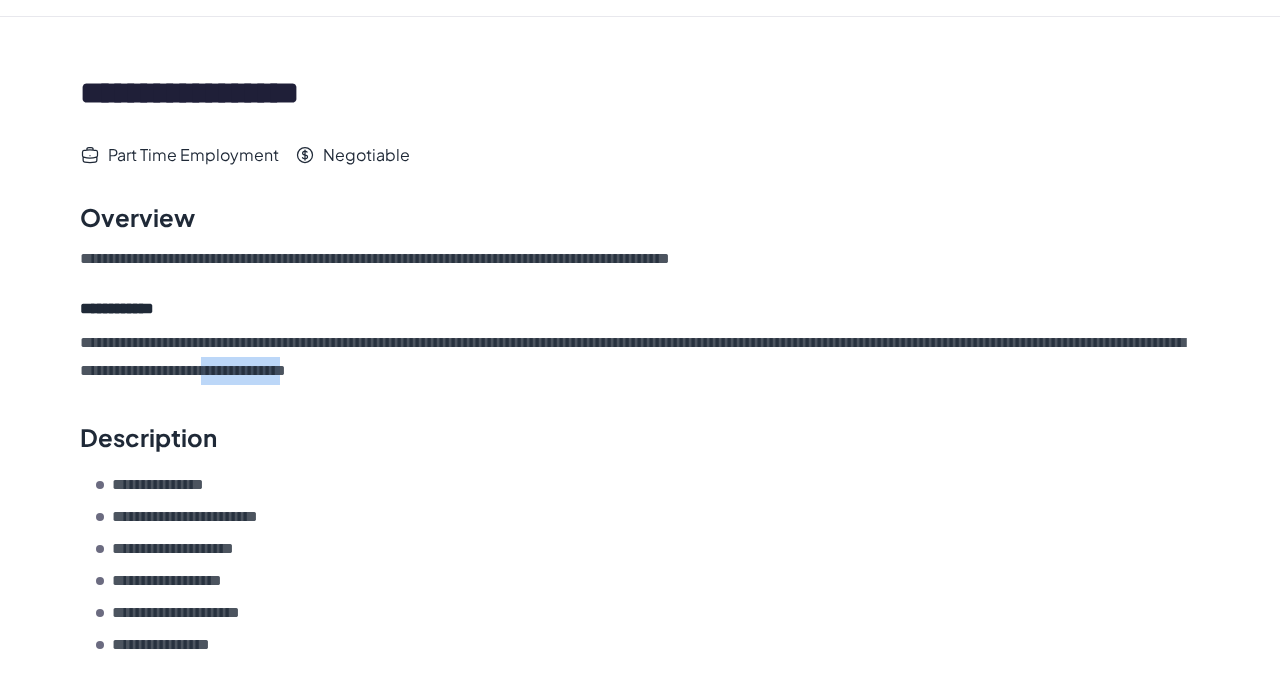 click on "**********" at bounding box center [640, 357] 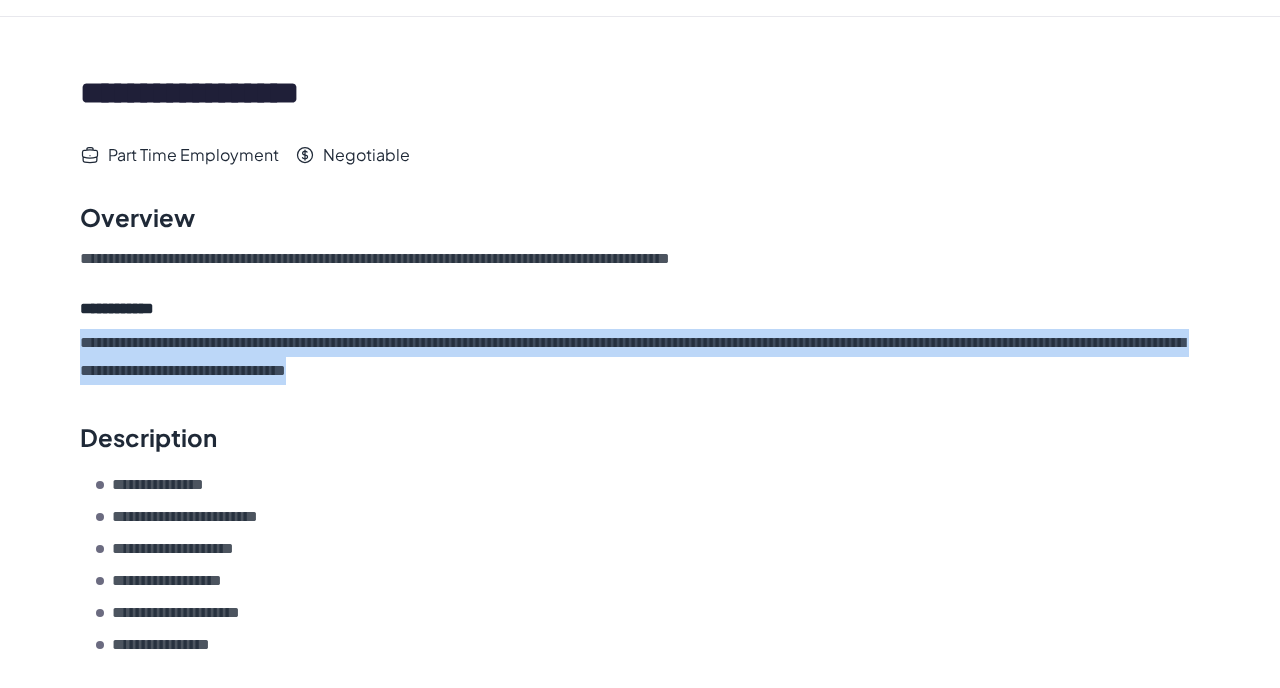 click on "**********" at bounding box center [640, 357] 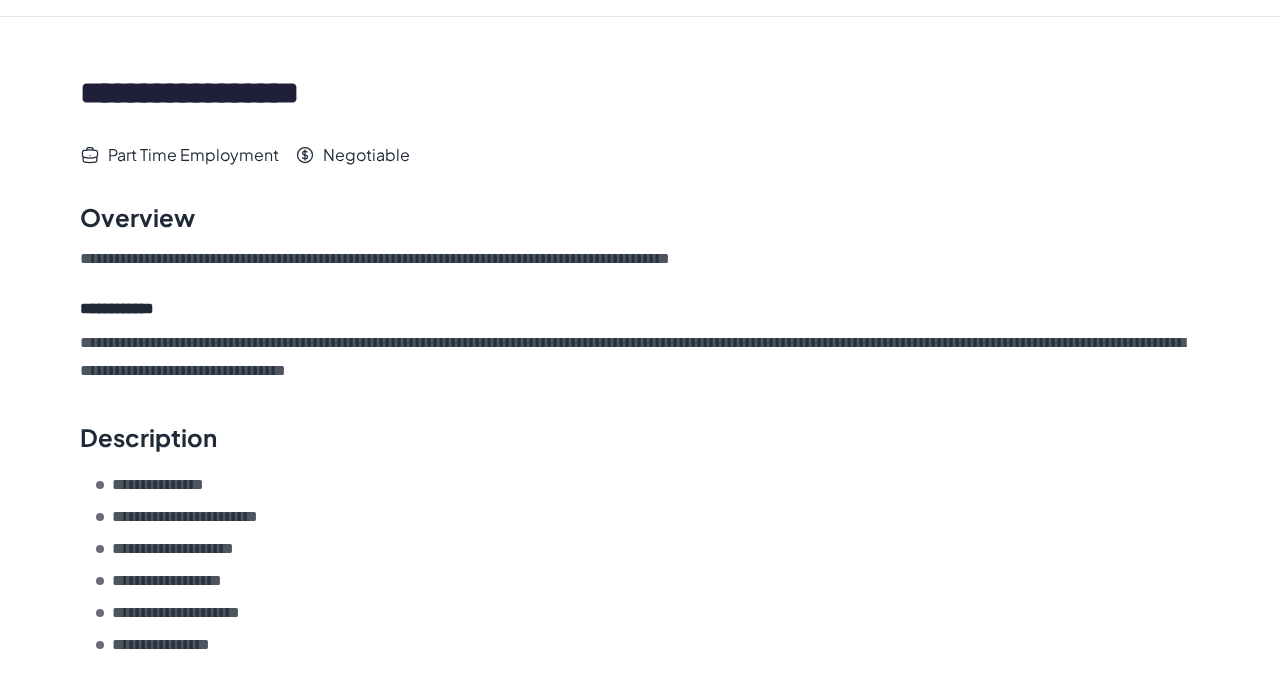 click on "**********" at bounding box center (640, 357) 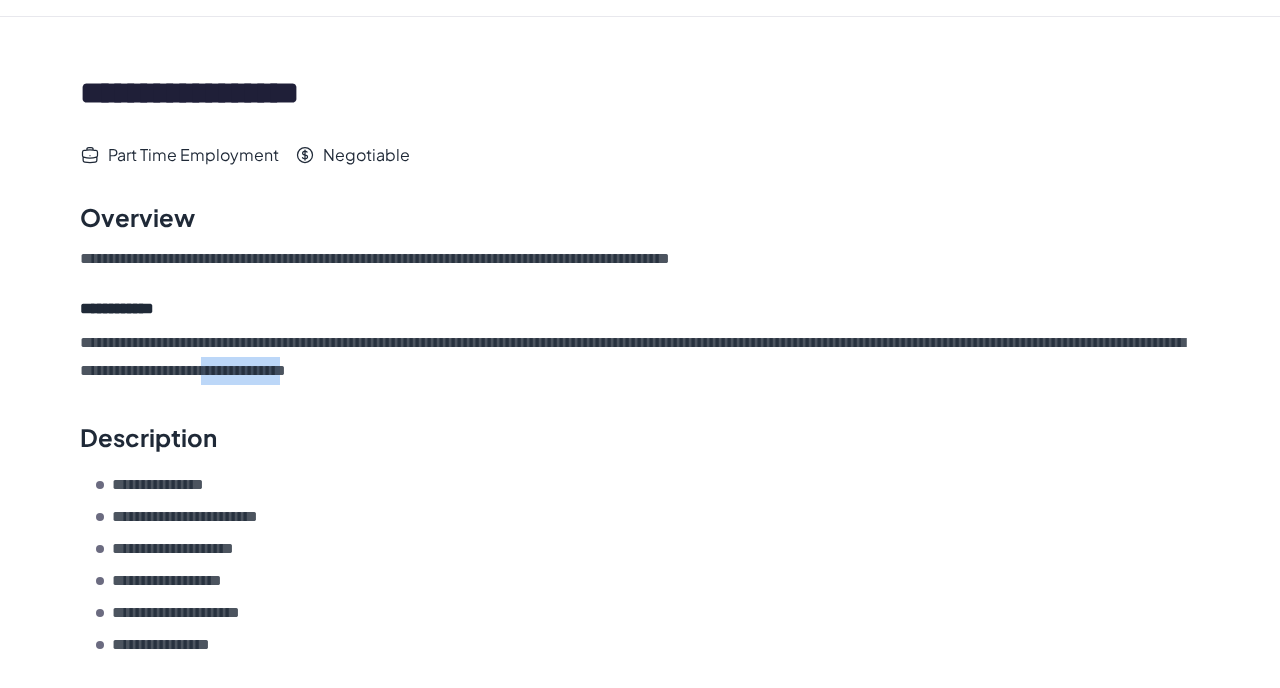 click on "**********" at bounding box center [640, 357] 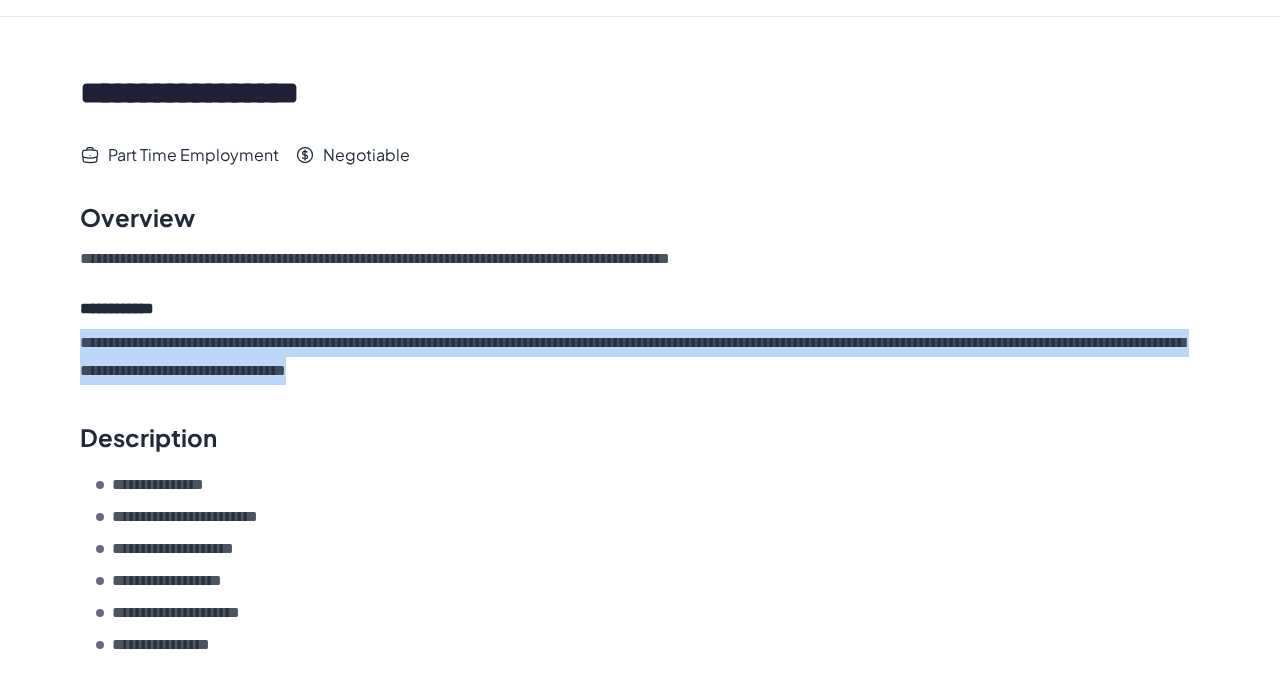 click on "**********" at bounding box center [640, 357] 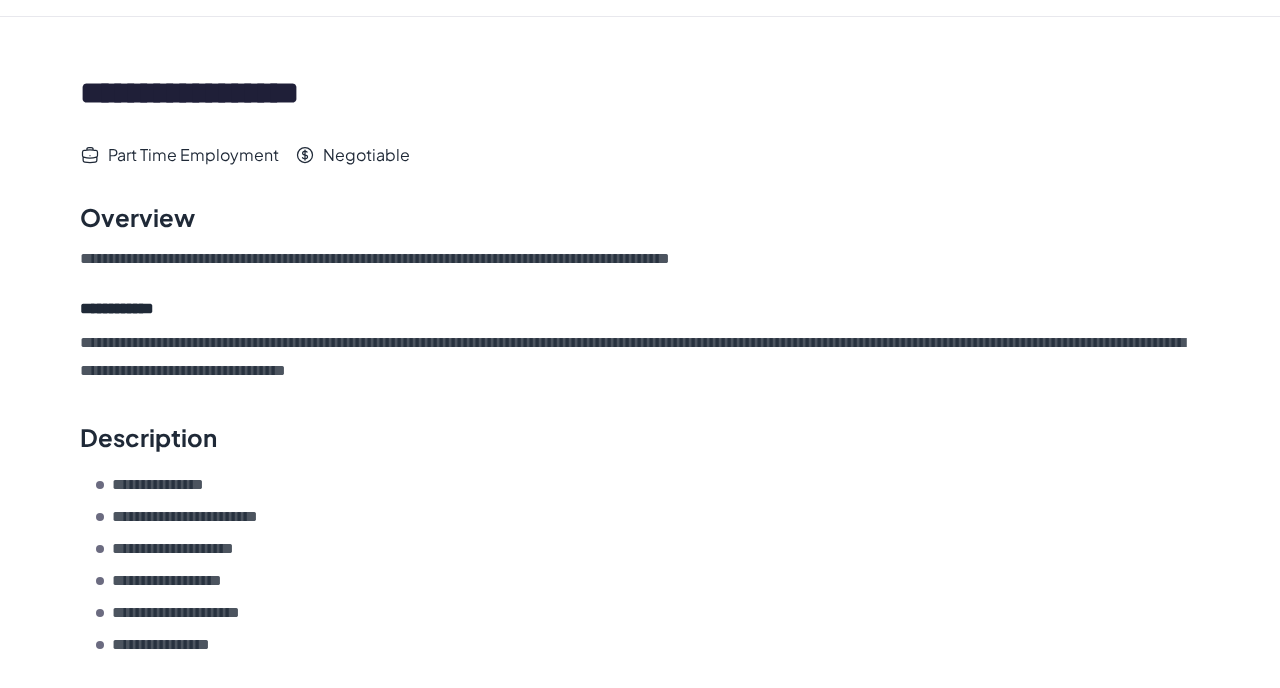 click on "**********" at bounding box center [640, 357] 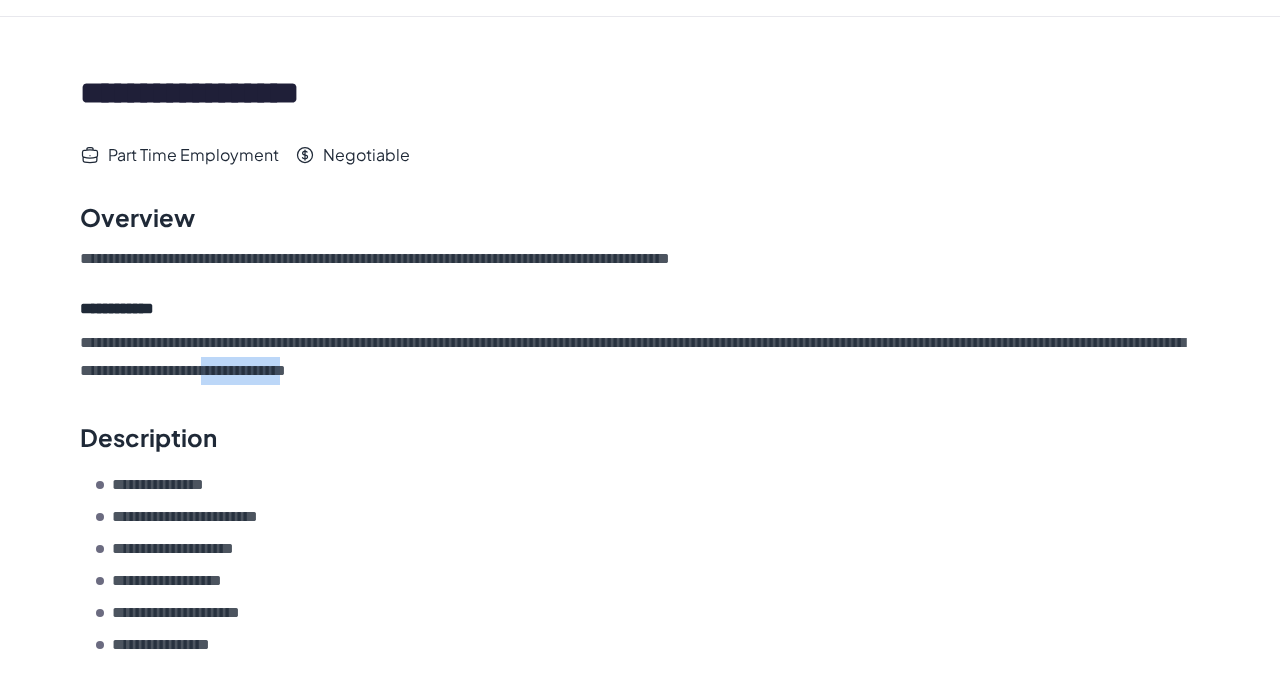 click on "**********" at bounding box center [640, 357] 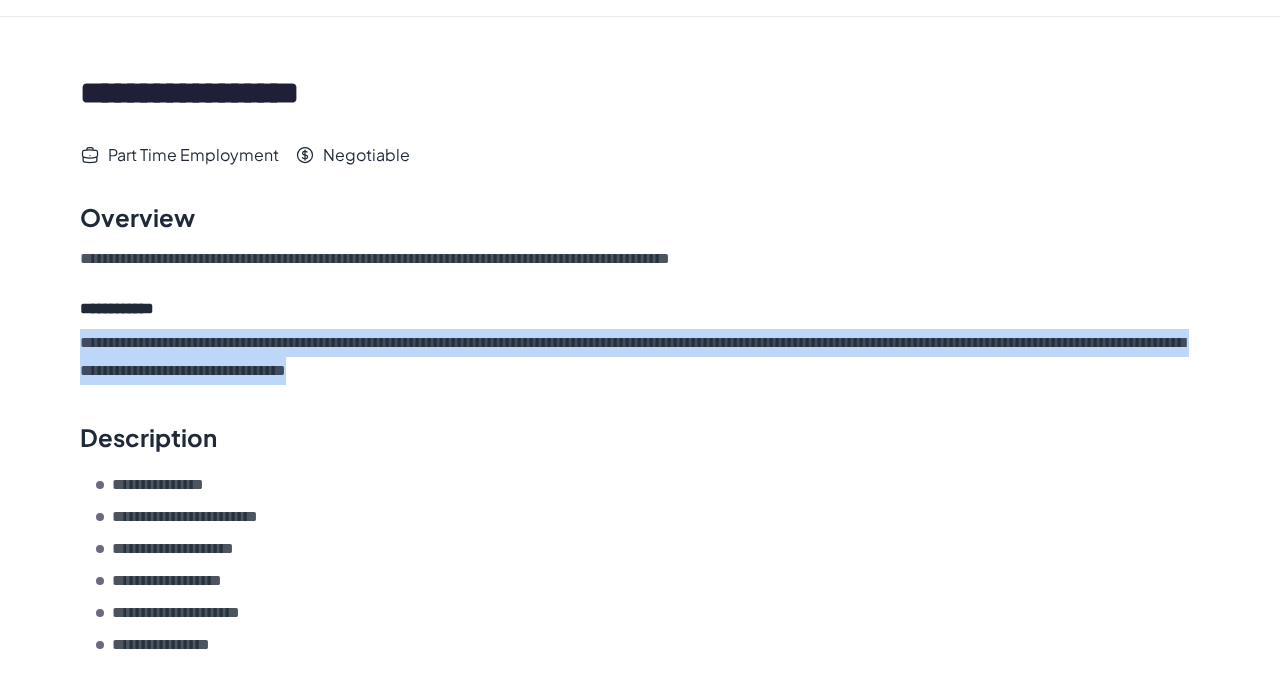 click on "**********" at bounding box center [640, 291] 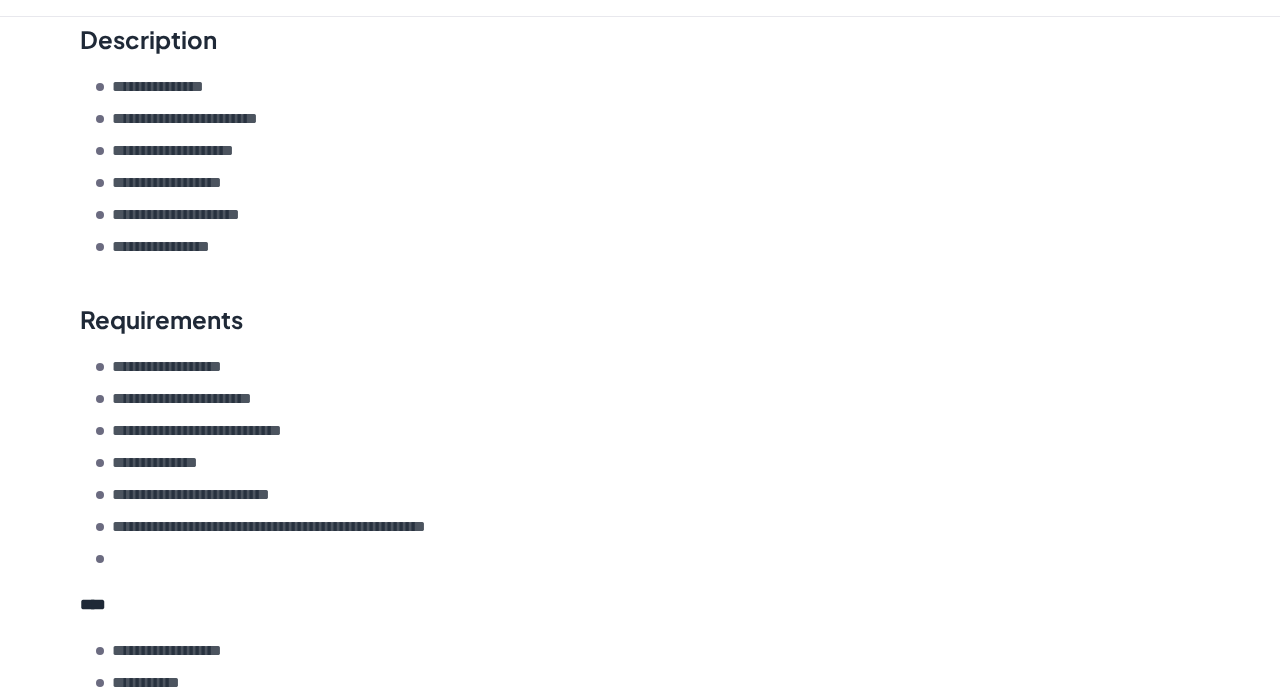 scroll, scrollTop: 405, scrollLeft: 0, axis: vertical 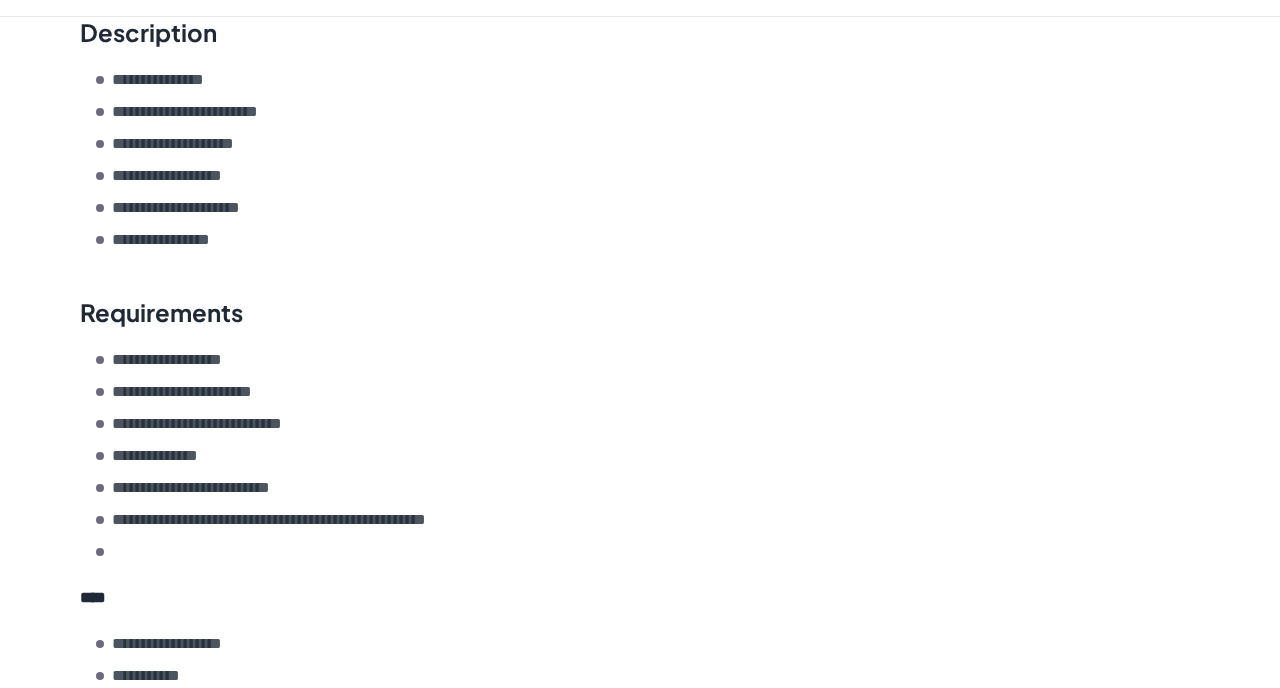 click on "**********" at bounding box center (648, 392) 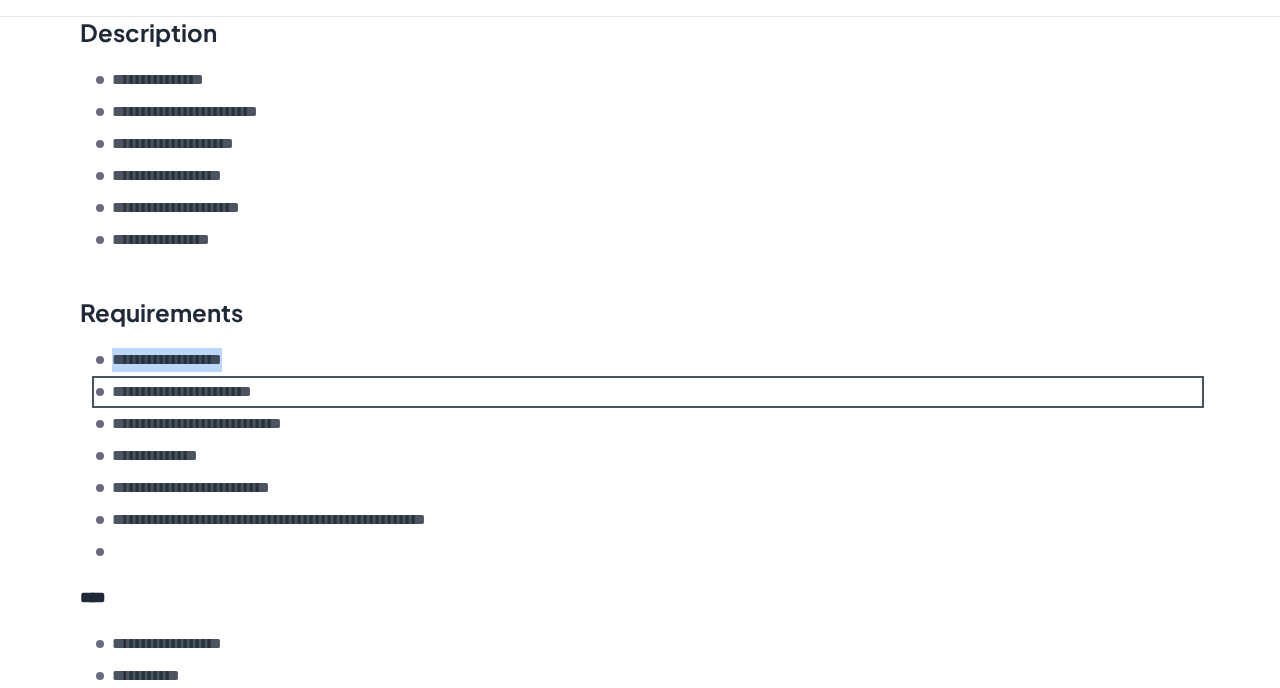 click on "**********" at bounding box center (648, 424) 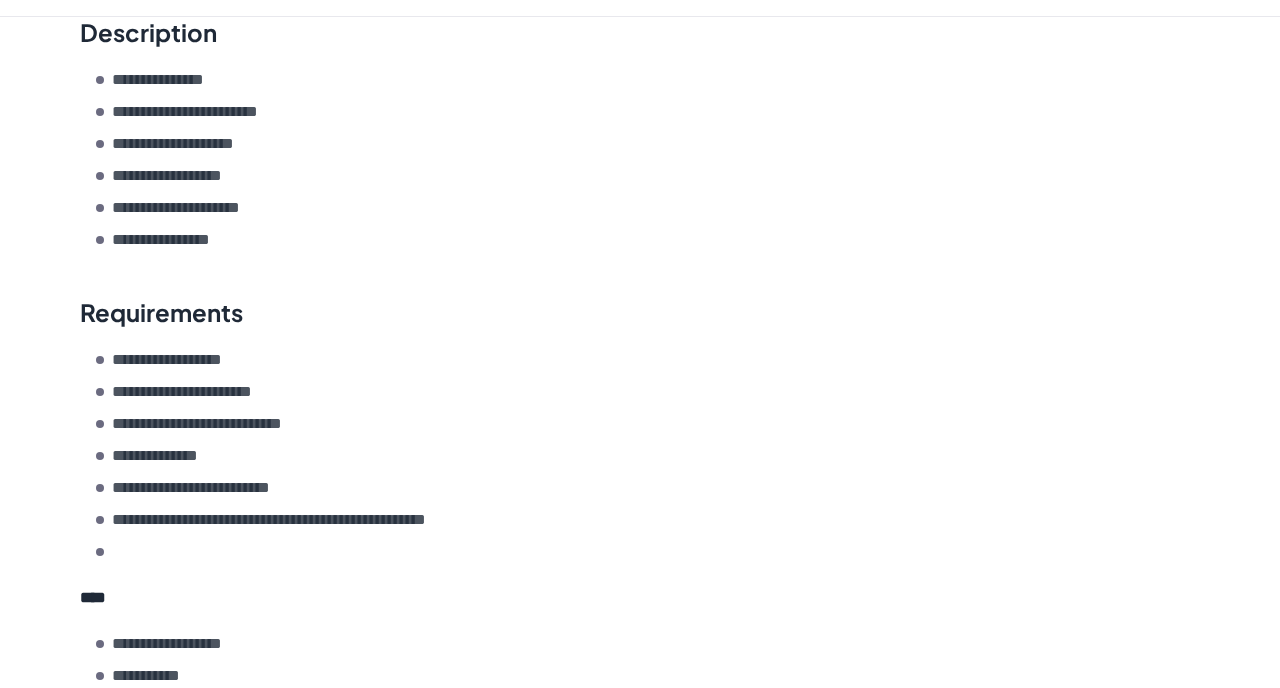 click on "**********" at bounding box center [648, 424] 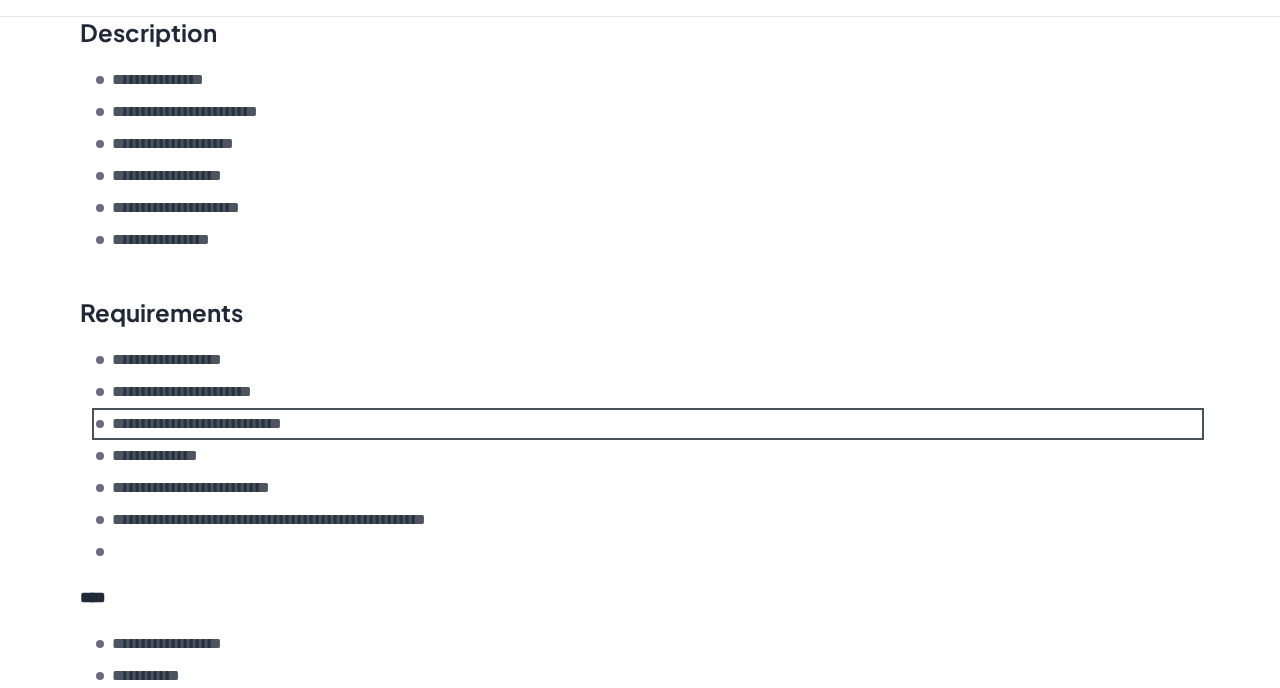 click on "**********" at bounding box center [648, 424] 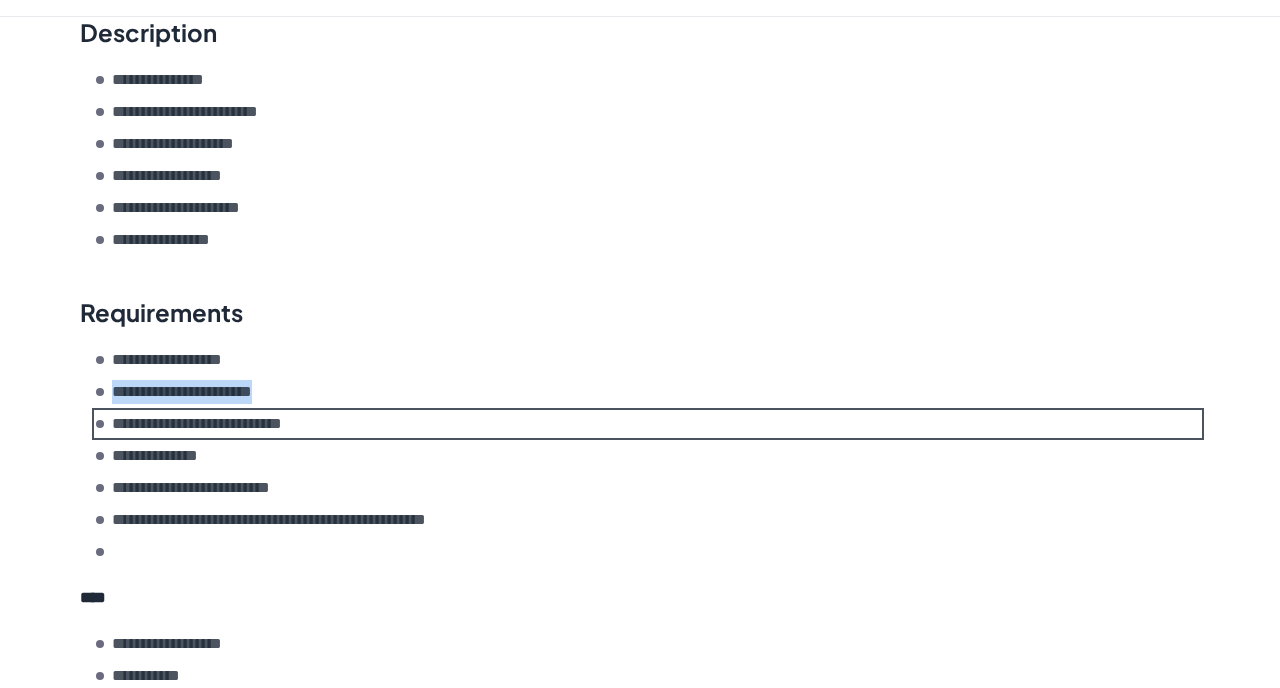 click on "**********" at bounding box center (648, 456) 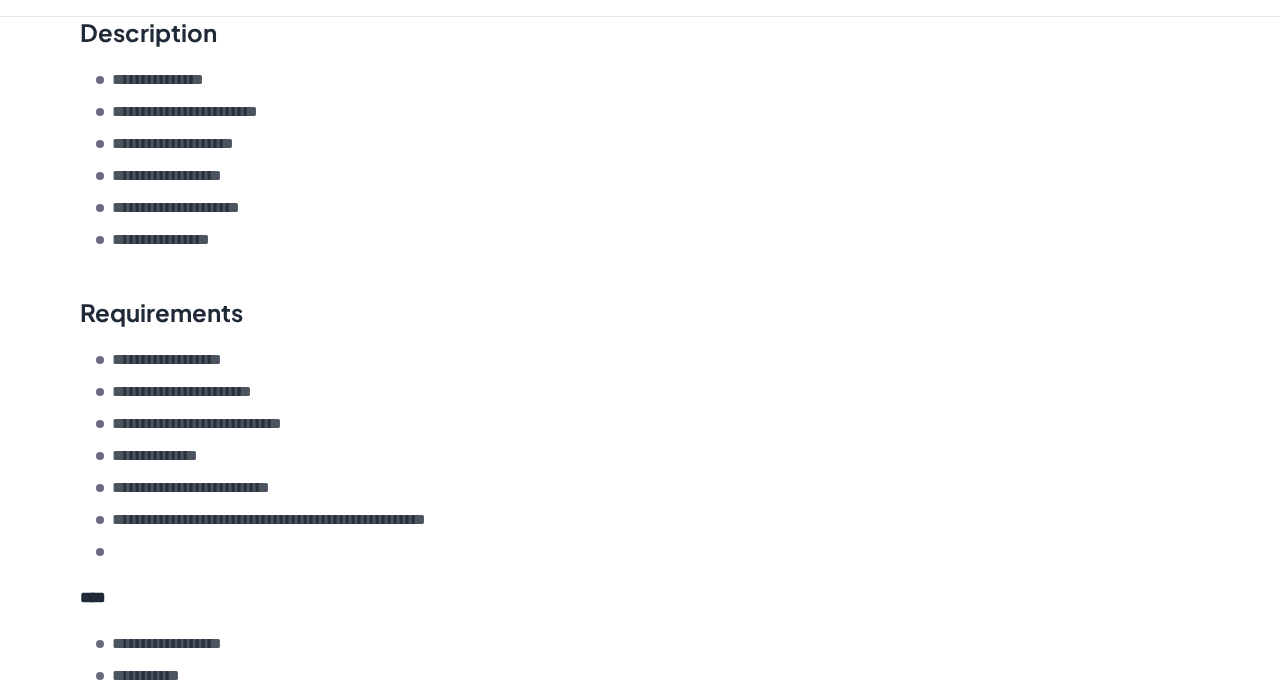 click on "**********" at bounding box center (648, 456) 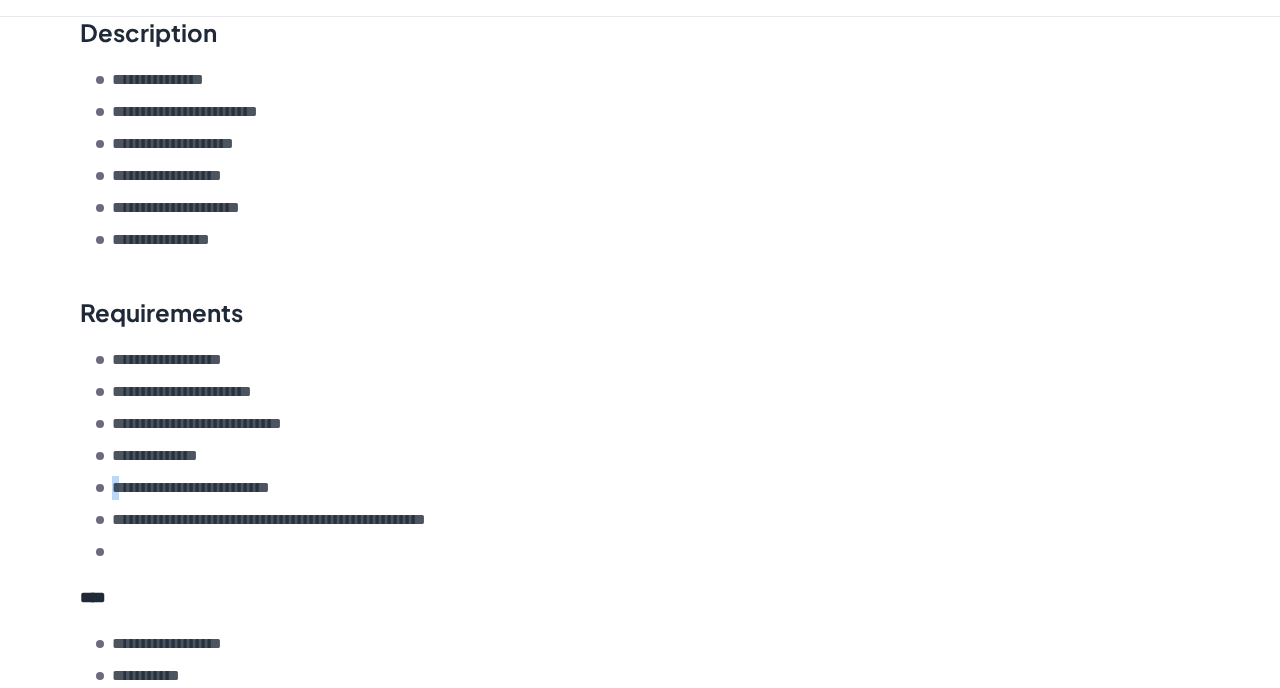 click on "**********" at bounding box center [648, 456] 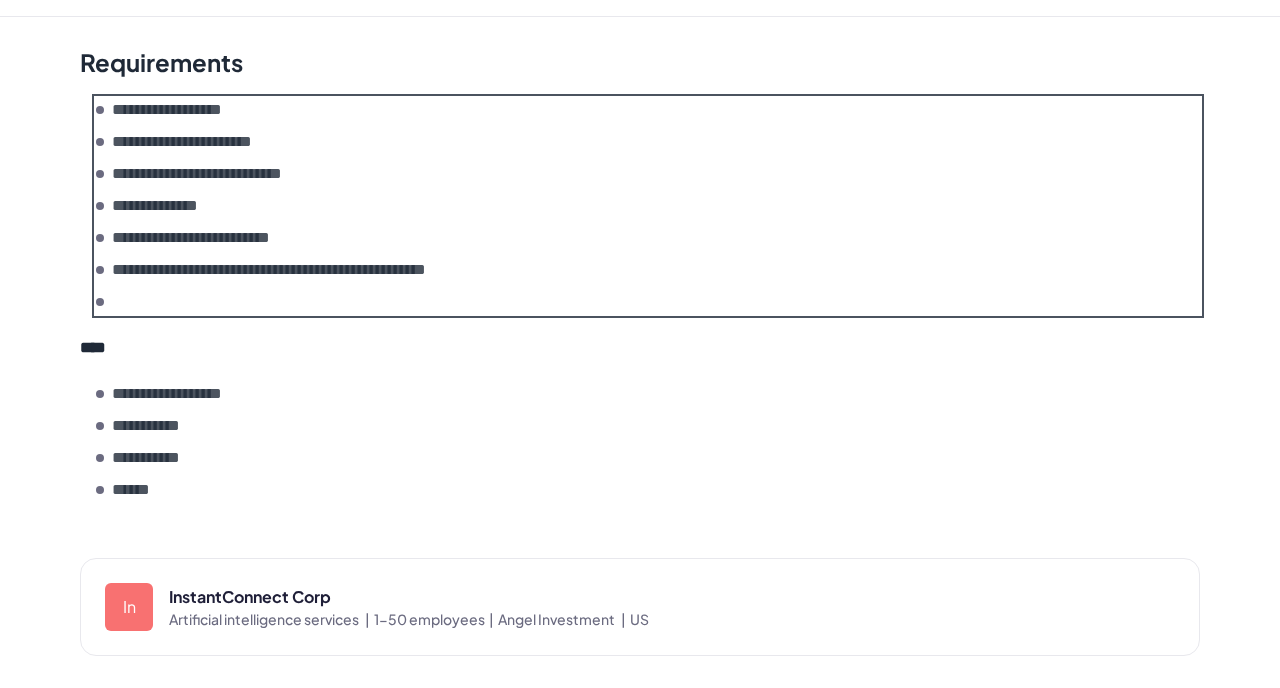 scroll, scrollTop: 0, scrollLeft: 0, axis: both 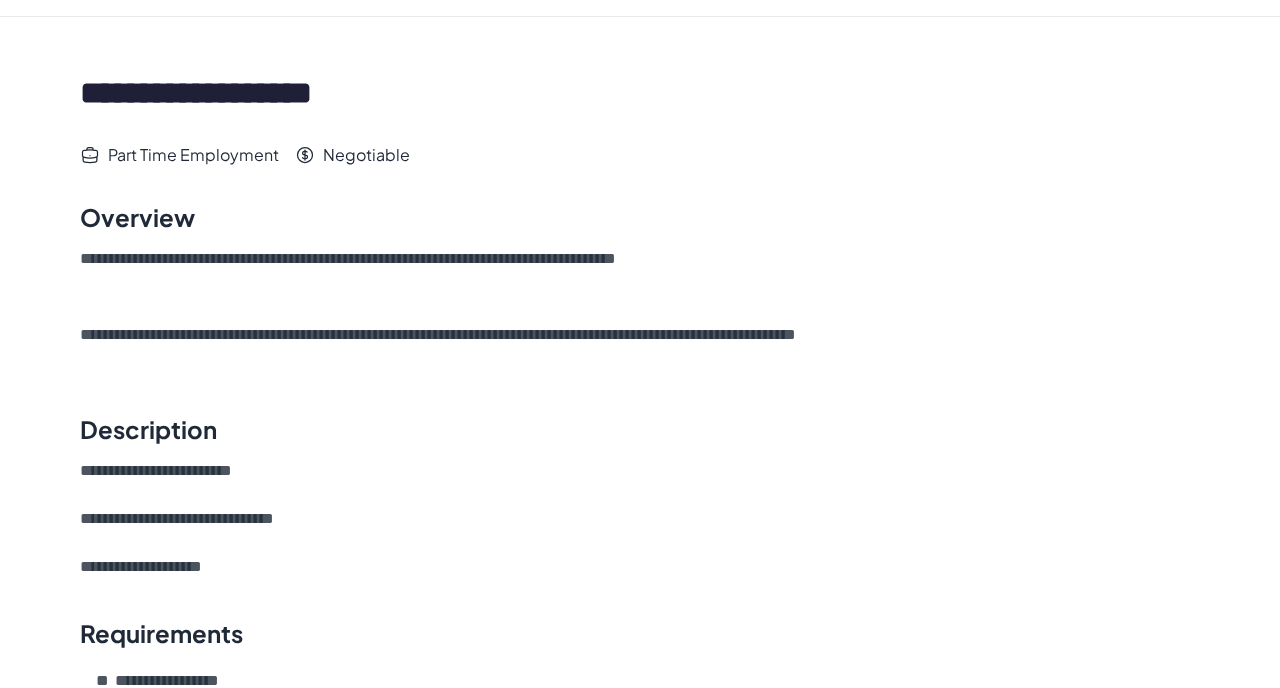 click on "**********" at bounding box center (640, 273) 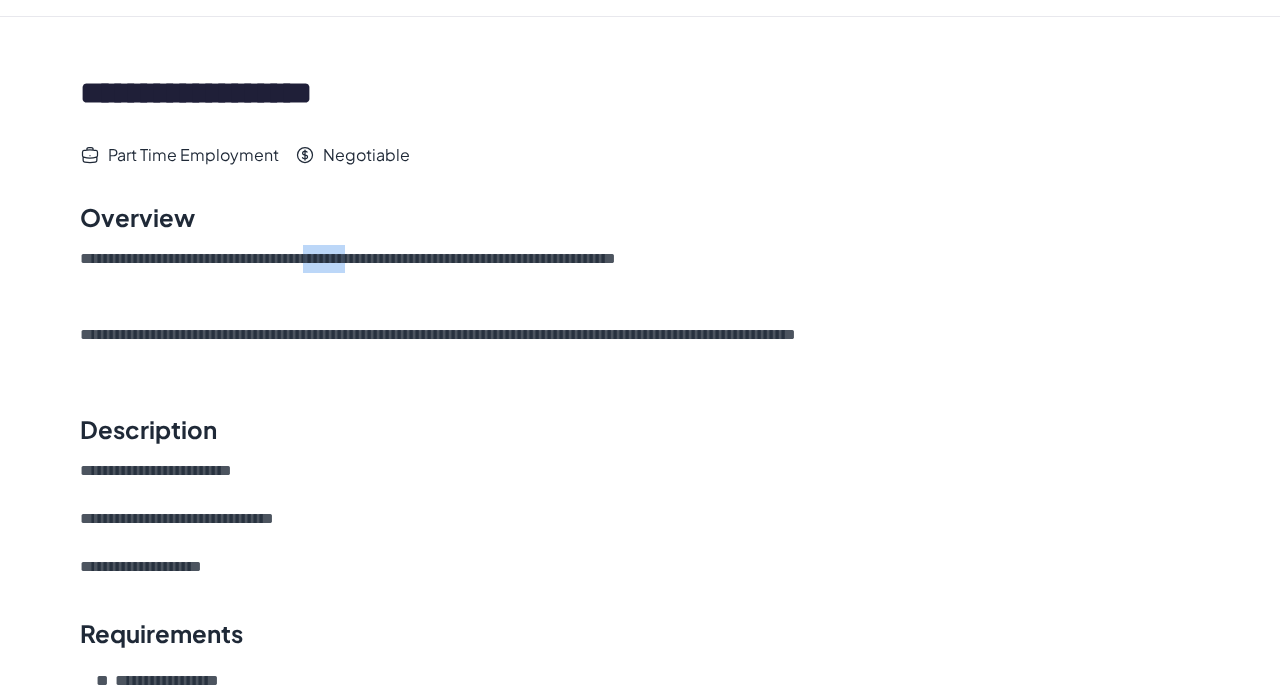 click on "**********" at bounding box center (640, 273) 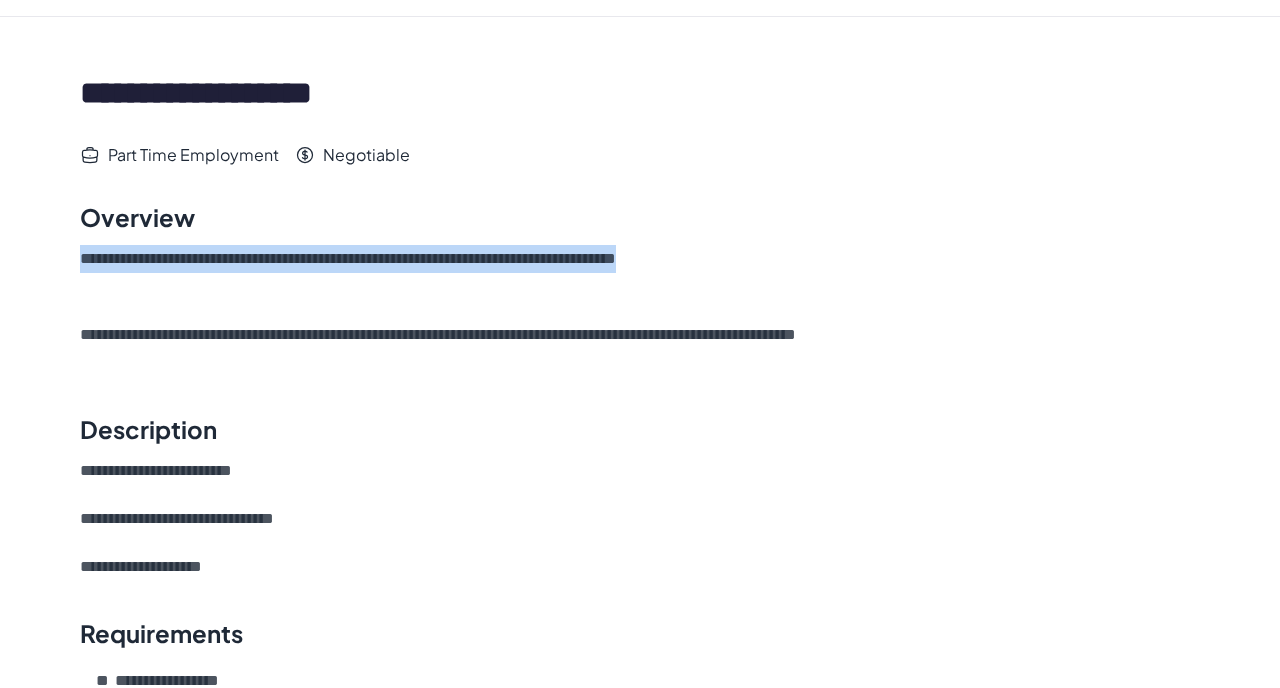 click on "**********" at bounding box center (640, 273) 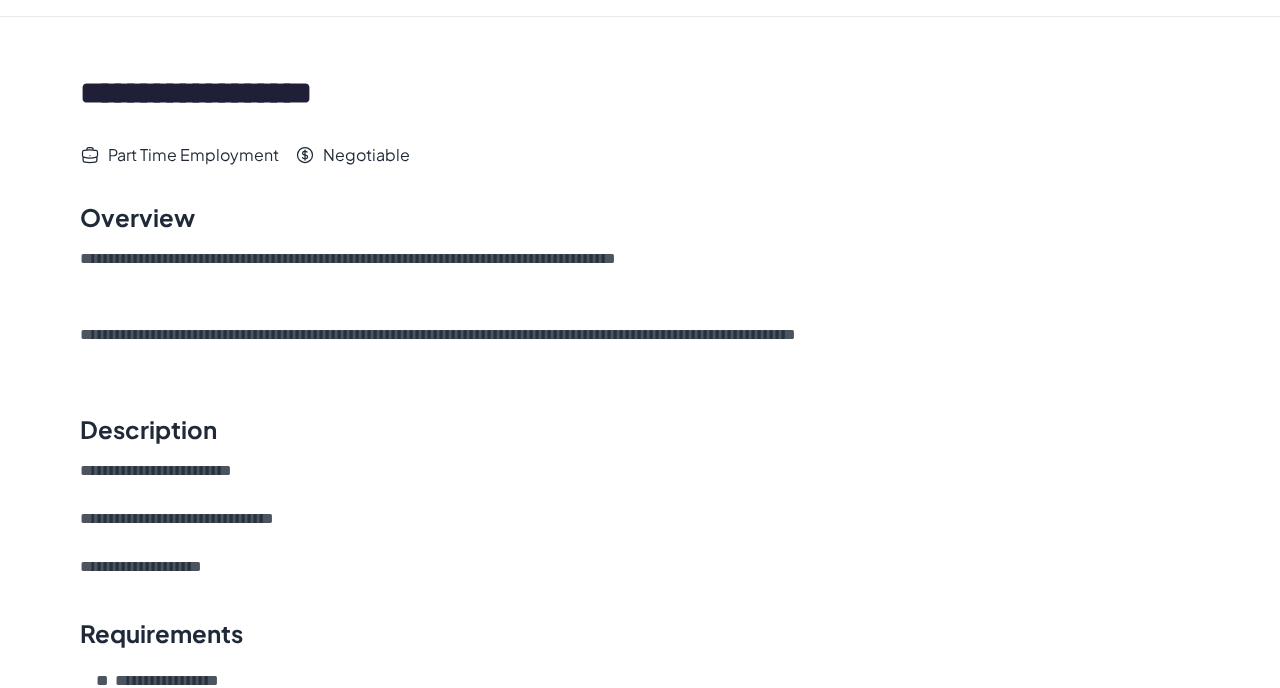 click on "**********" at bounding box center [640, 273] 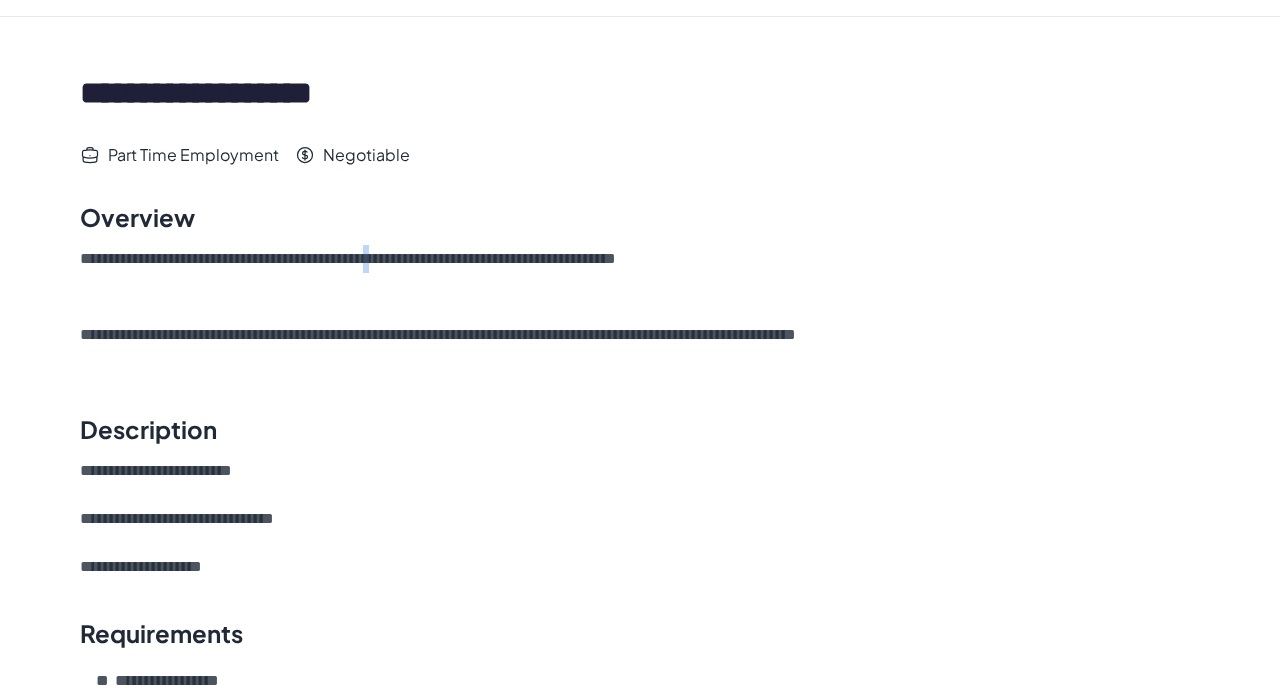click on "**********" at bounding box center (640, 273) 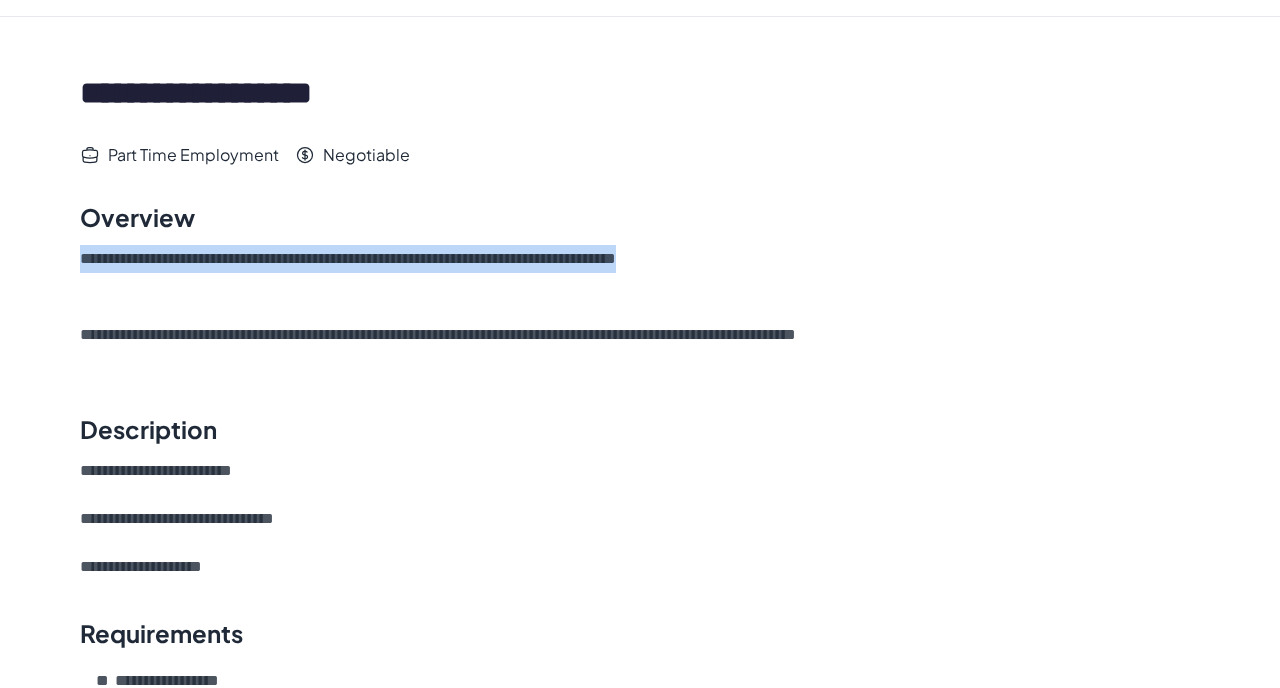 click on "**********" at bounding box center [640, 349] 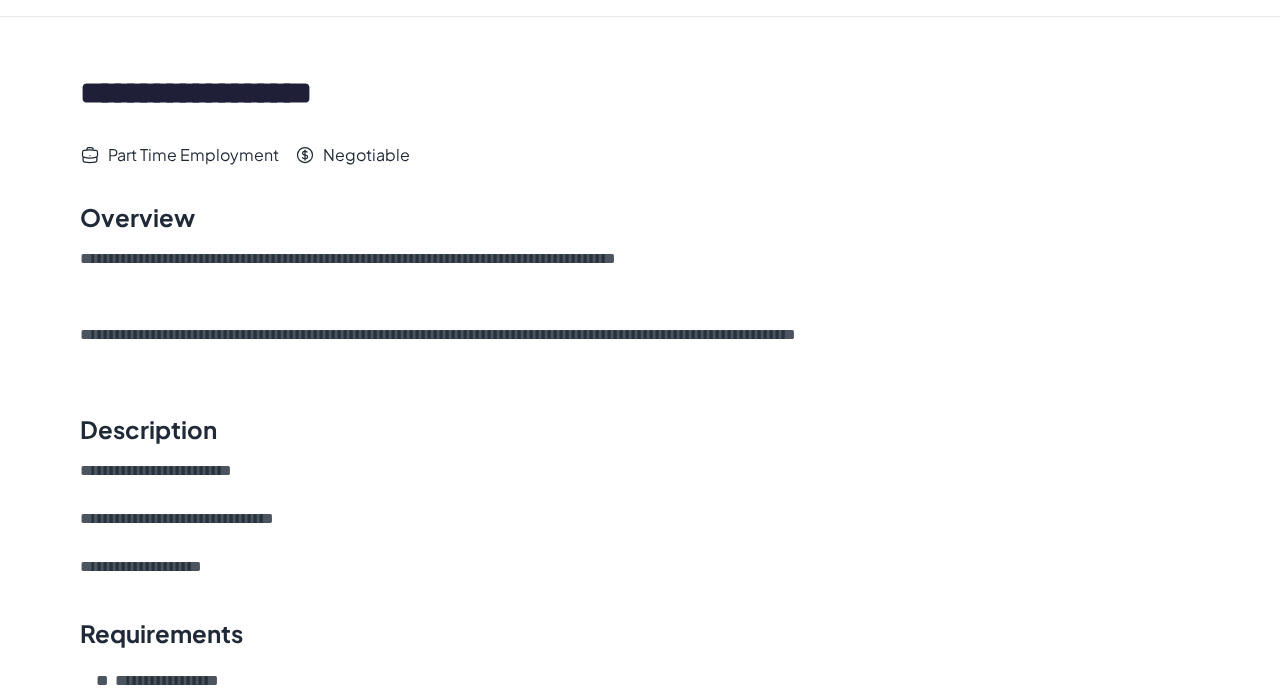click on "**********" at bounding box center (640, 349) 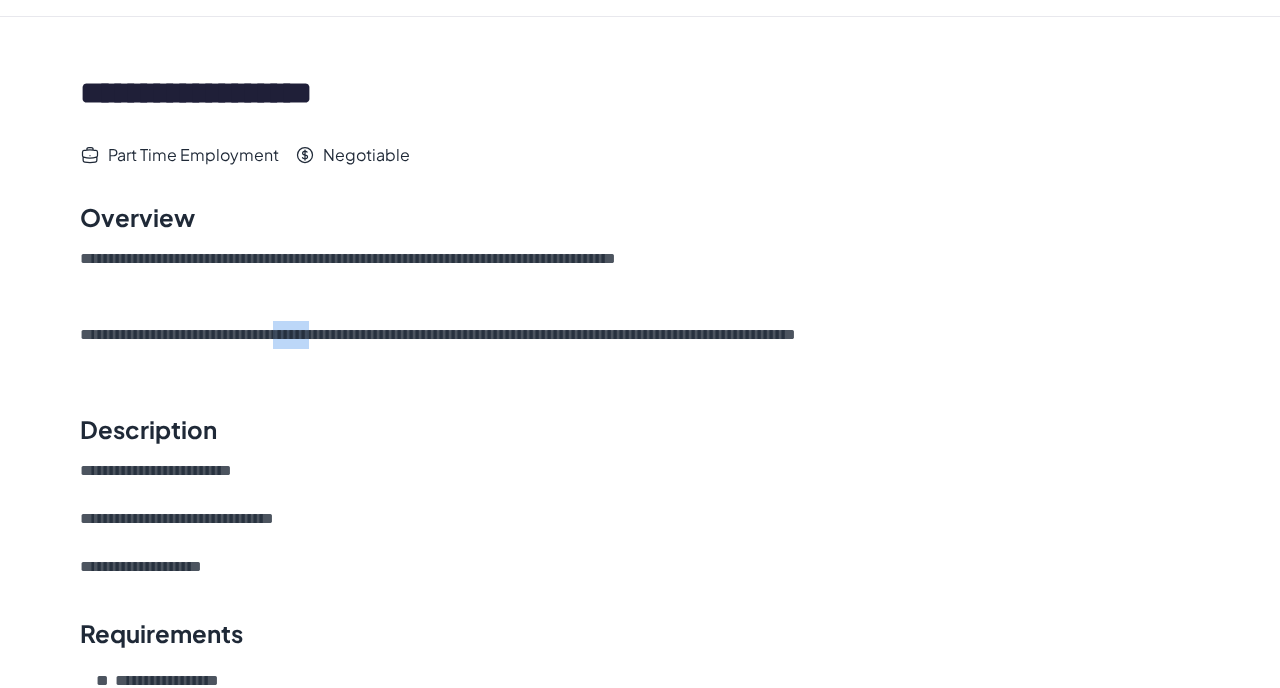 click on "**********" at bounding box center (640, 349) 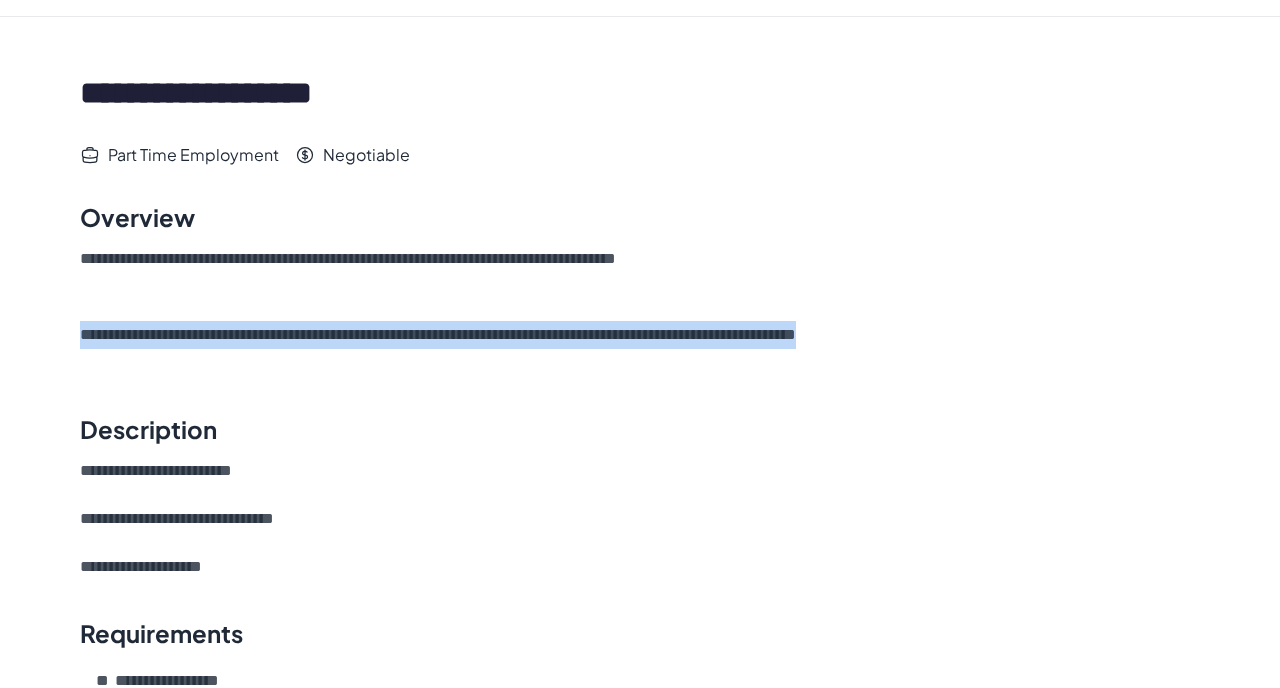click on "**********" at bounding box center (640, 349) 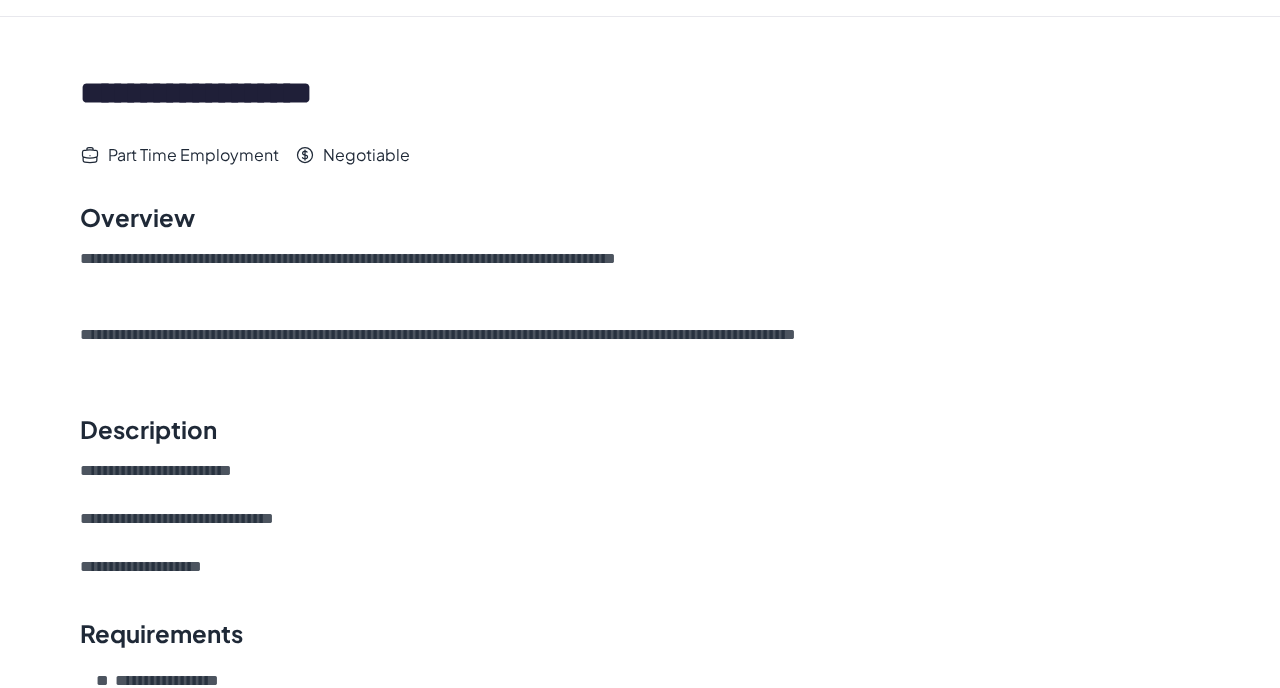 click on "**********" at bounding box center (640, 349) 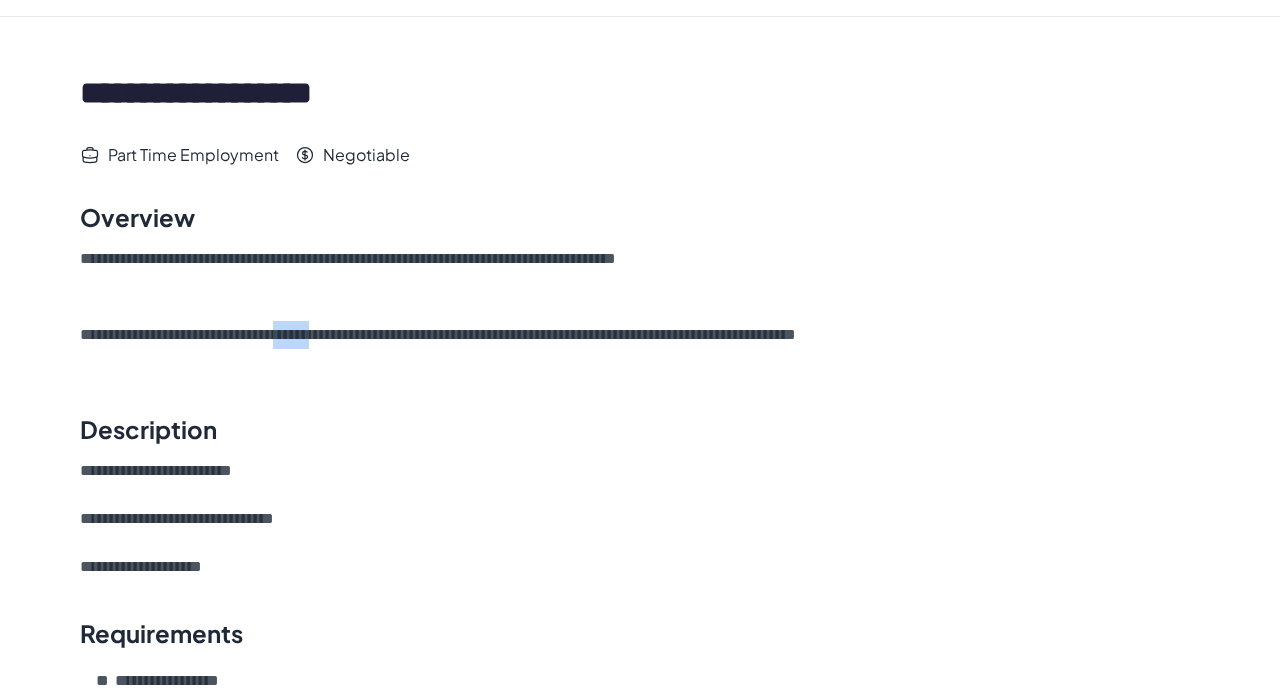 click on "**********" at bounding box center (640, 349) 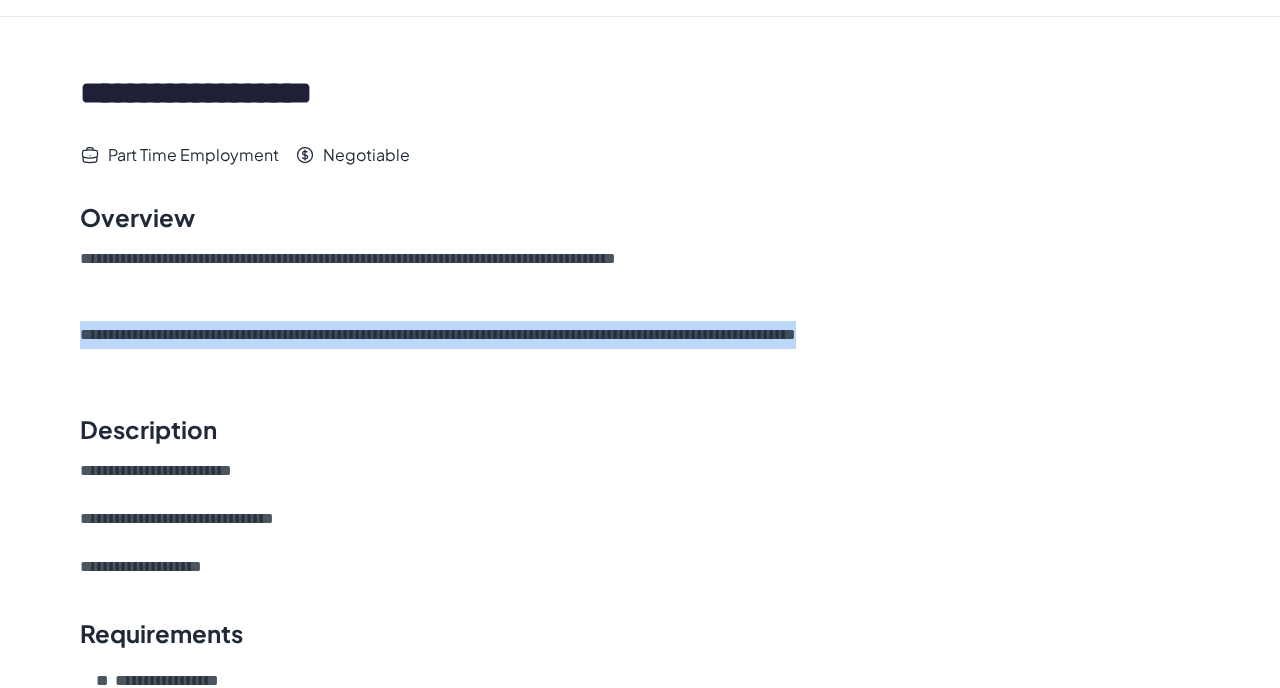 click on "**********" at bounding box center [640, 349] 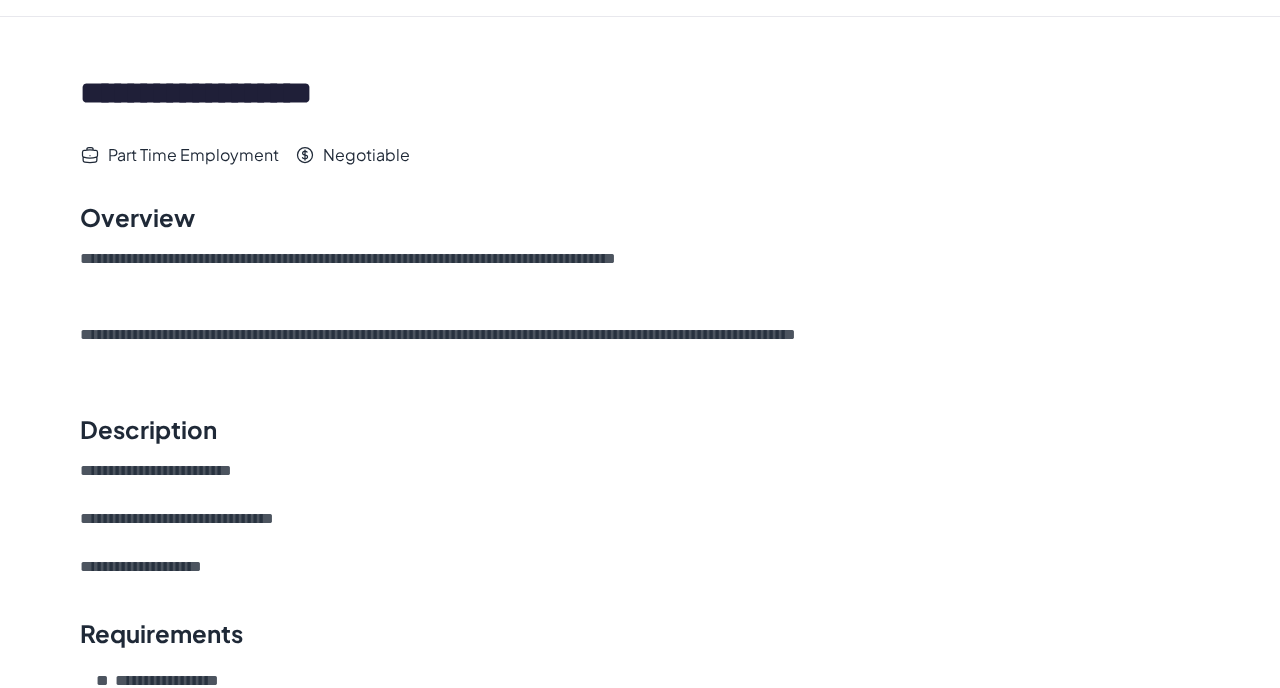 click on "**********" at bounding box center [640, 349] 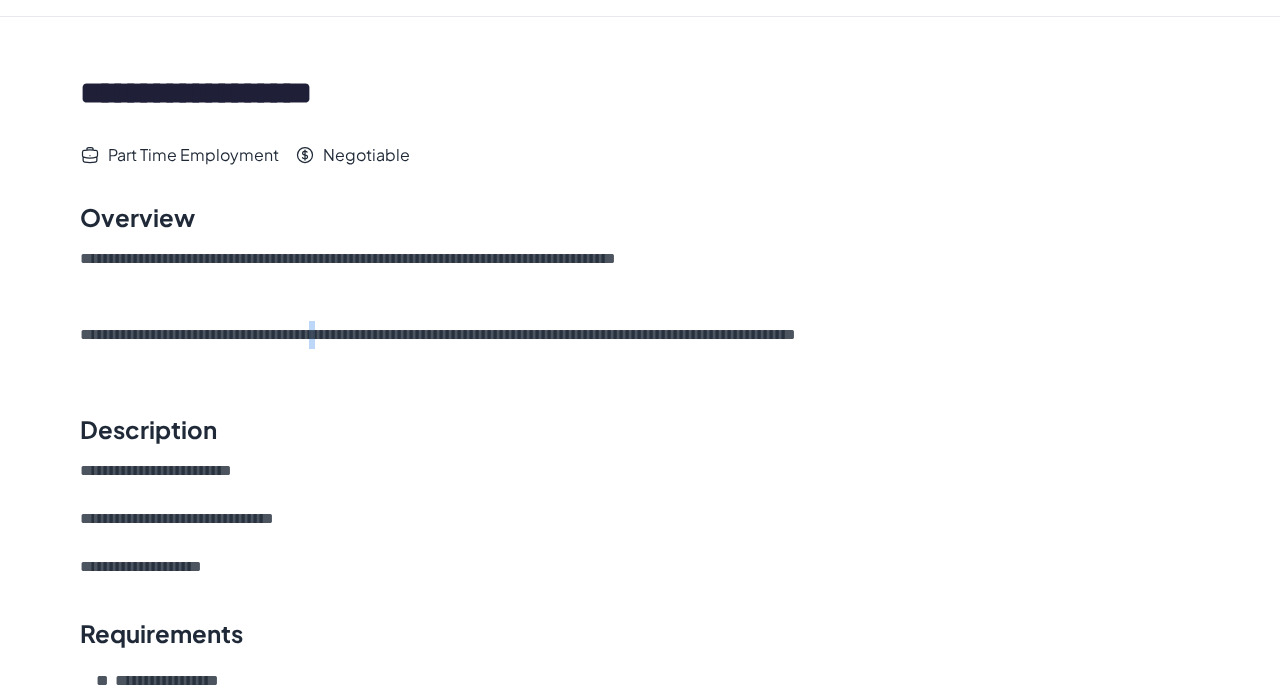 click on "**********" at bounding box center [640, 349] 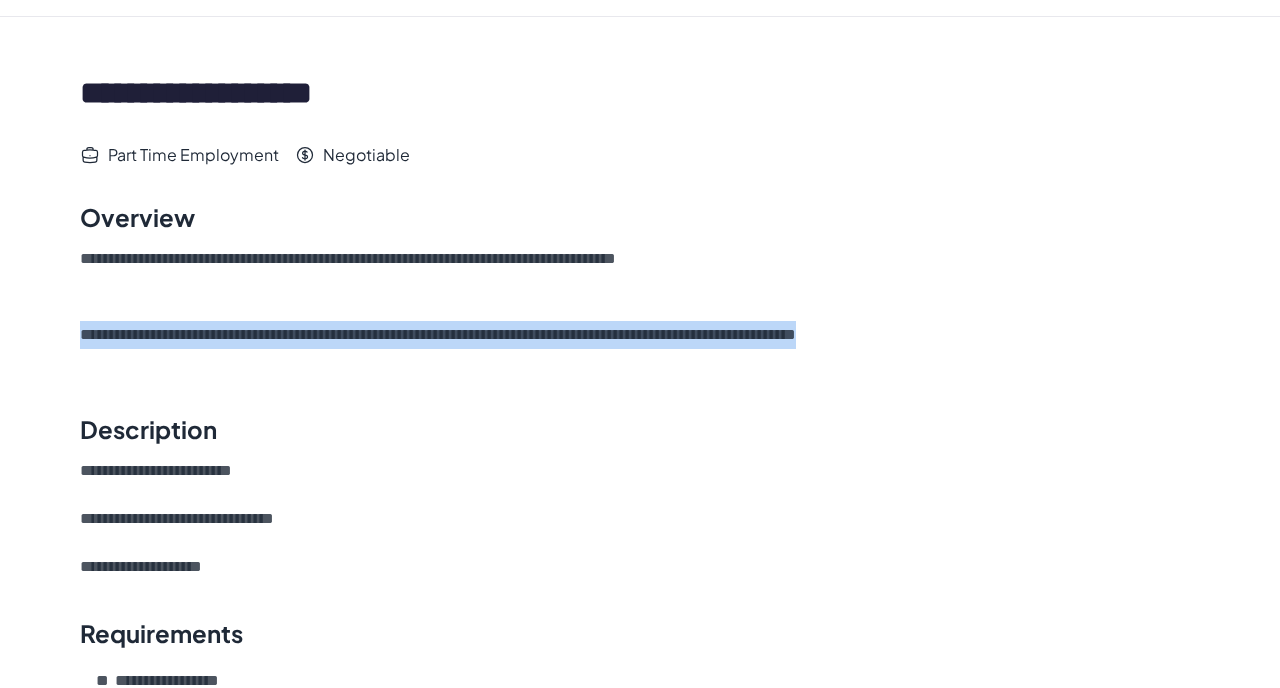 click on "**********" at bounding box center (640, 349) 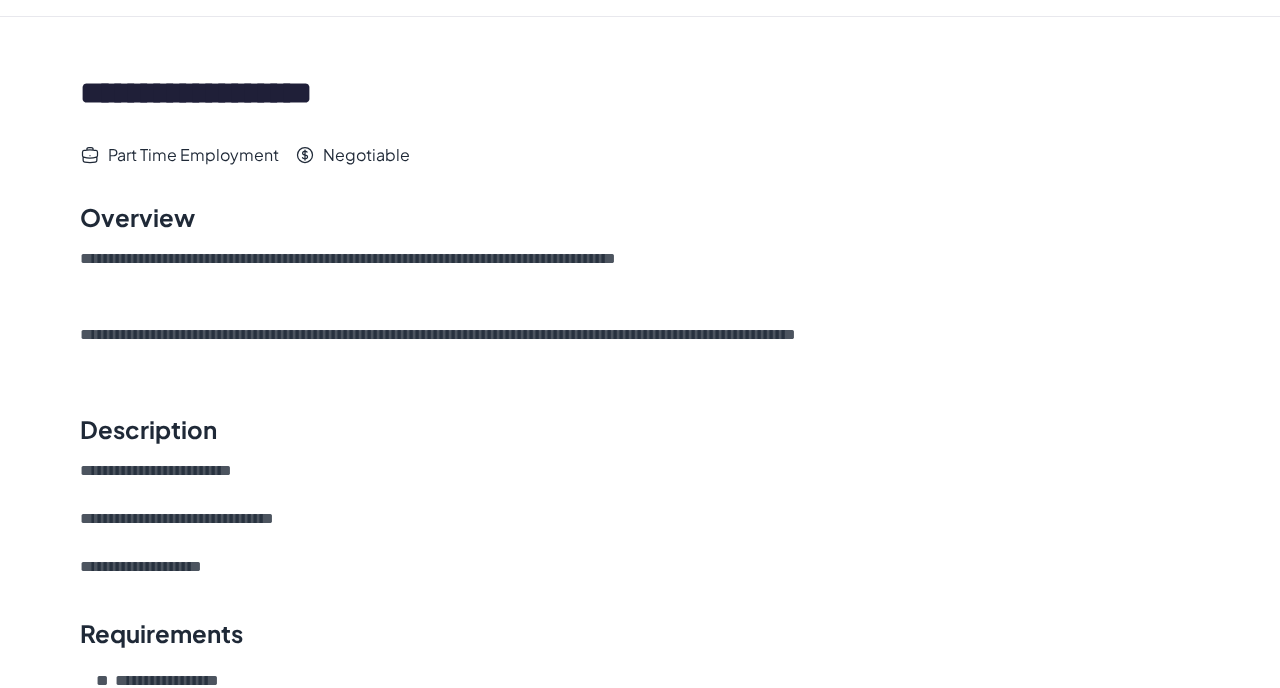 click on "**********" at bounding box center [640, 349] 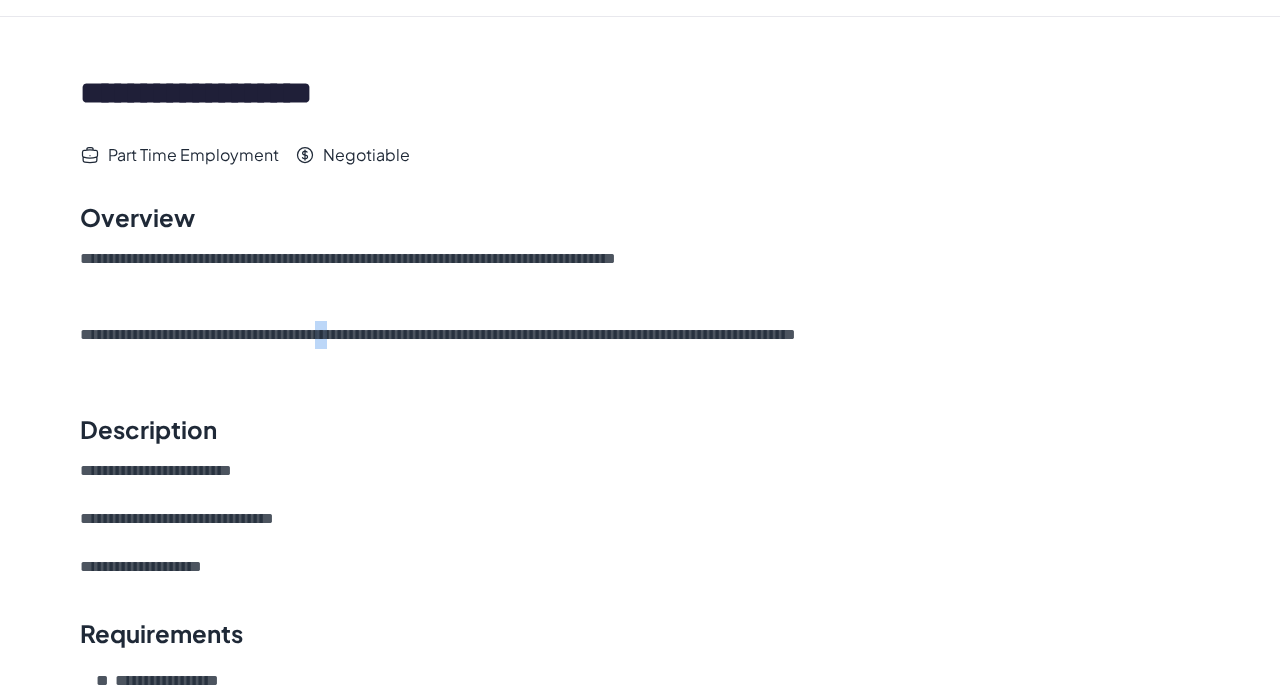 click on "**********" at bounding box center [640, 349] 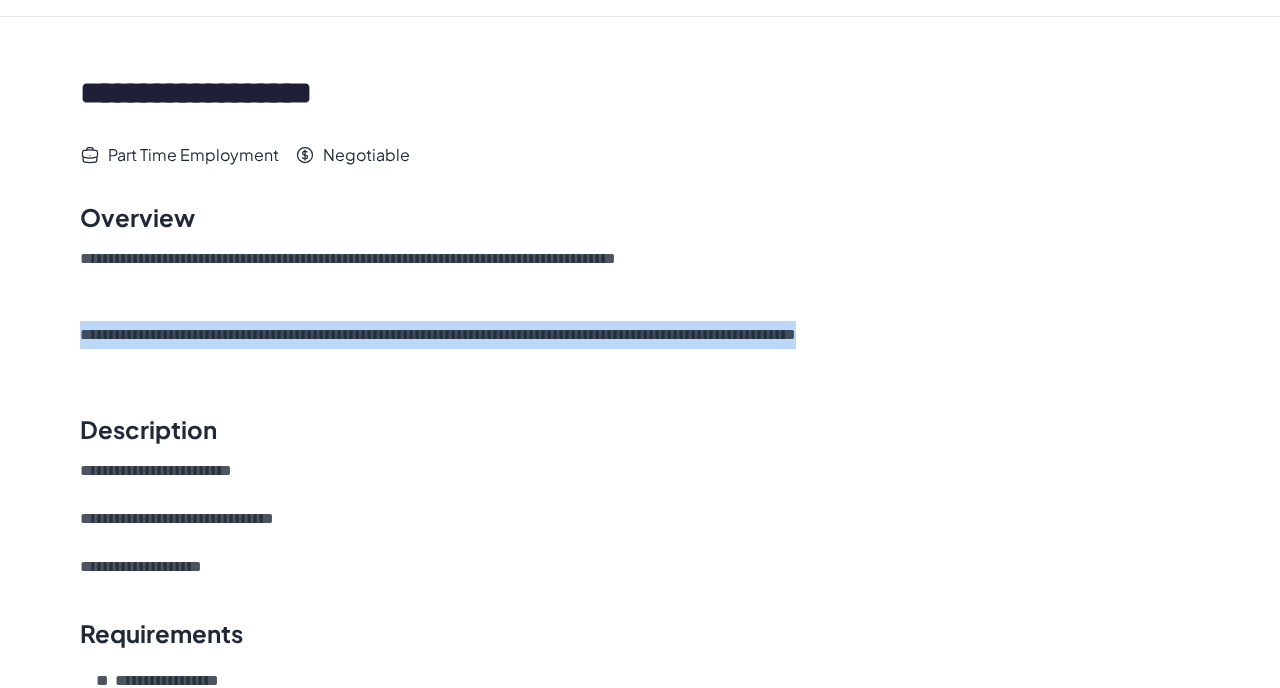 click on "**********" at bounding box center (640, 349) 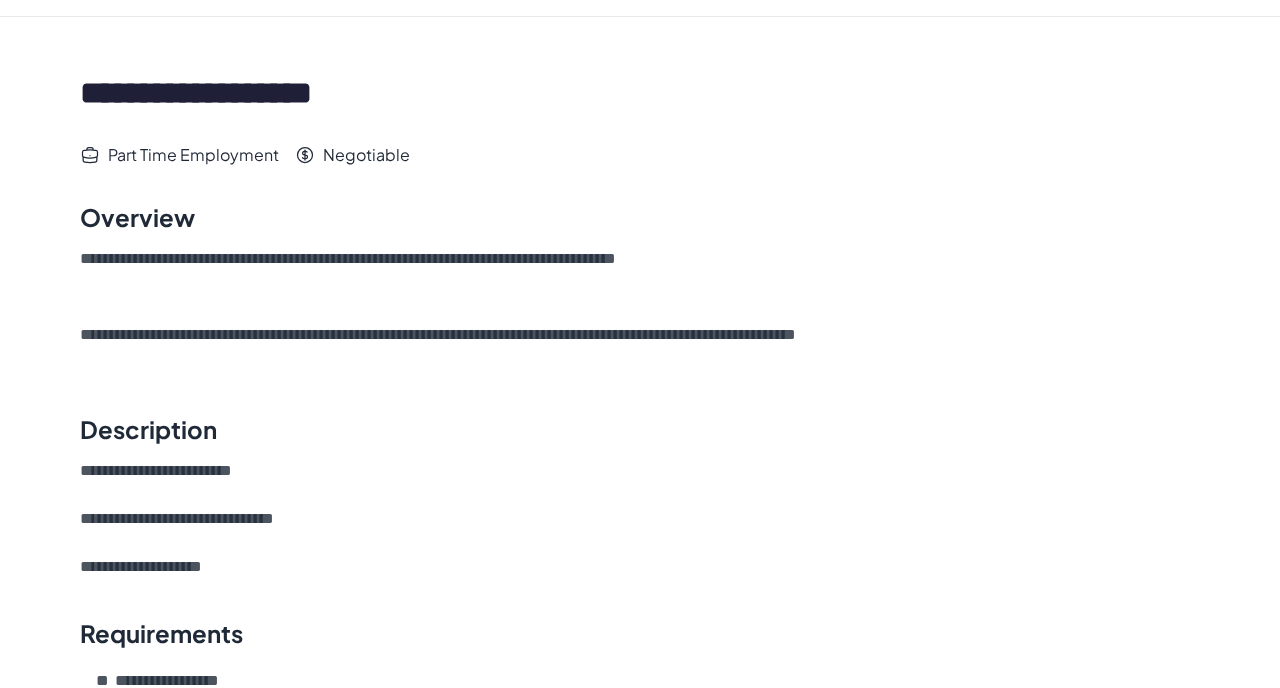 click on "**********" at bounding box center (640, 349) 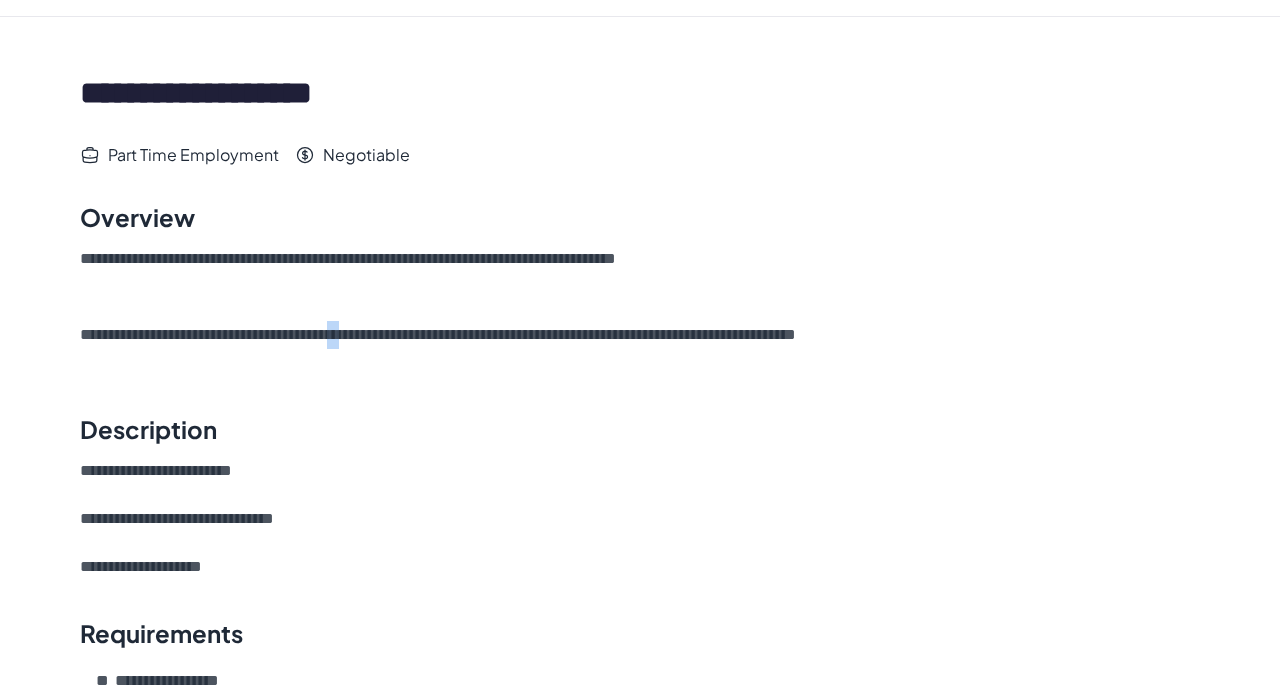 click on "**********" at bounding box center [640, 349] 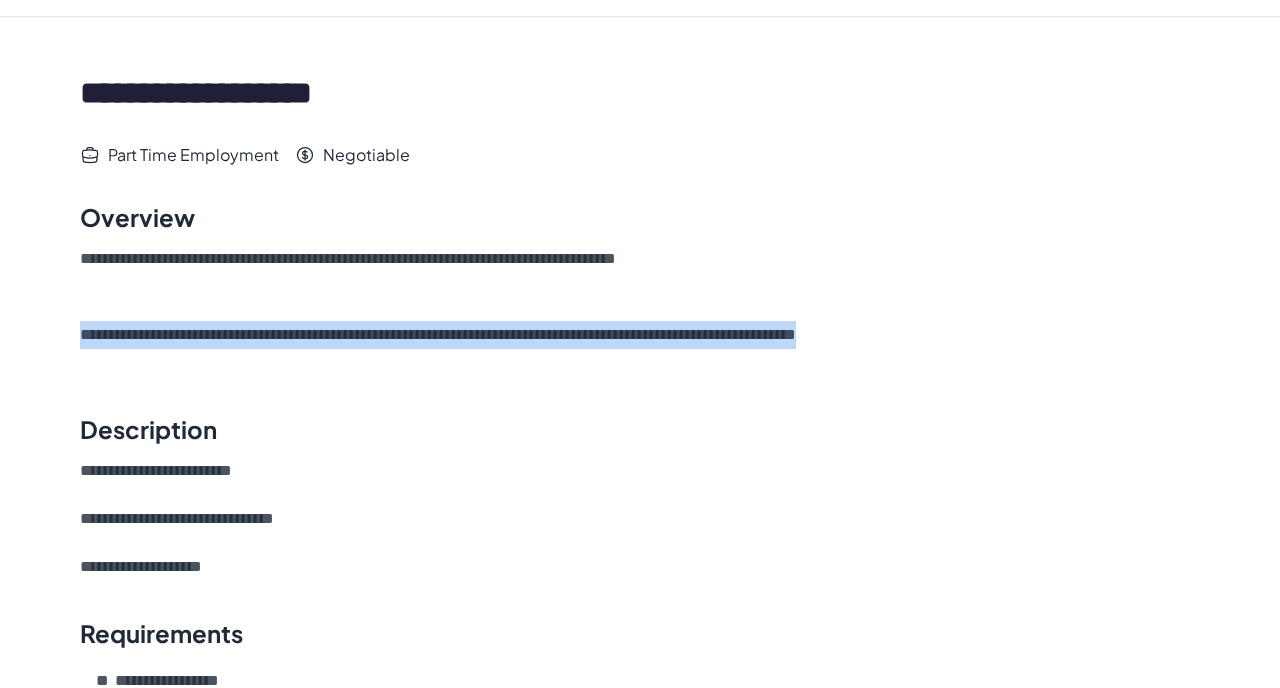 click on "**********" at bounding box center [640, 349] 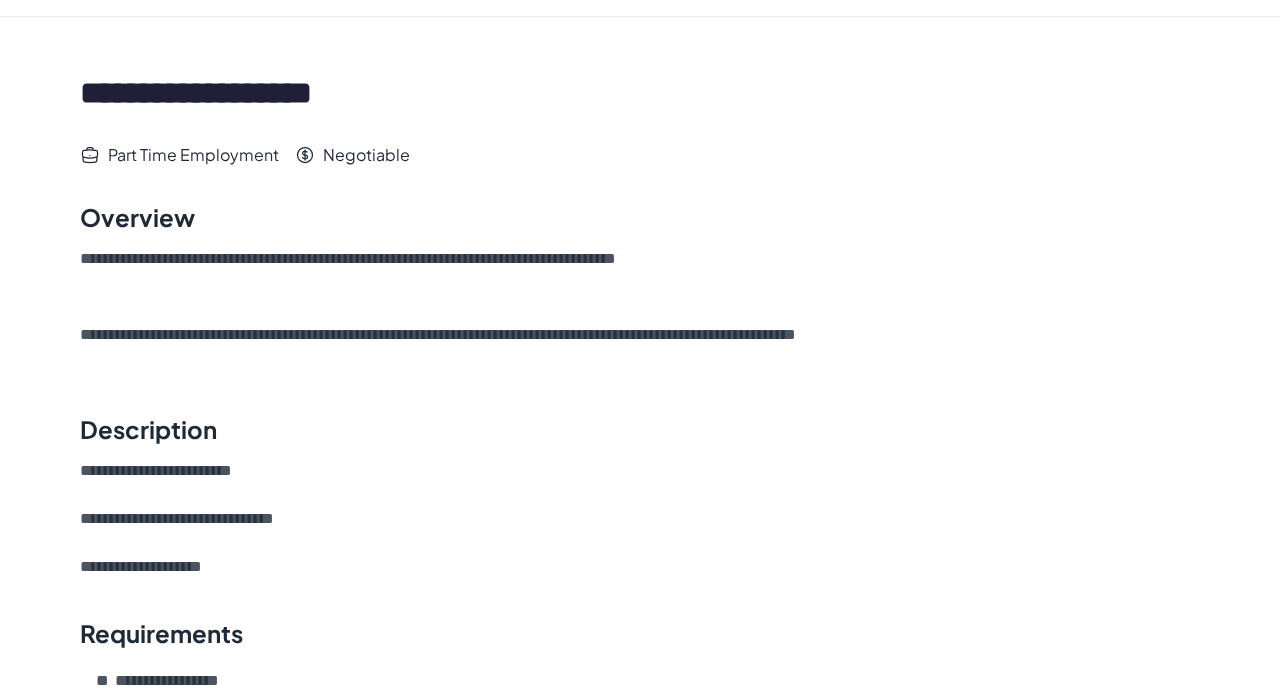 click on "**********" at bounding box center [640, 349] 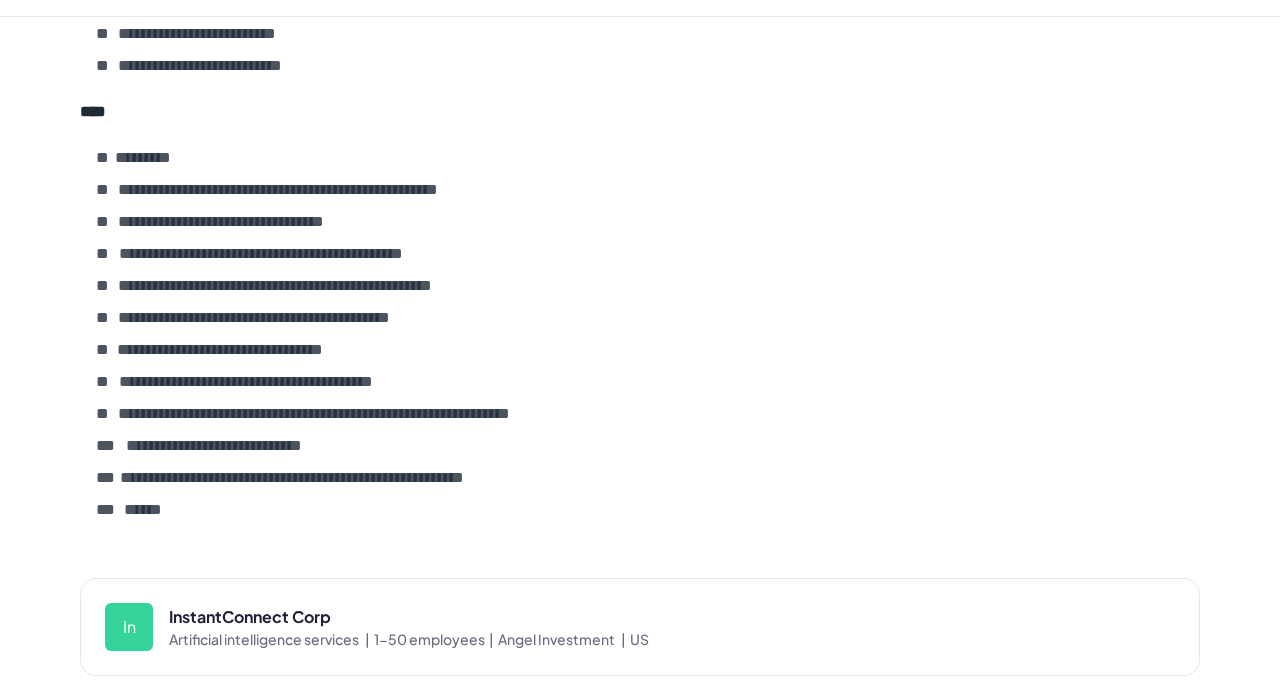 scroll, scrollTop: 795, scrollLeft: 0, axis: vertical 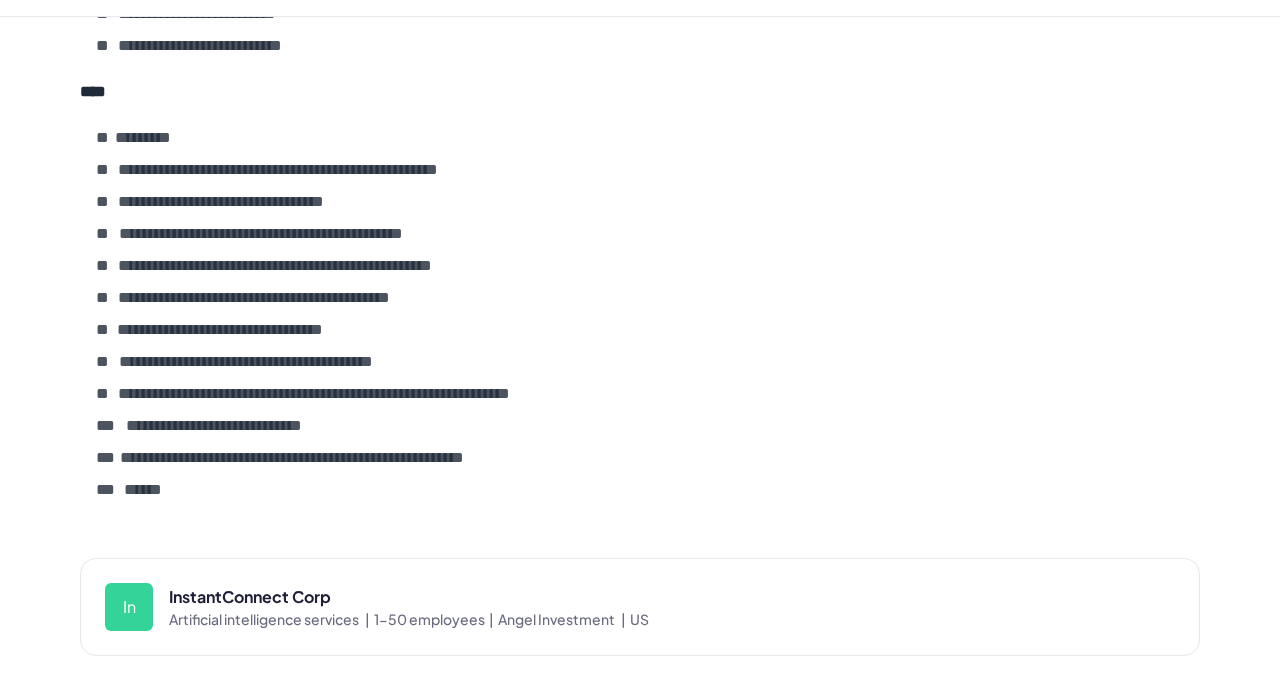 click on "**********" at bounding box center [463, 458] 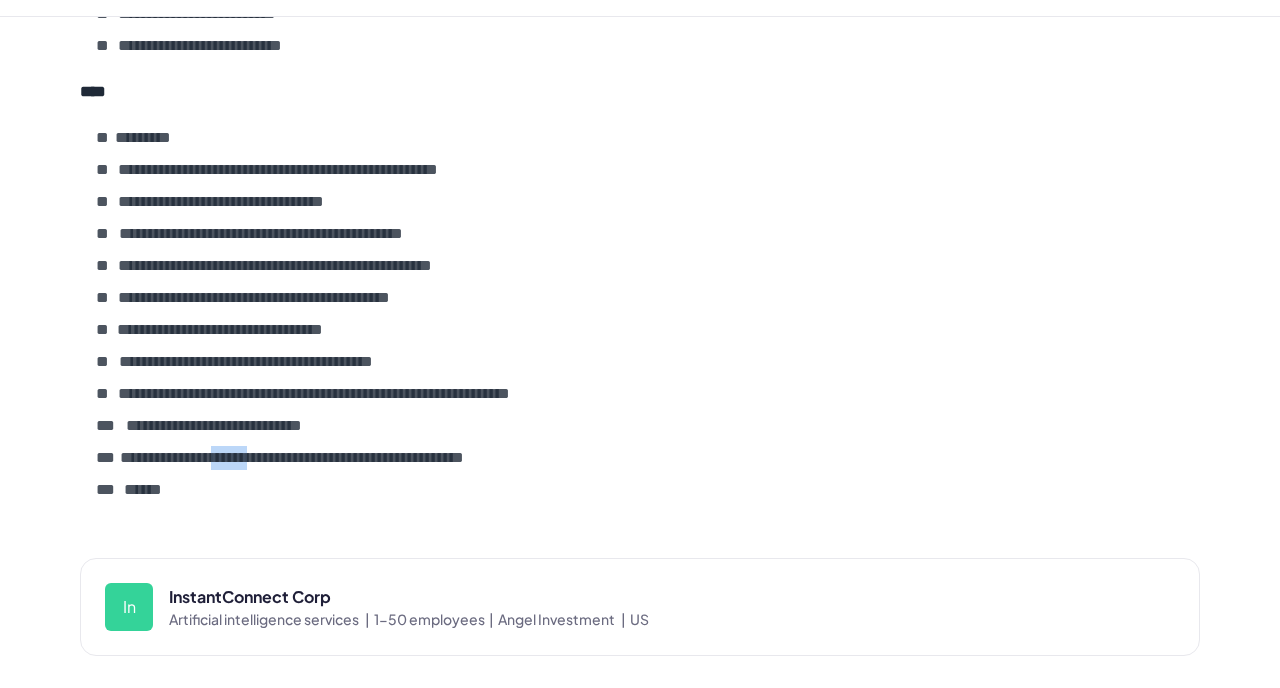 click on "**********" at bounding box center [463, 458] 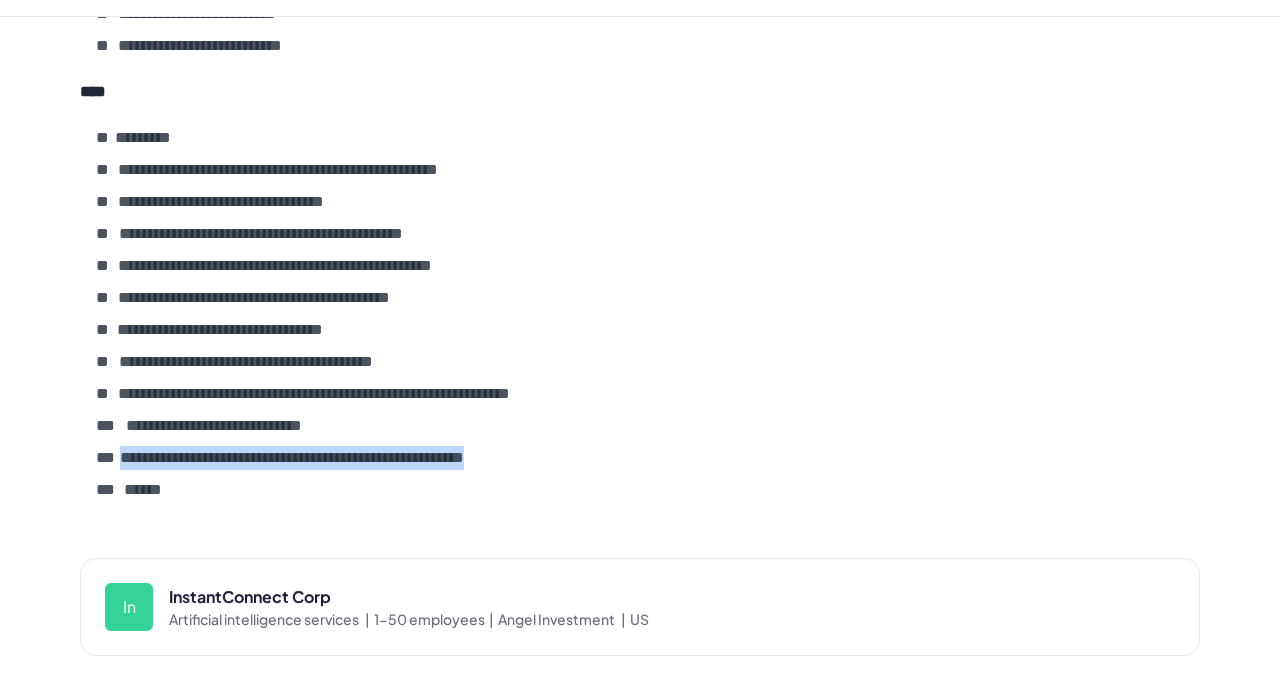 click on "*** ******" at bounding box center (648, 490) 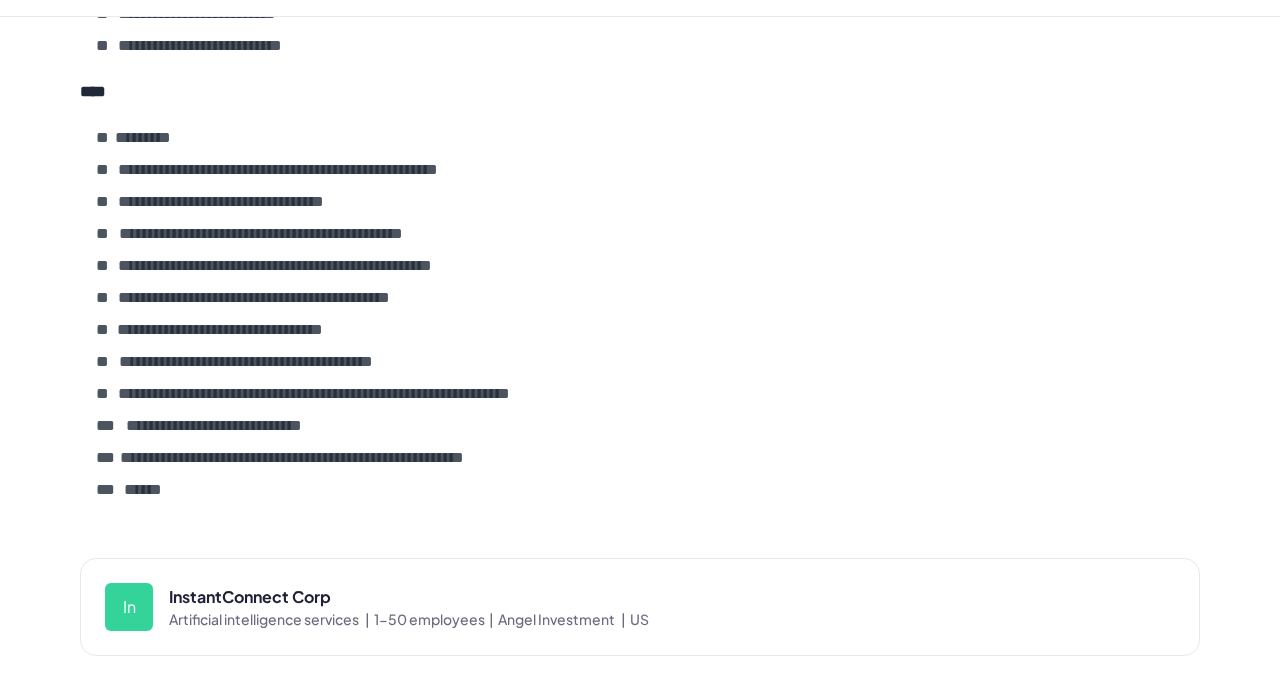 click on "*** ******" at bounding box center [648, 490] 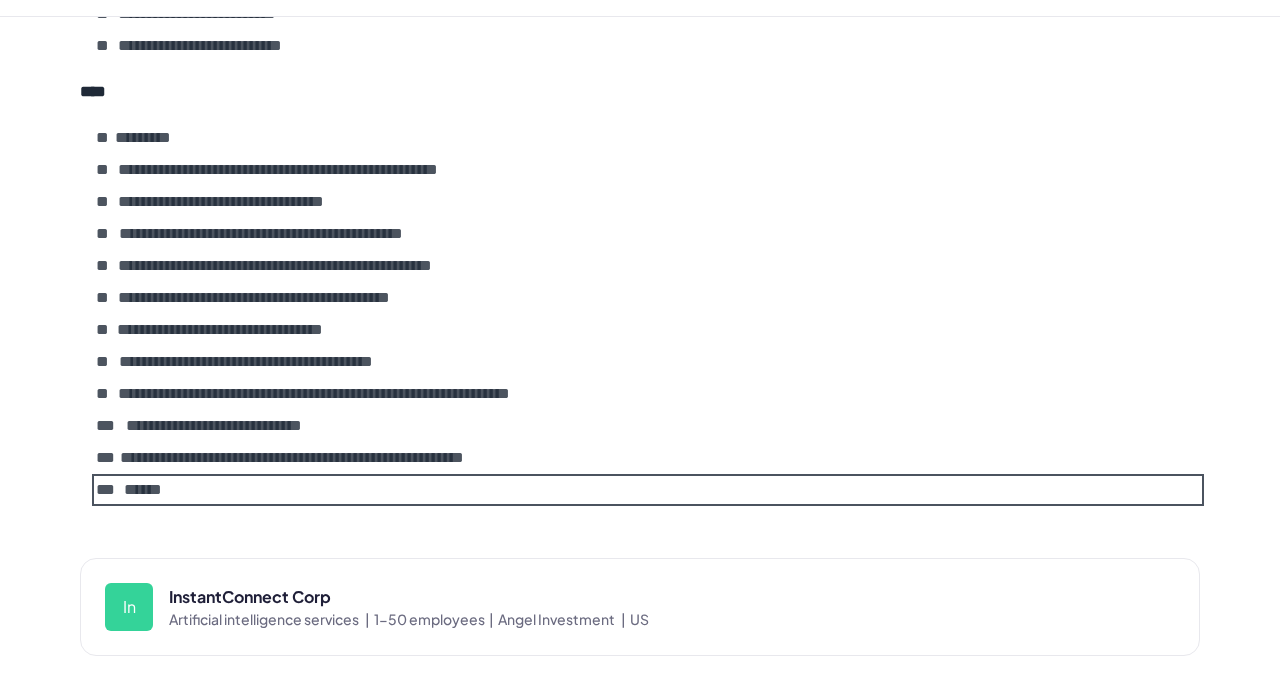 click on "*** ******" at bounding box center (648, 490) 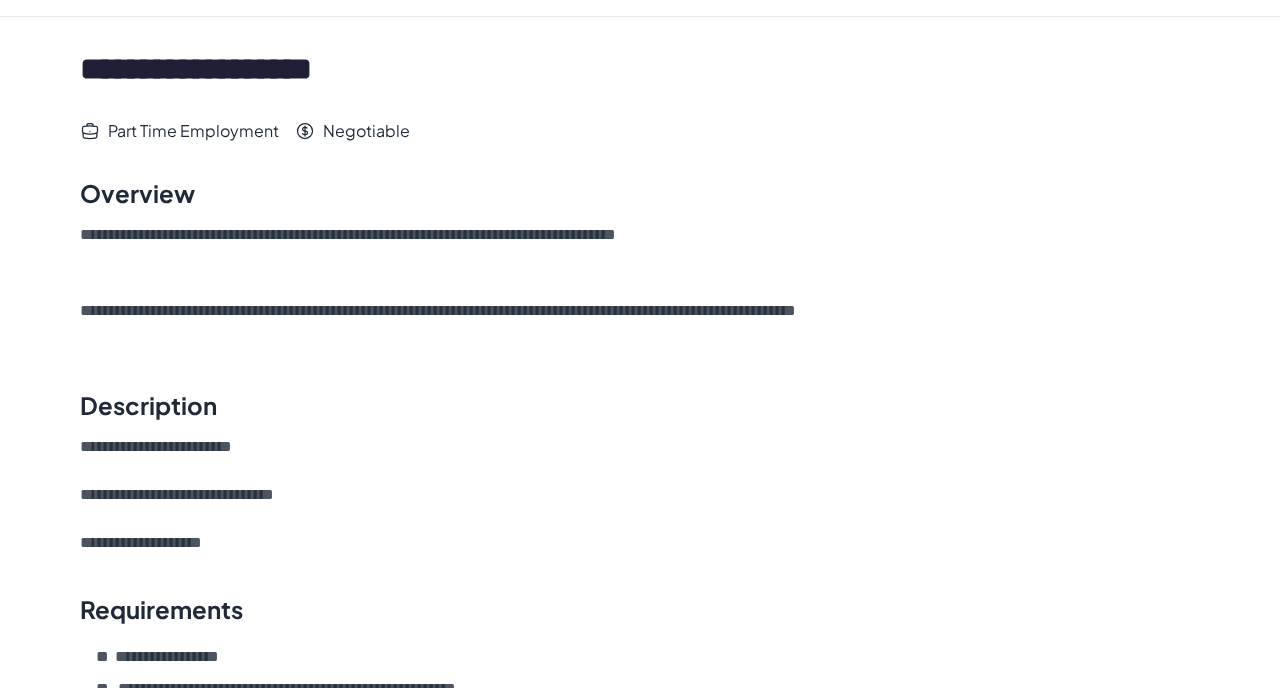 scroll, scrollTop: 0, scrollLeft: 0, axis: both 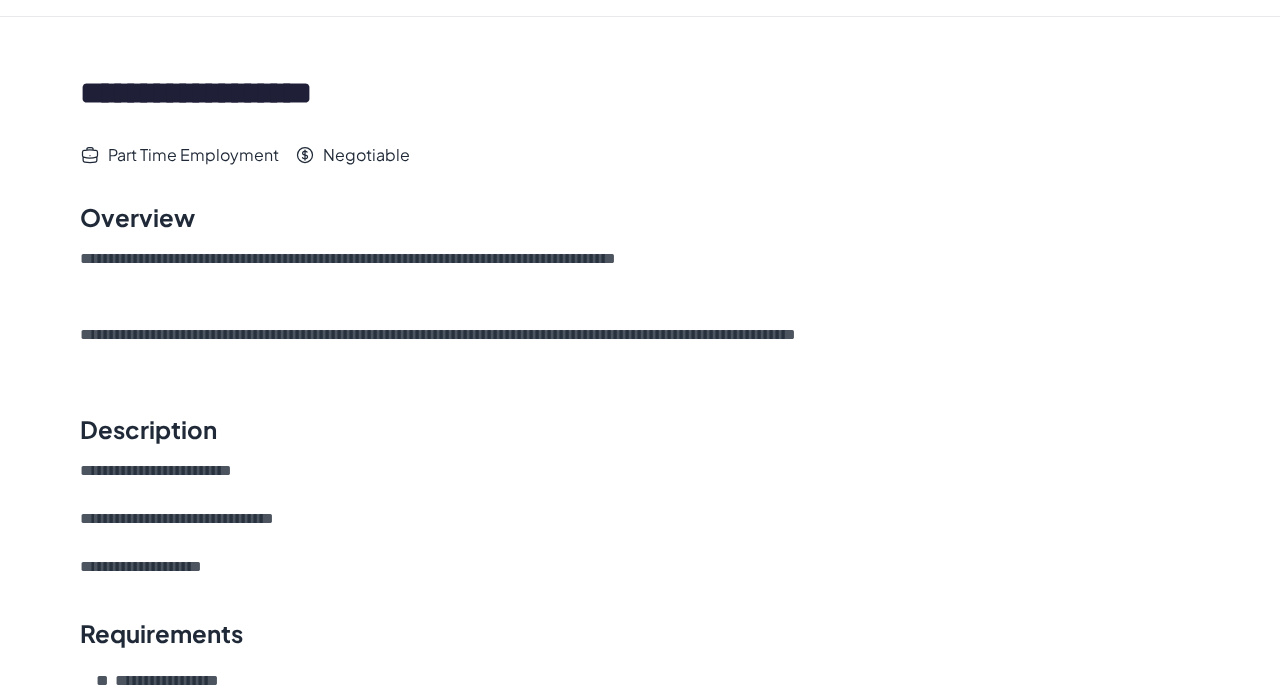 click on "**********" at bounding box center (640, 495) 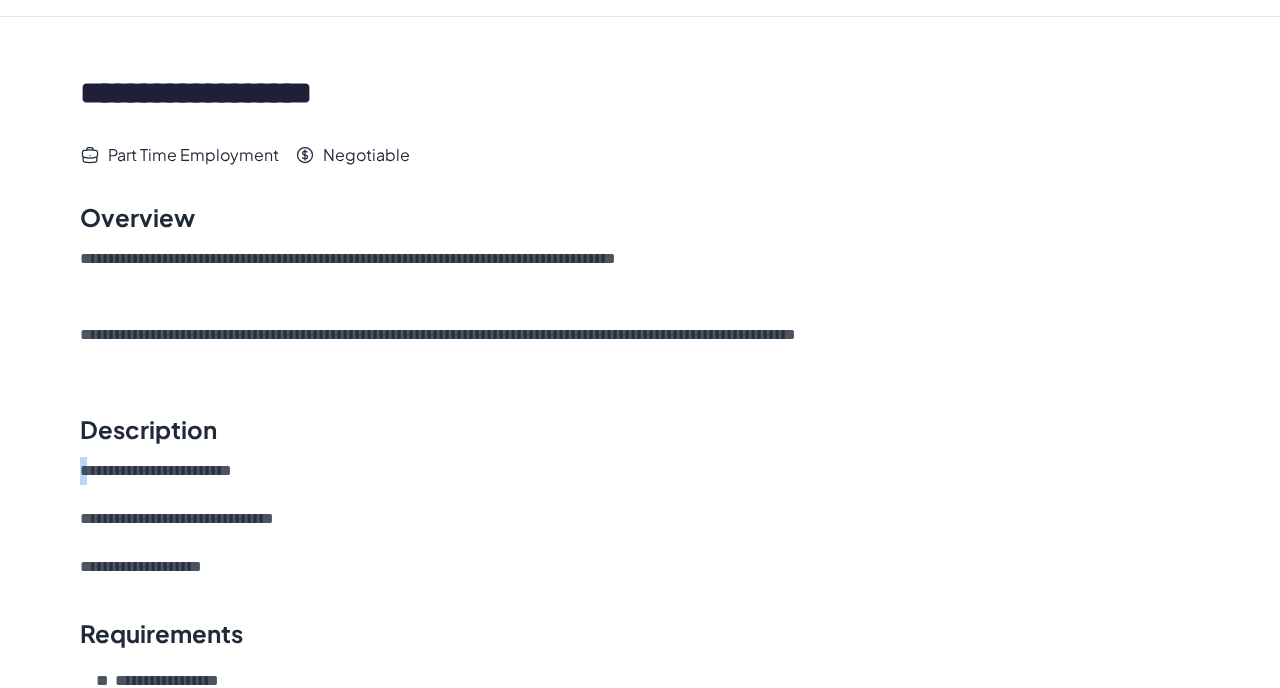 click on "**********" at bounding box center (640, 495) 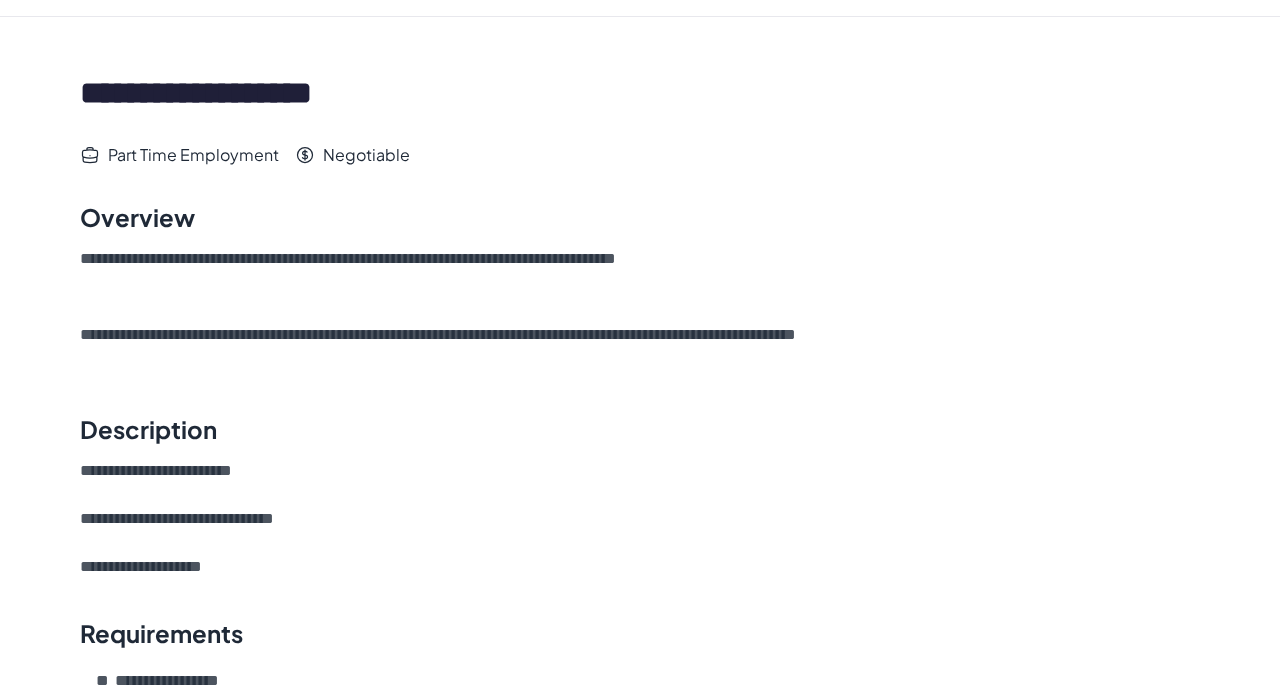 click on "**********" at bounding box center [640, 349] 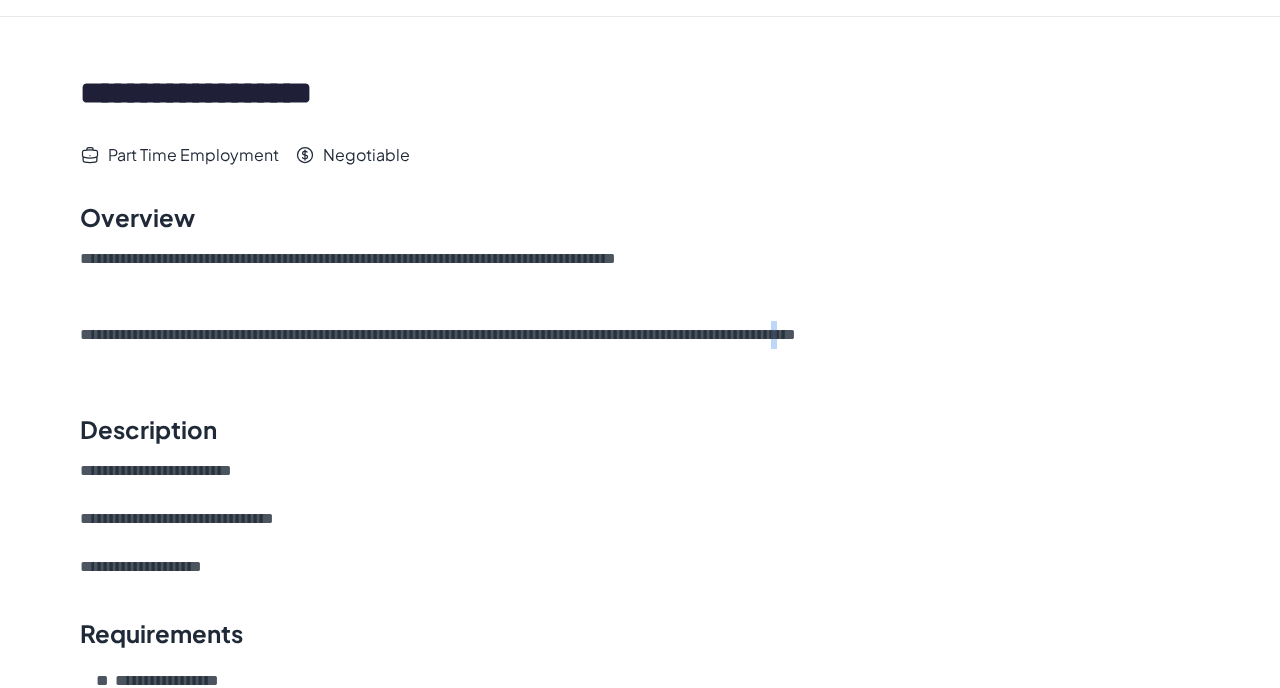 click on "**********" at bounding box center [640, 349] 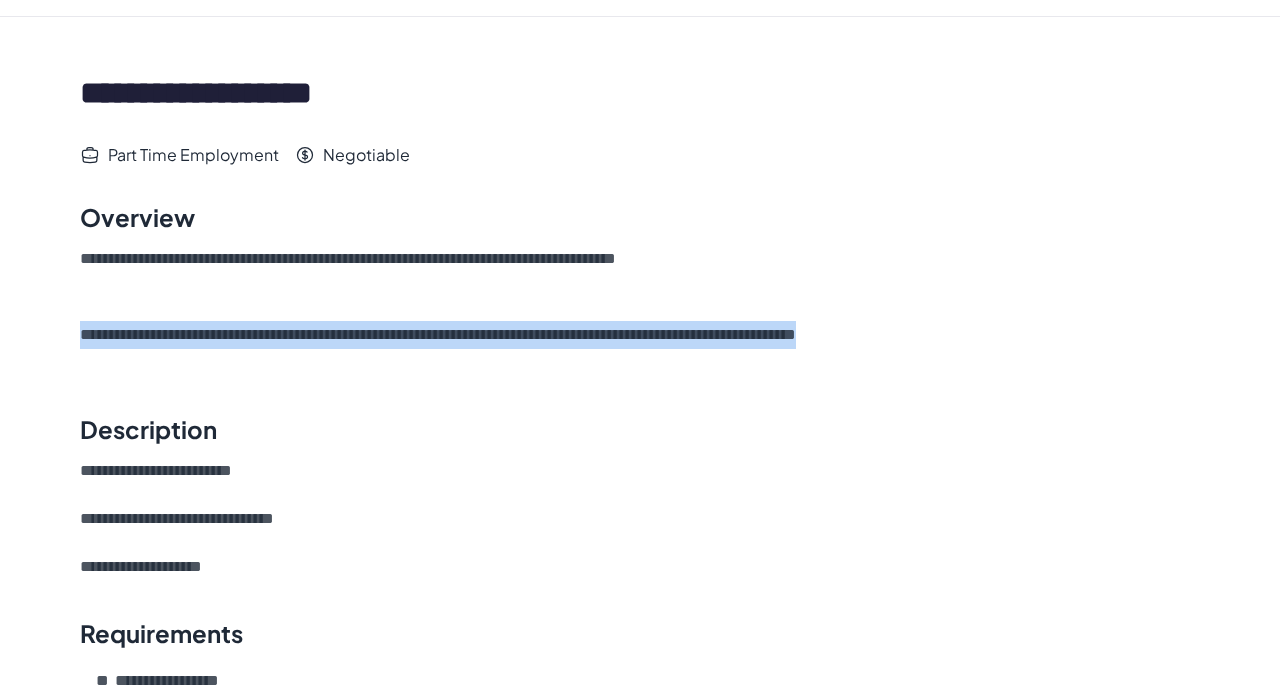 click on "**********" at bounding box center [640, 349] 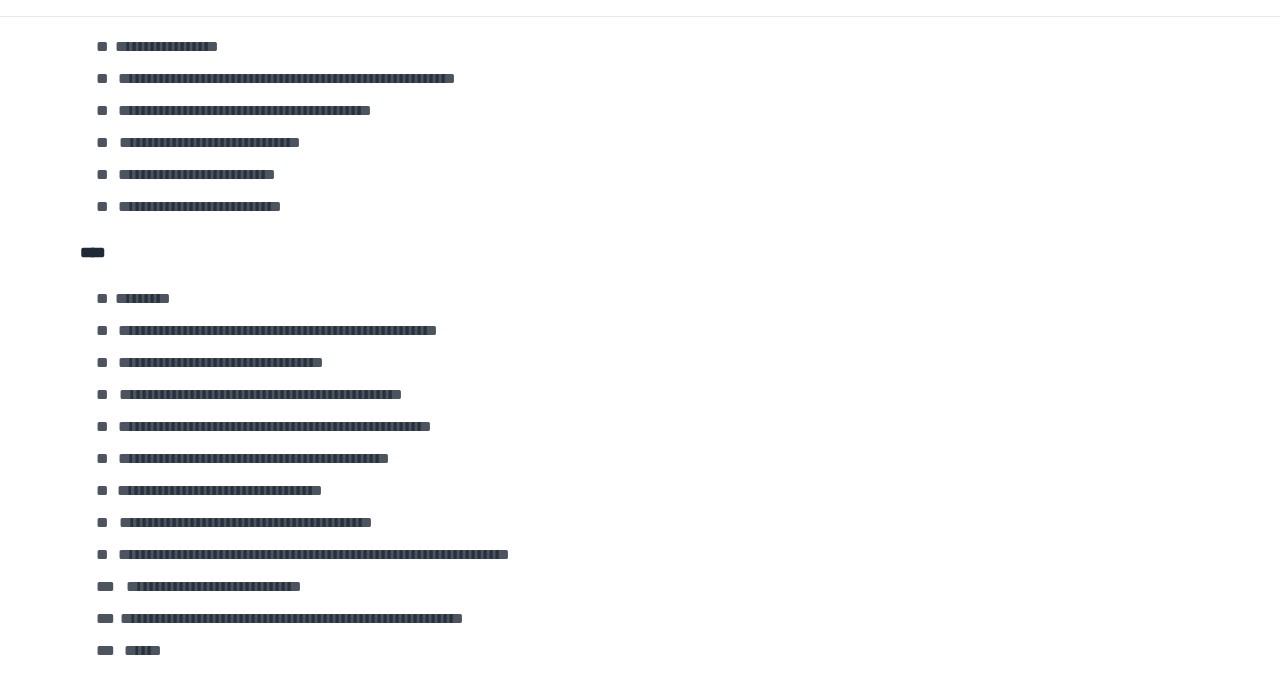 scroll, scrollTop: 795, scrollLeft: 0, axis: vertical 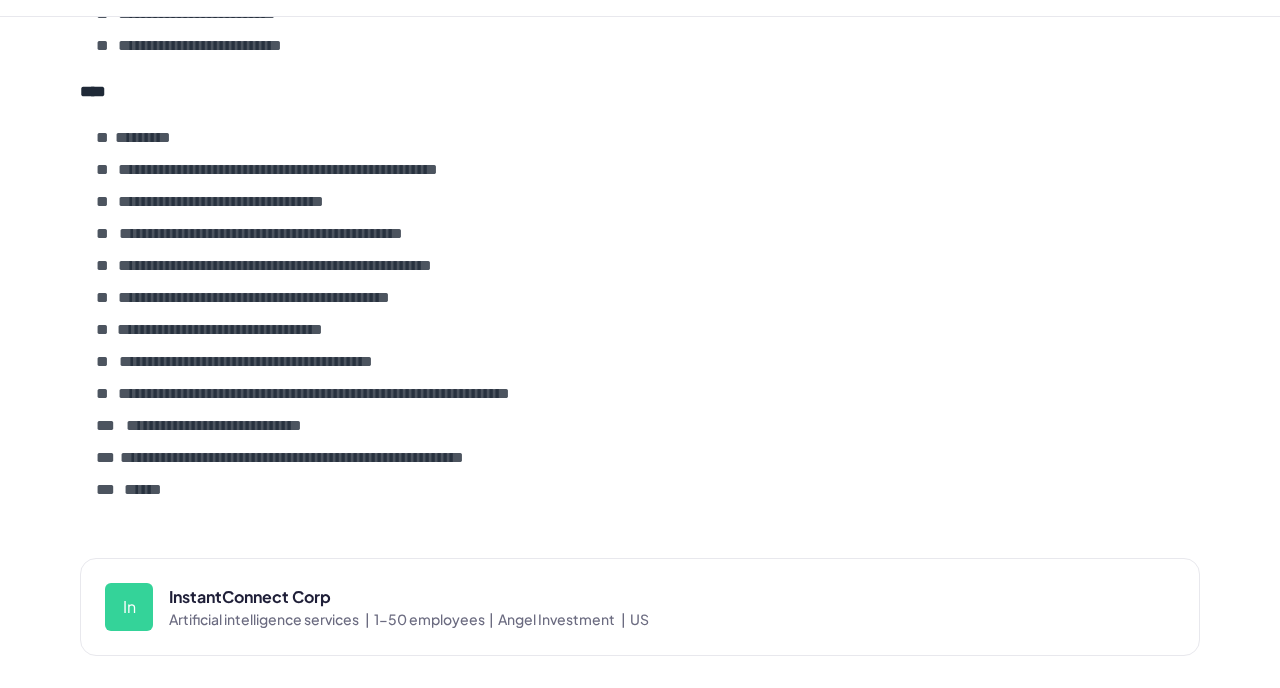 click on "1-50    employees |" at bounding box center [436, 619] 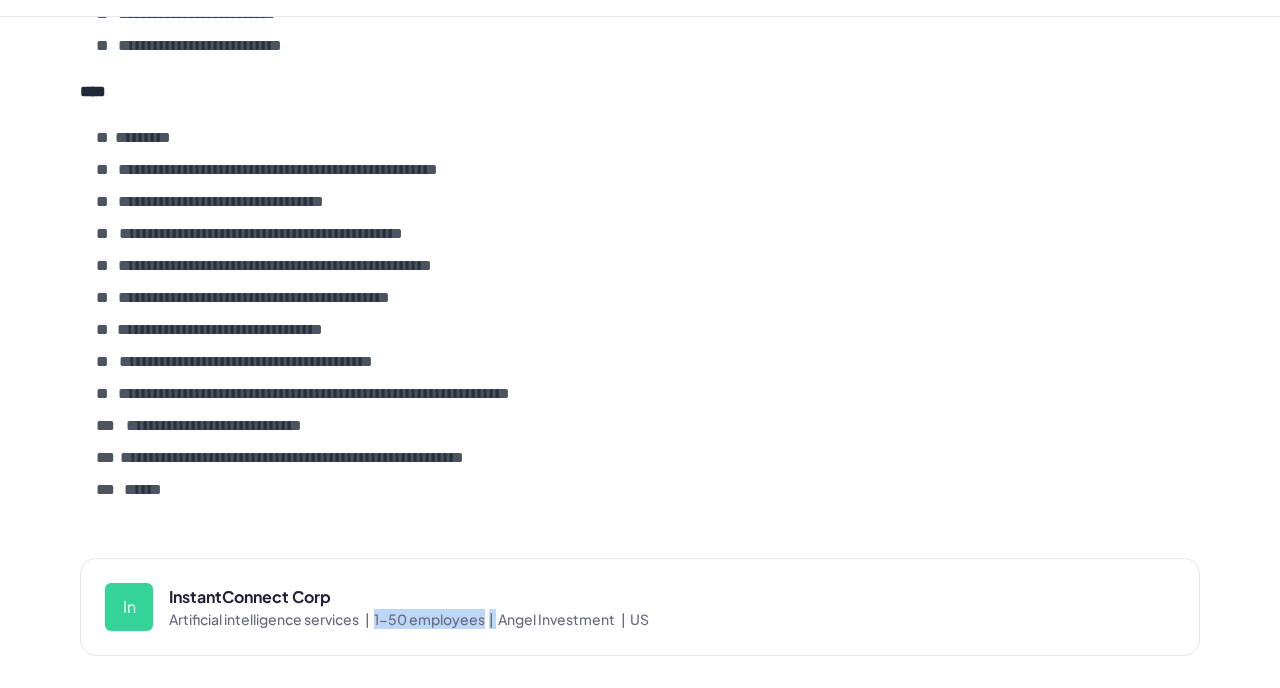 click on "1-50    employees |" at bounding box center [436, 619] 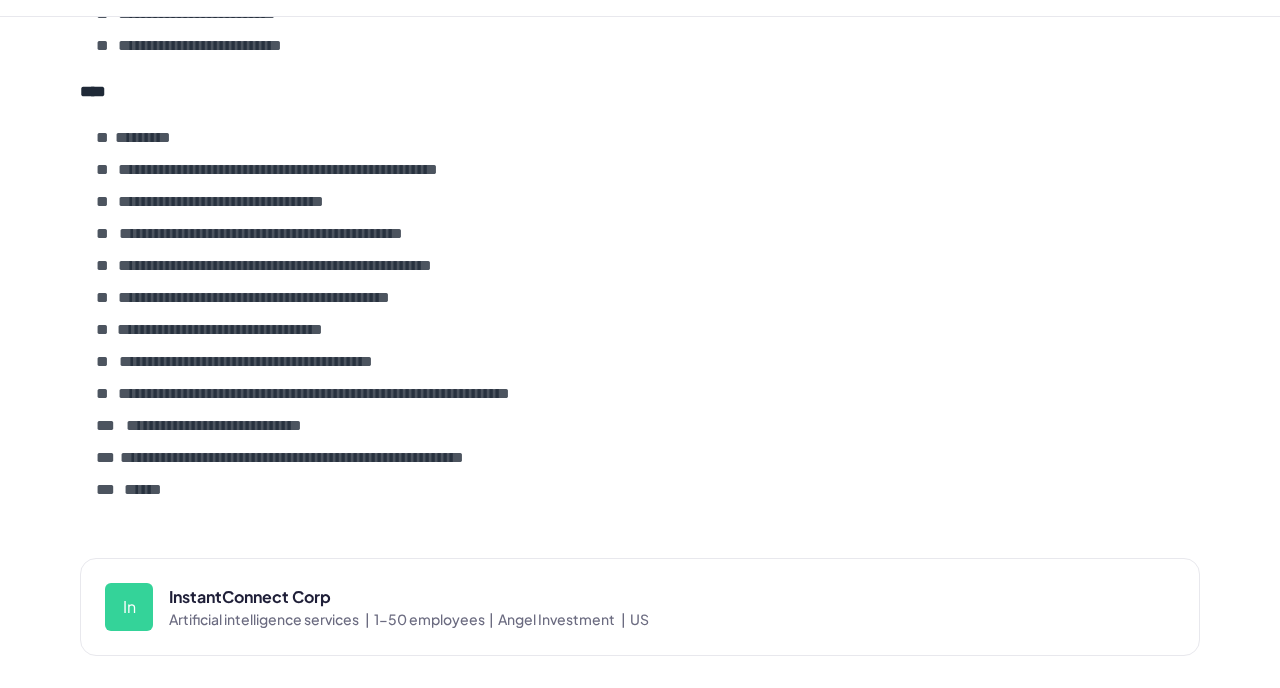 click on "1-50    employees |" at bounding box center [436, 619] 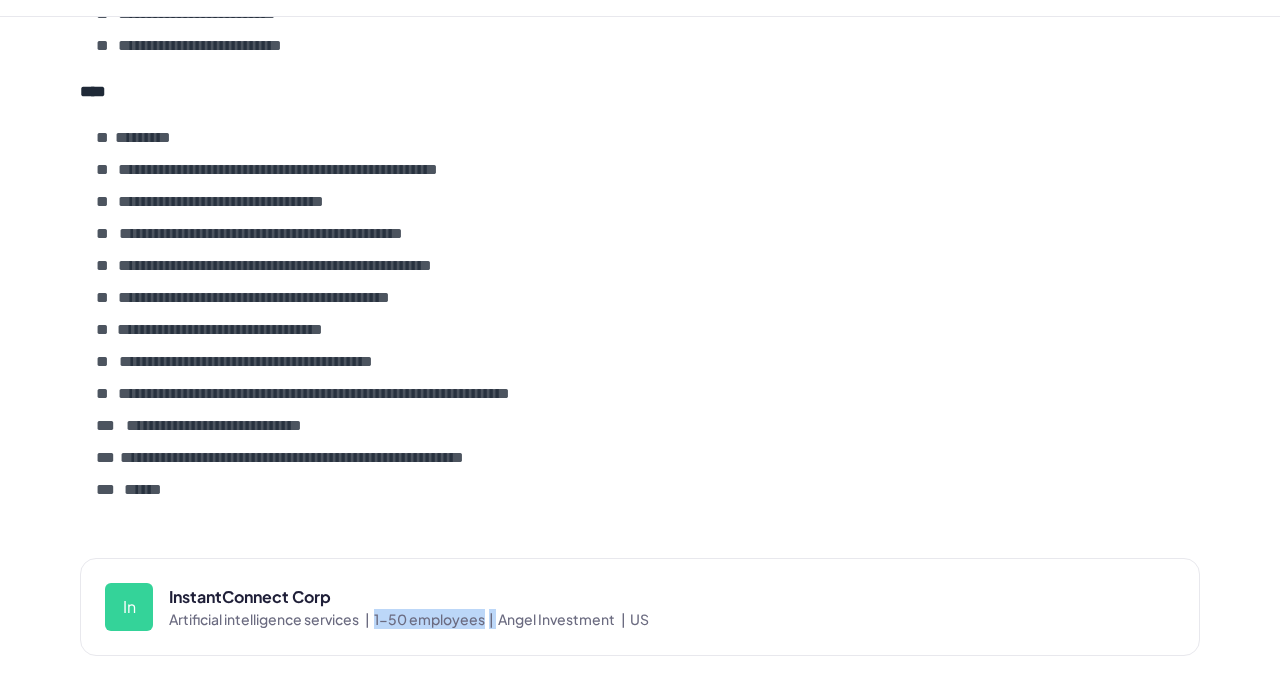 click on "Angel Investment   |" at bounding box center (564, 619) 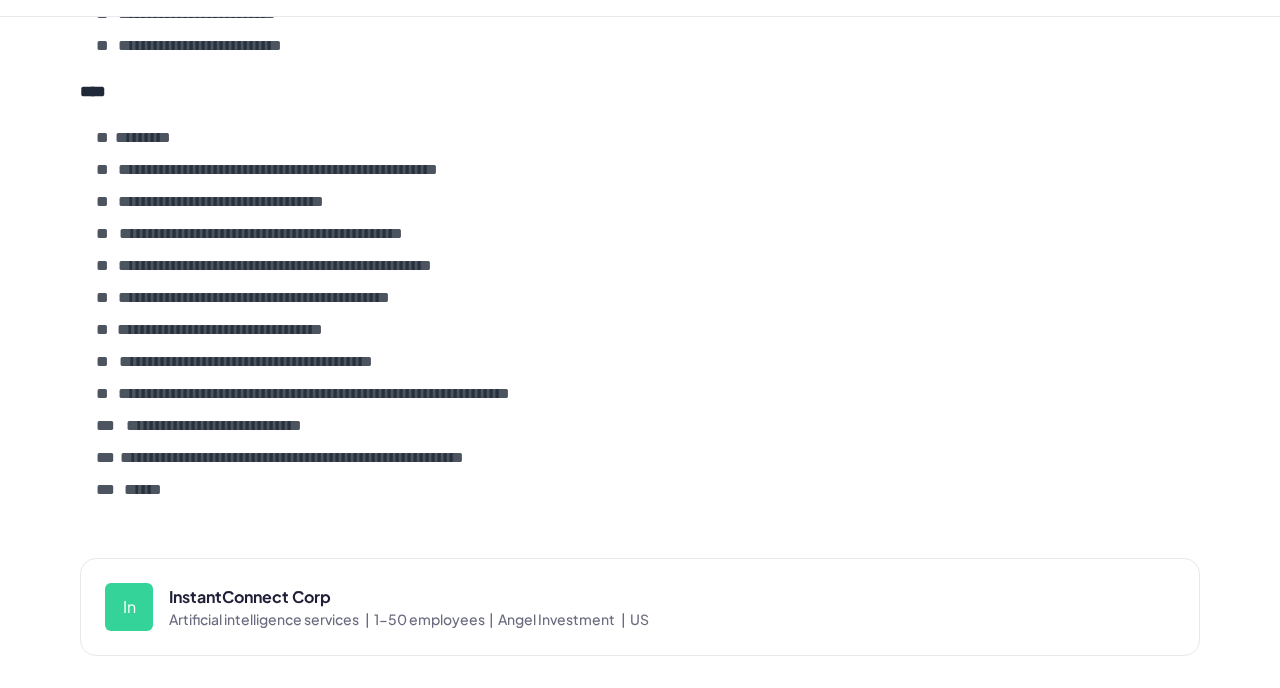 click on "Angel Investment   |" at bounding box center (564, 619) 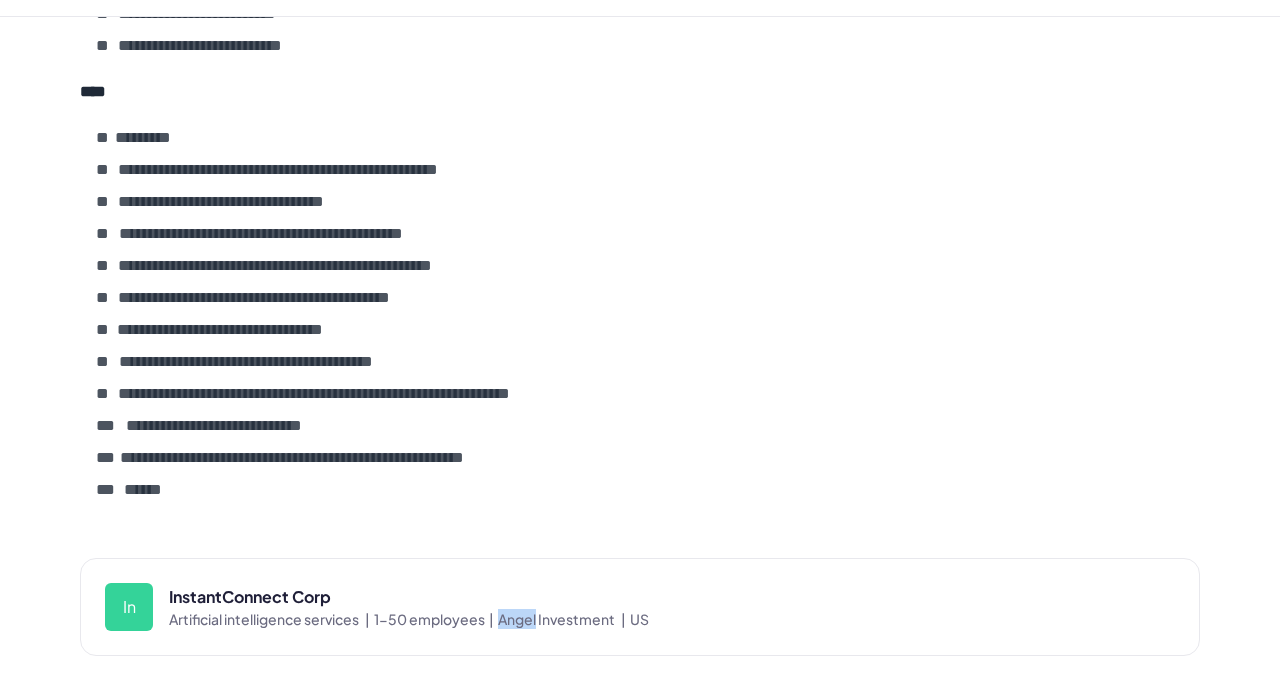 click on "Angel Investment   |" at bounding box center (564, 619) 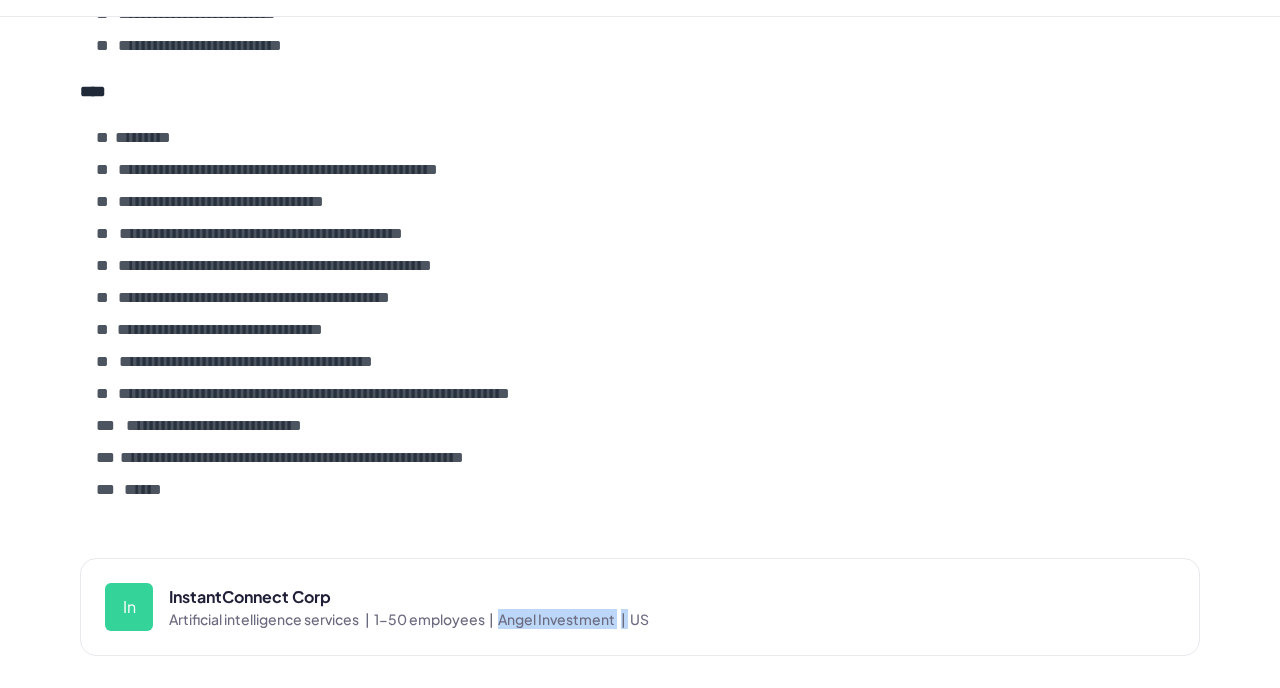 click on "Angel Investment   |" at bounding box center [564, 619] 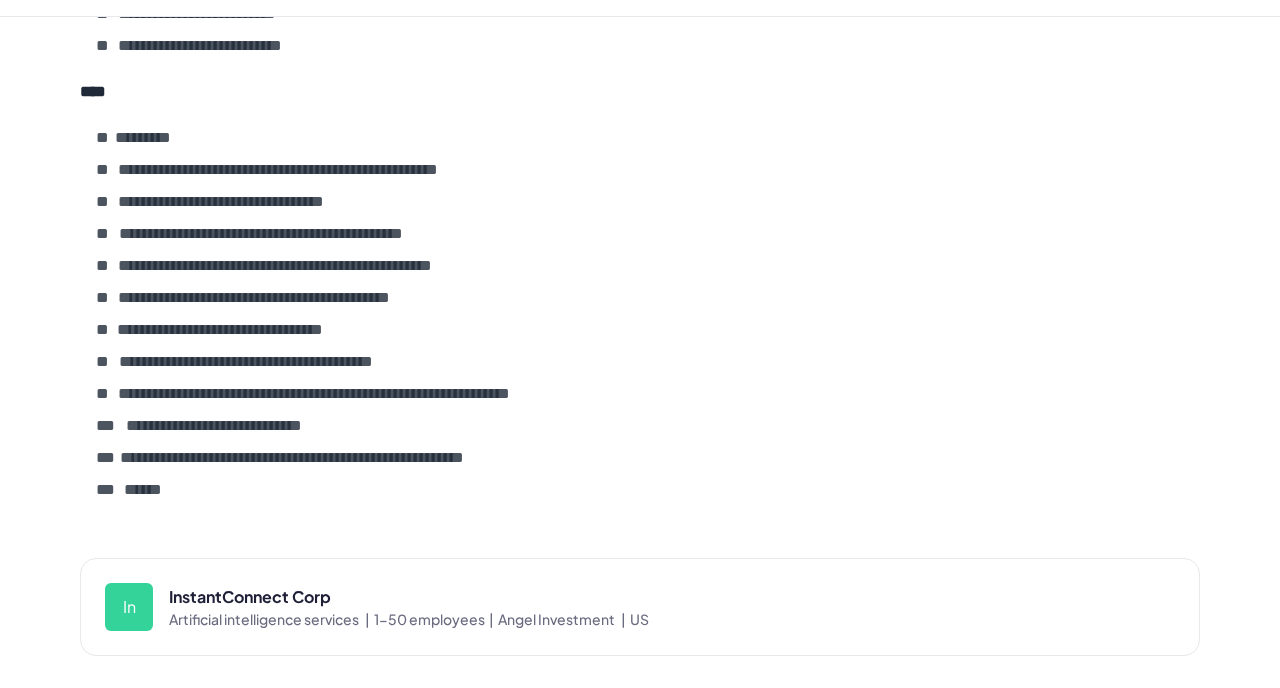 click on "Angel Investment   |" at bounding box center (564, 619) 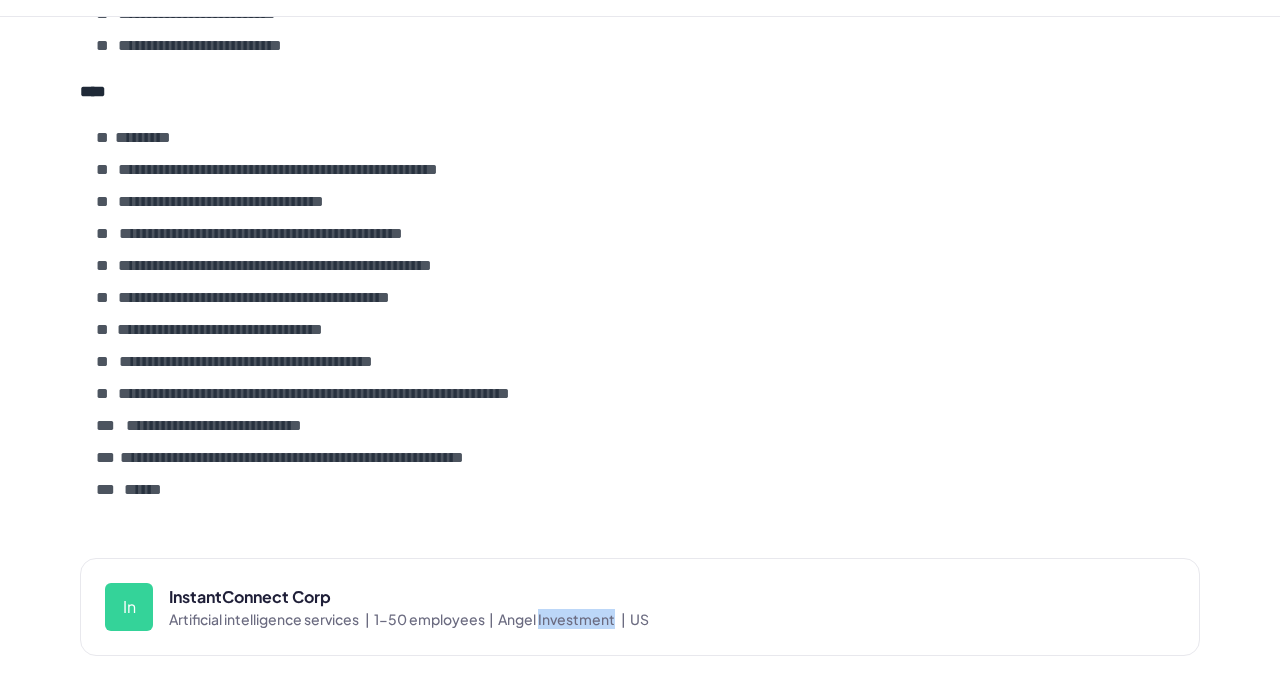click on "Angel Investment   |" at bounding box center [564, 619] 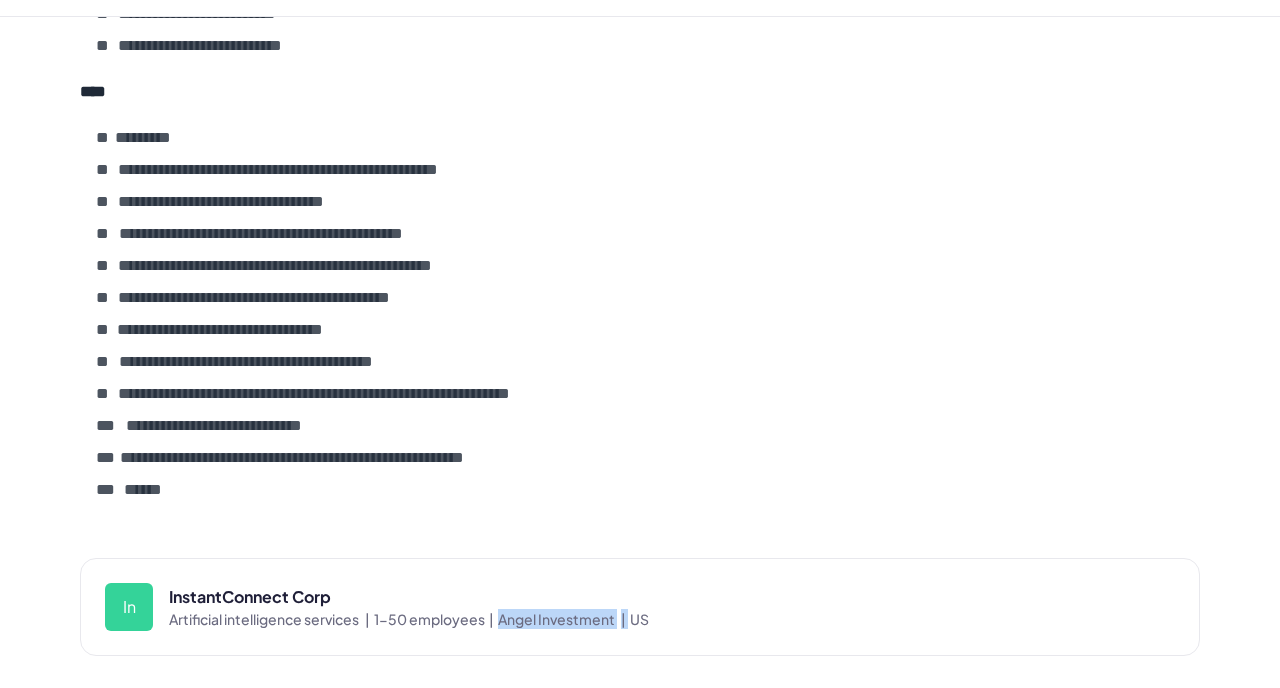click on "Angel Investment   |" at bounding box center [564, 619] 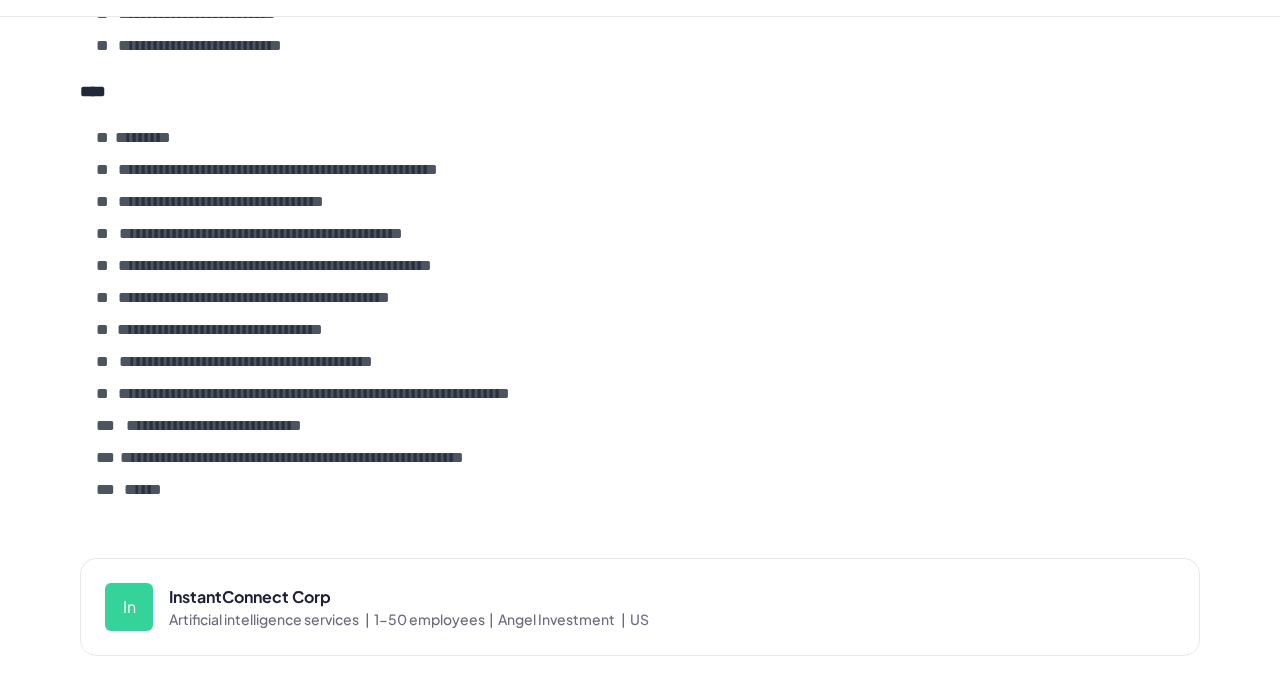 click on "Angel Investment   |" at bounding box center [564, 619] 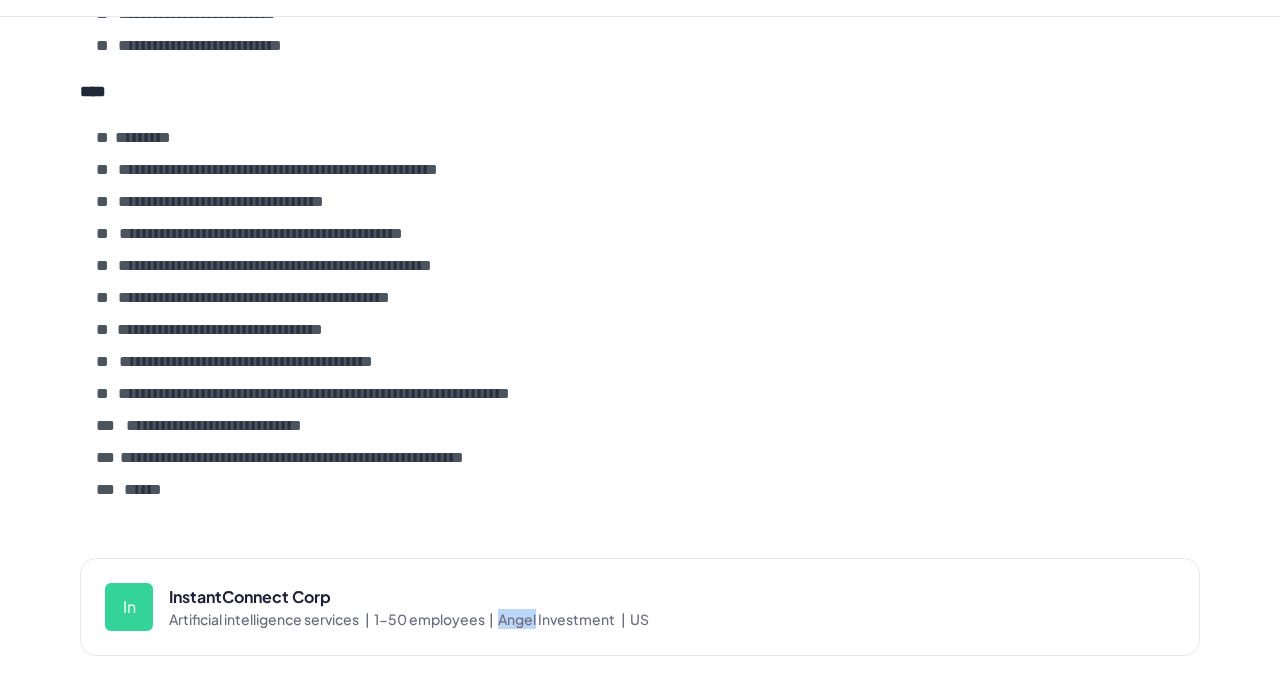 click on "Angel Investment   |" at bounding box center [564, 619] 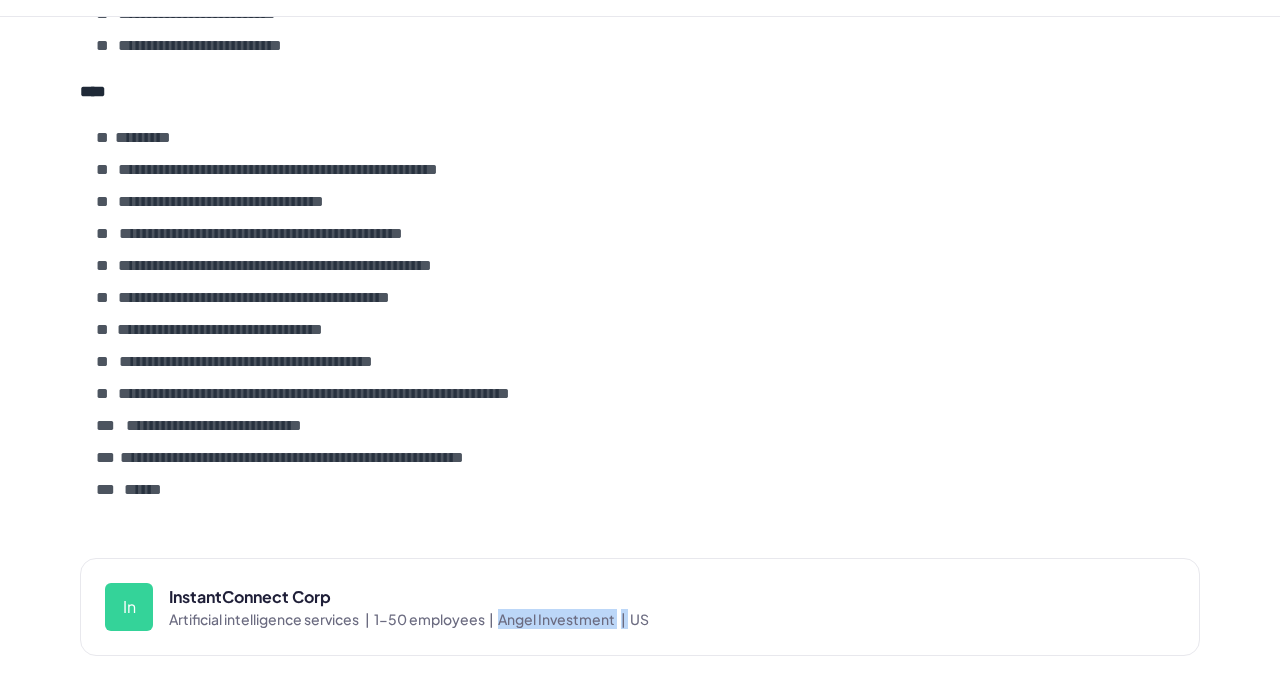 click on "Angel Investment   |" at bounding box center [564, 619] 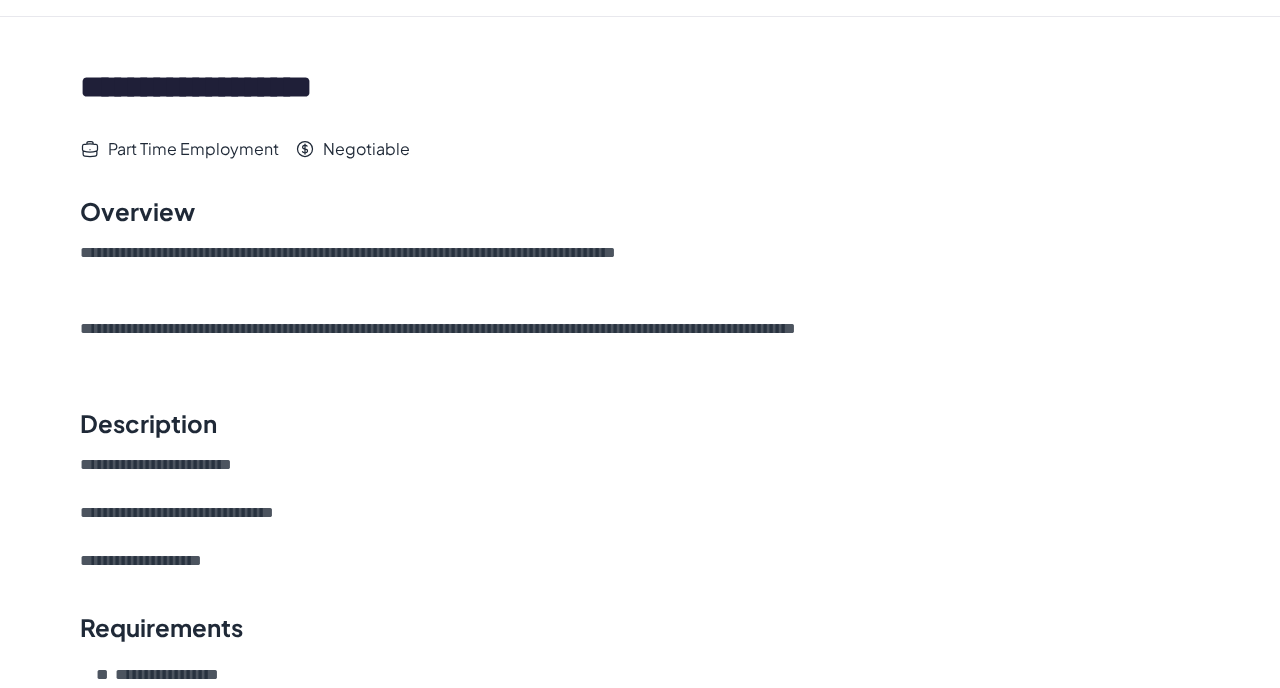 scroll, scrollTop: 0, scrollLeft: 0, axis: both 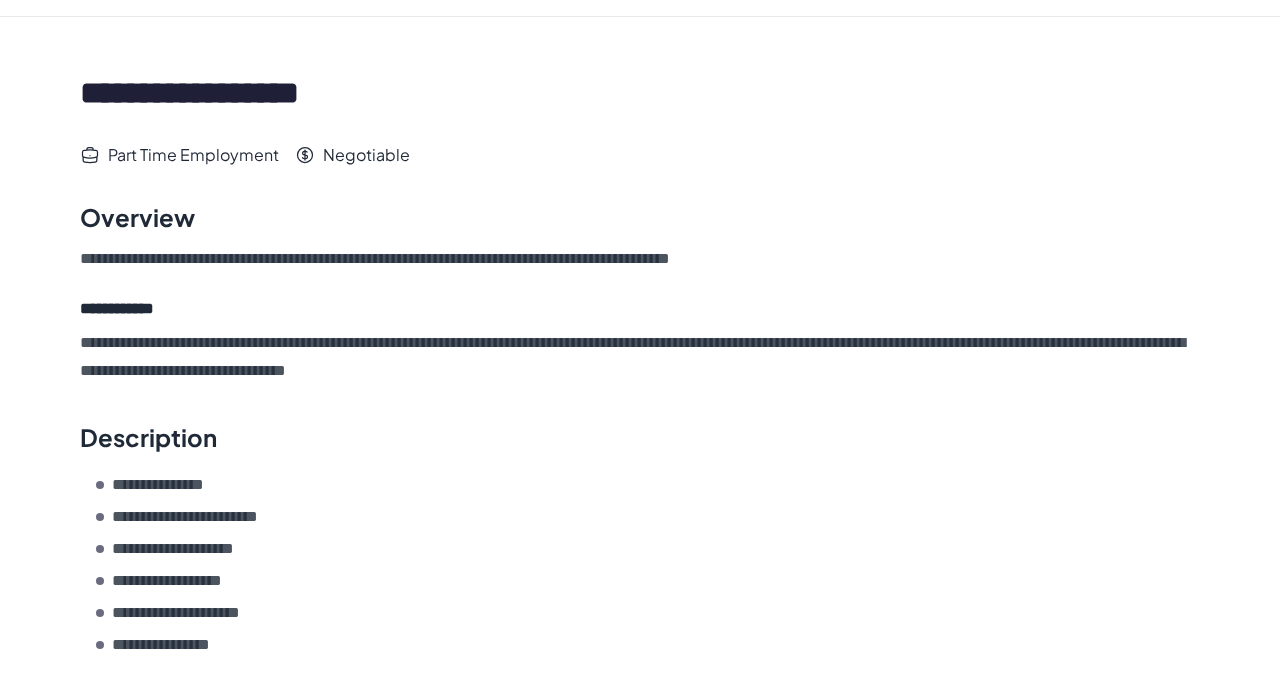 click on "Overview" at bounding box center [640, 217] 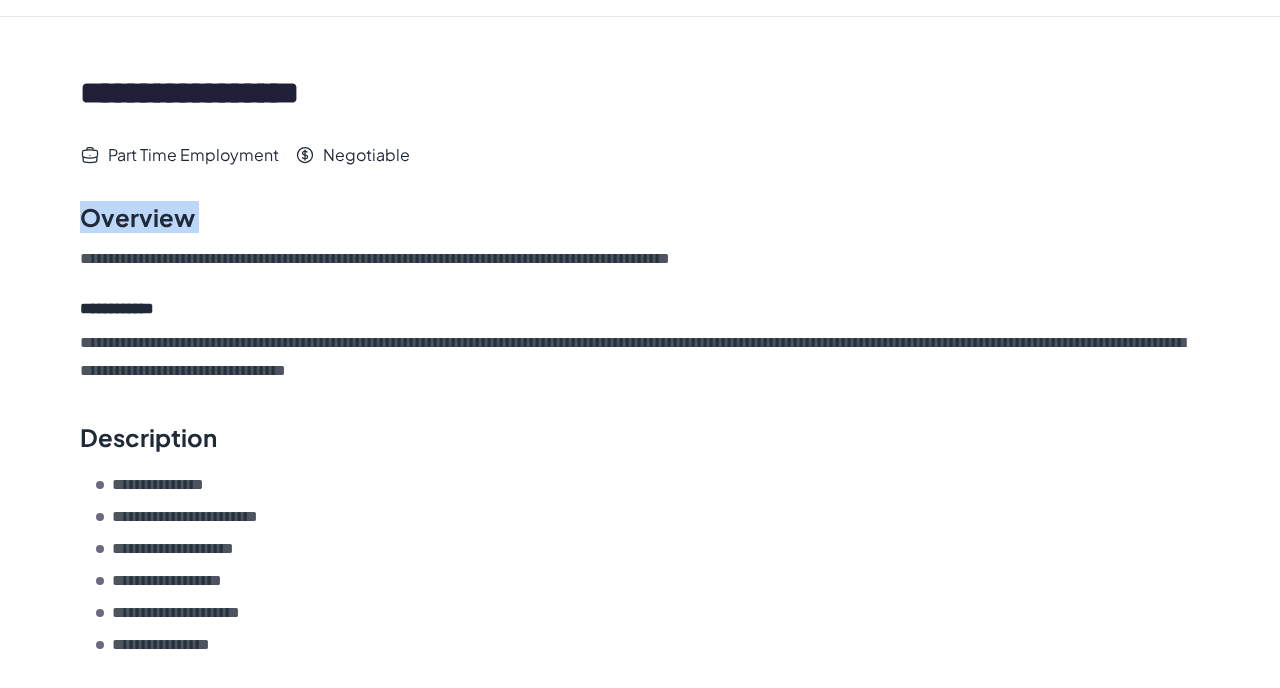 click on "**********" at bounding box center (640, 259) 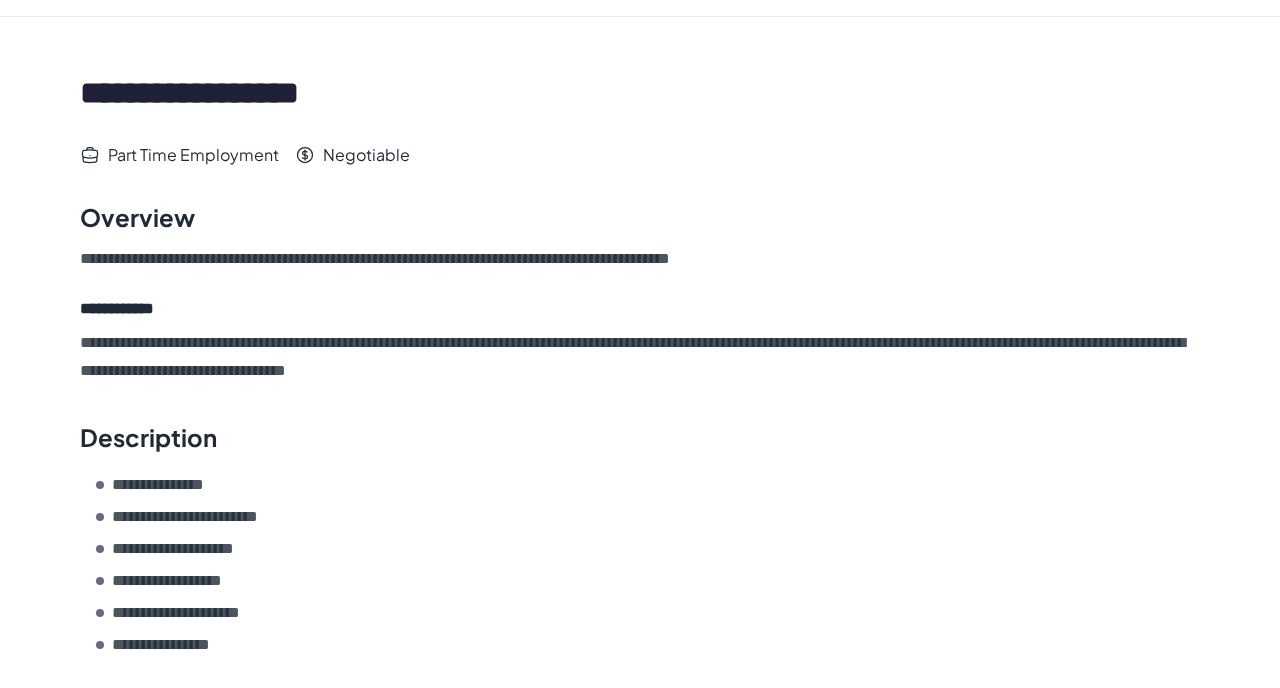 click on "**********" at bounding box center (640, 259) 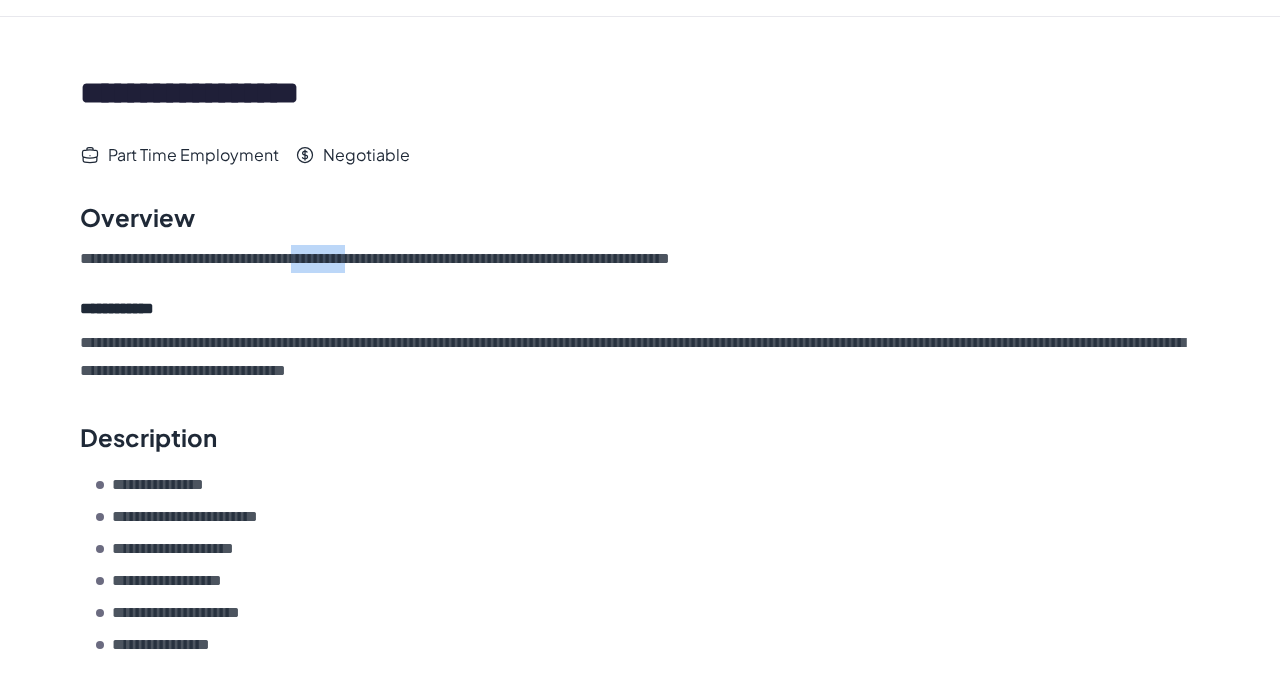 click on "**********" at bounding box center [640, 259] 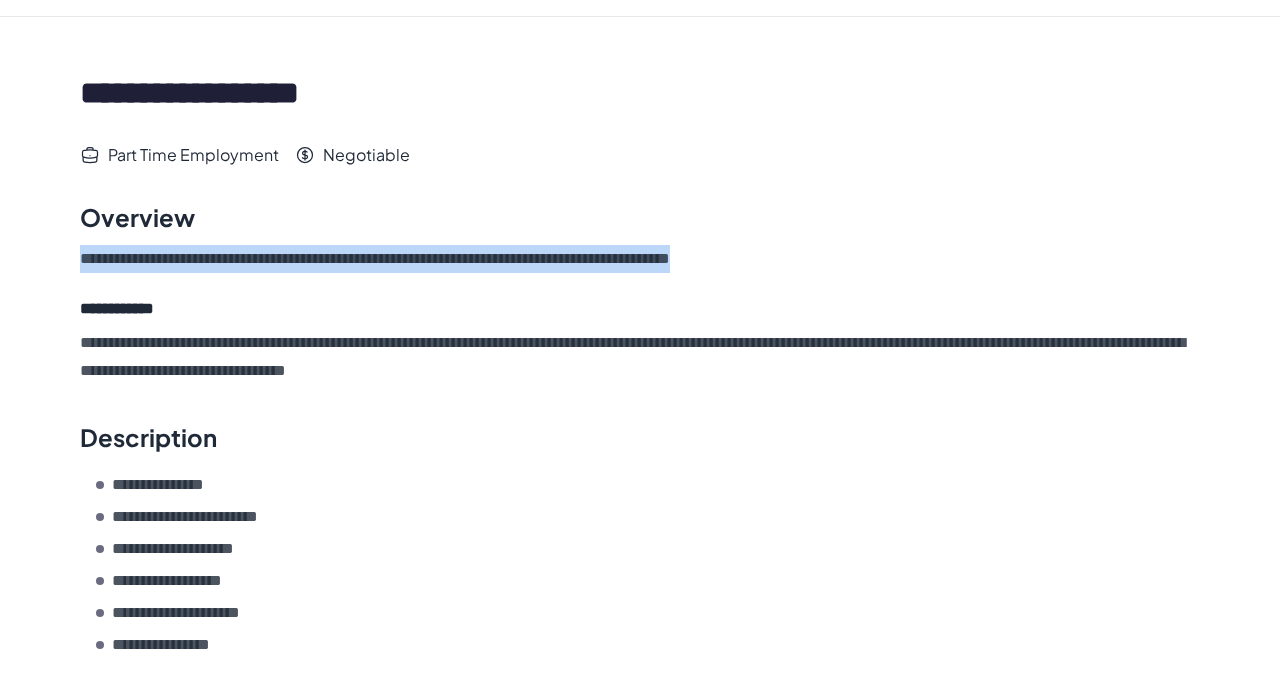 click on "**********" at bounding box center (640, 357) 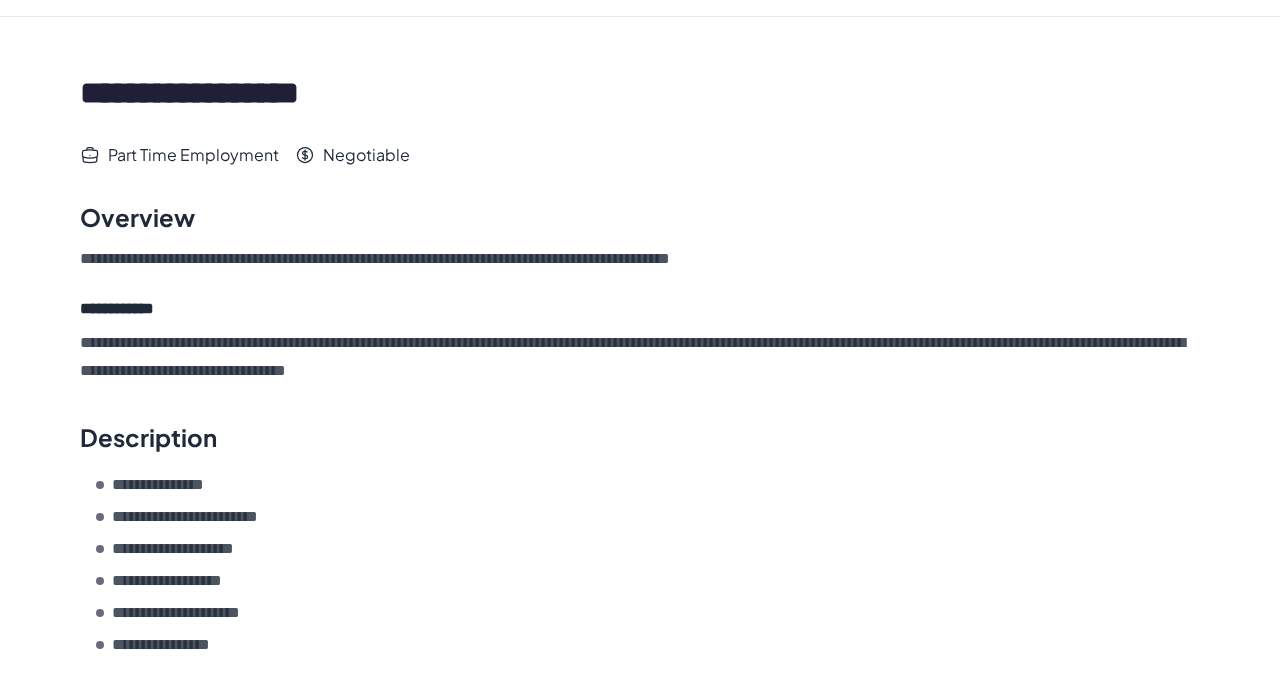 click on "**********" at bounding box center [640, 357] 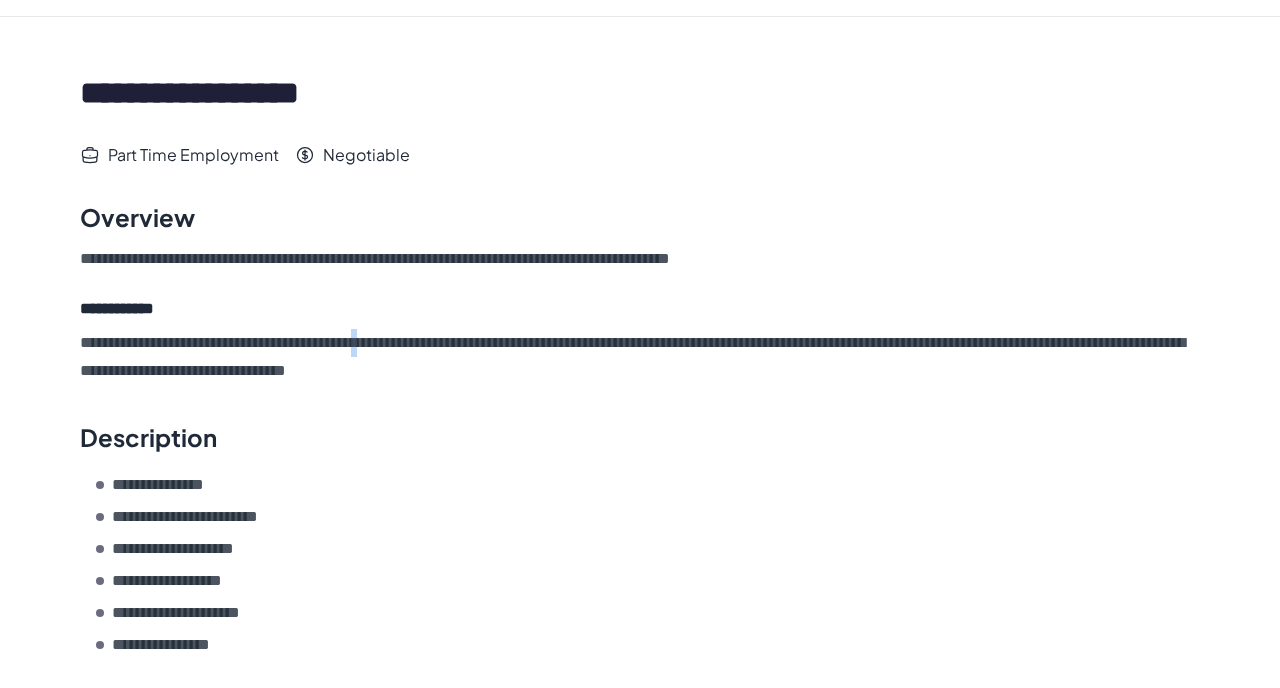 click on "**********" at bounding box center (640, 357) 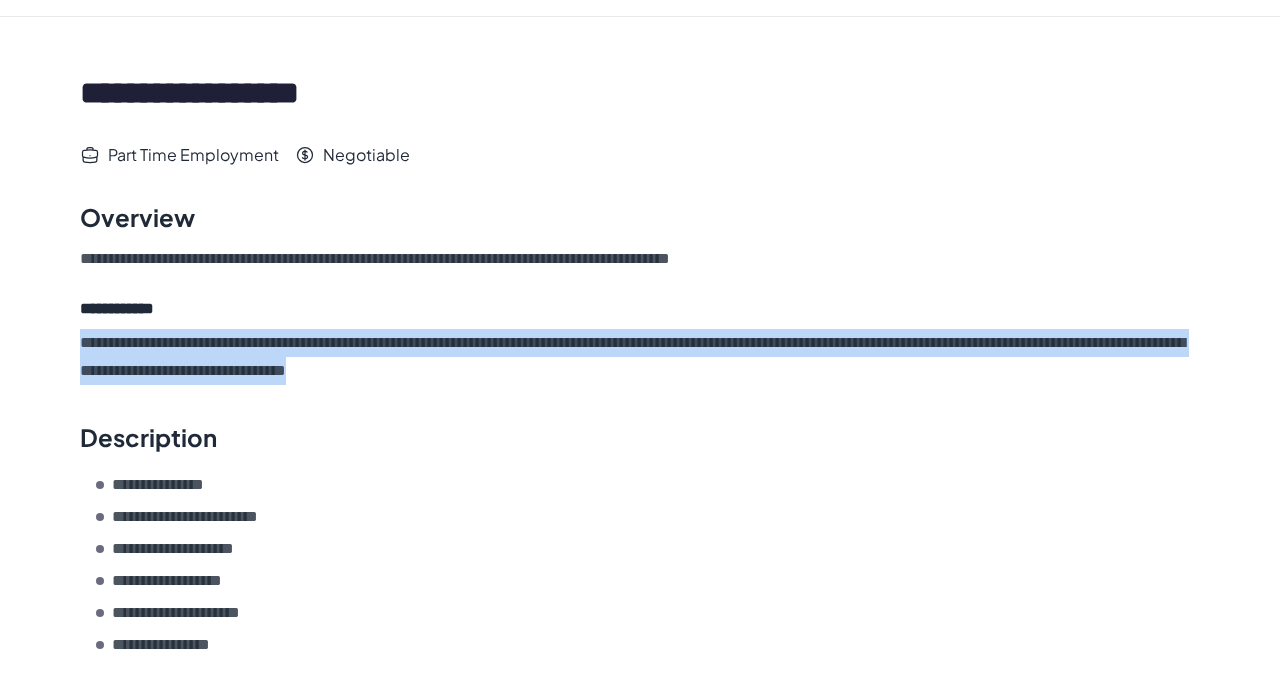 click on "**********" at bounding box center [640, 357] 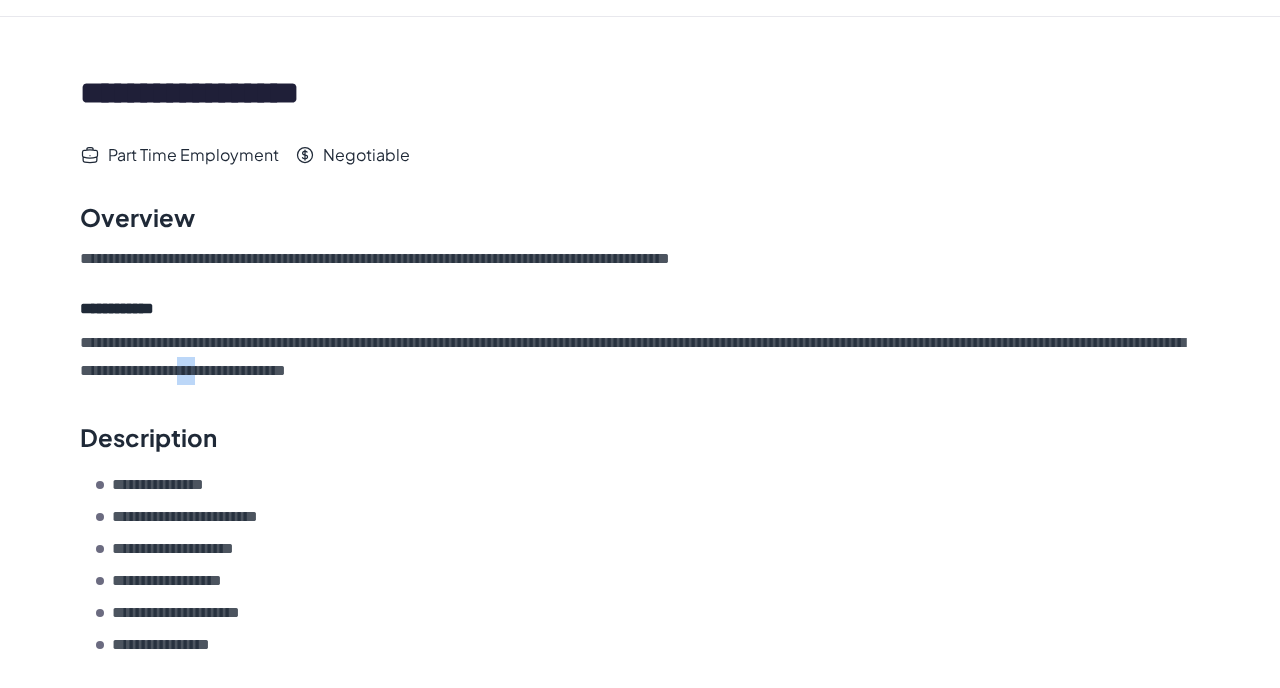 click on "**********" at bounding box center [640, 357] 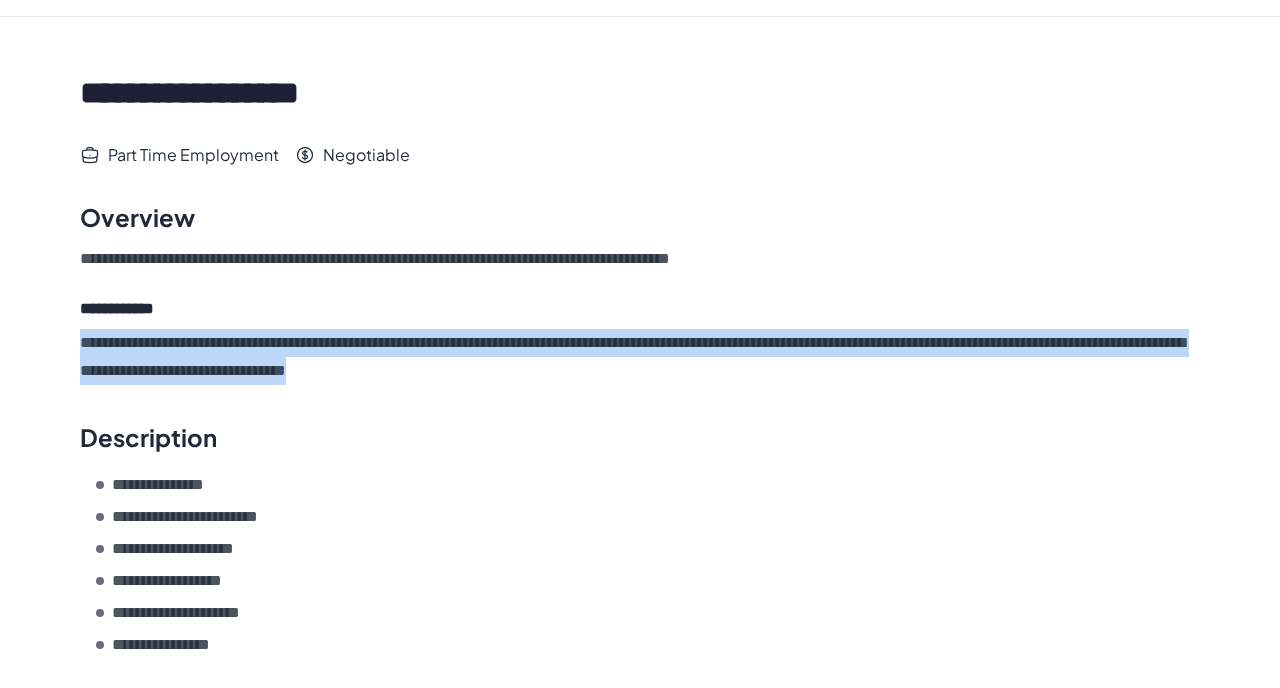 click on "**********" at bounding box center [640, 357] 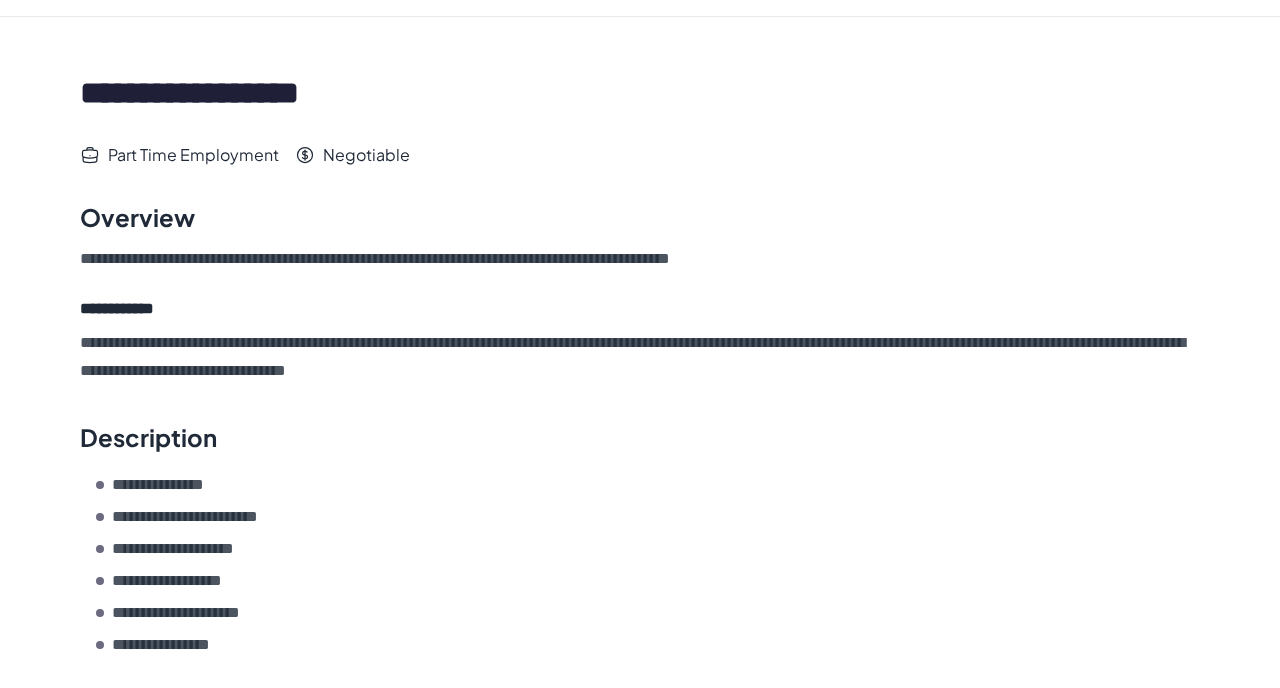 click on "**********" at bounding box center (640, 357) 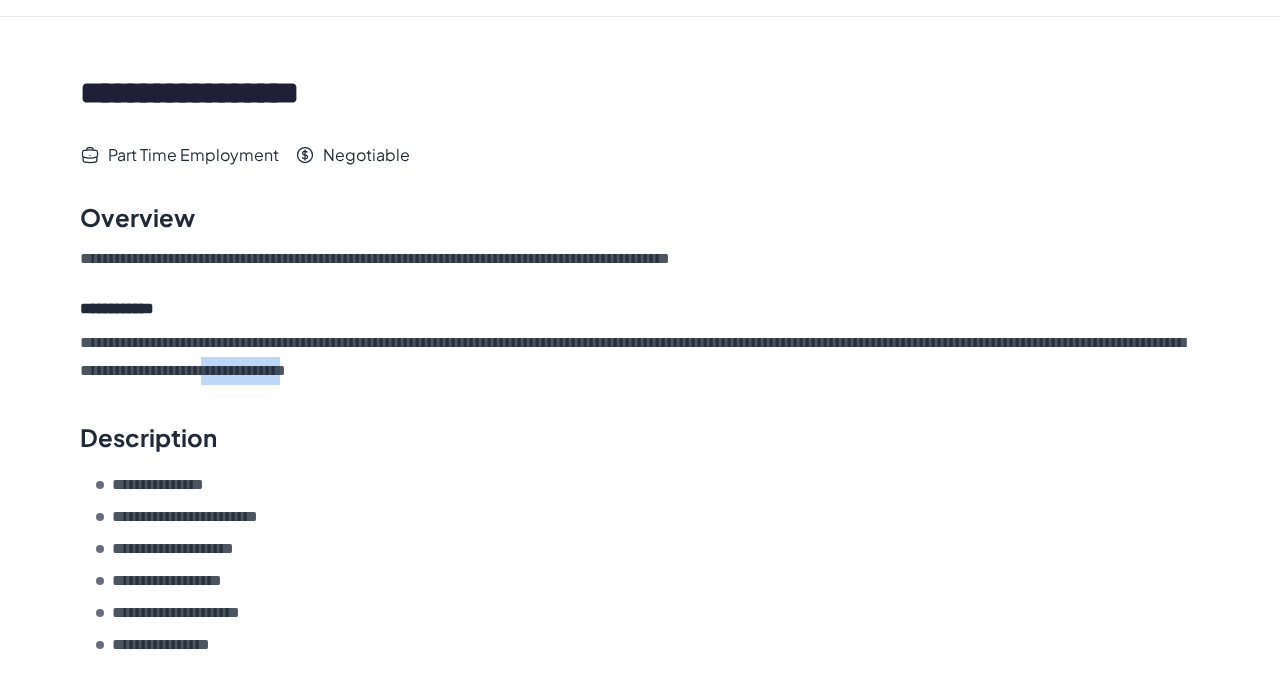 click on "**********" at bounding box center [640, 357] 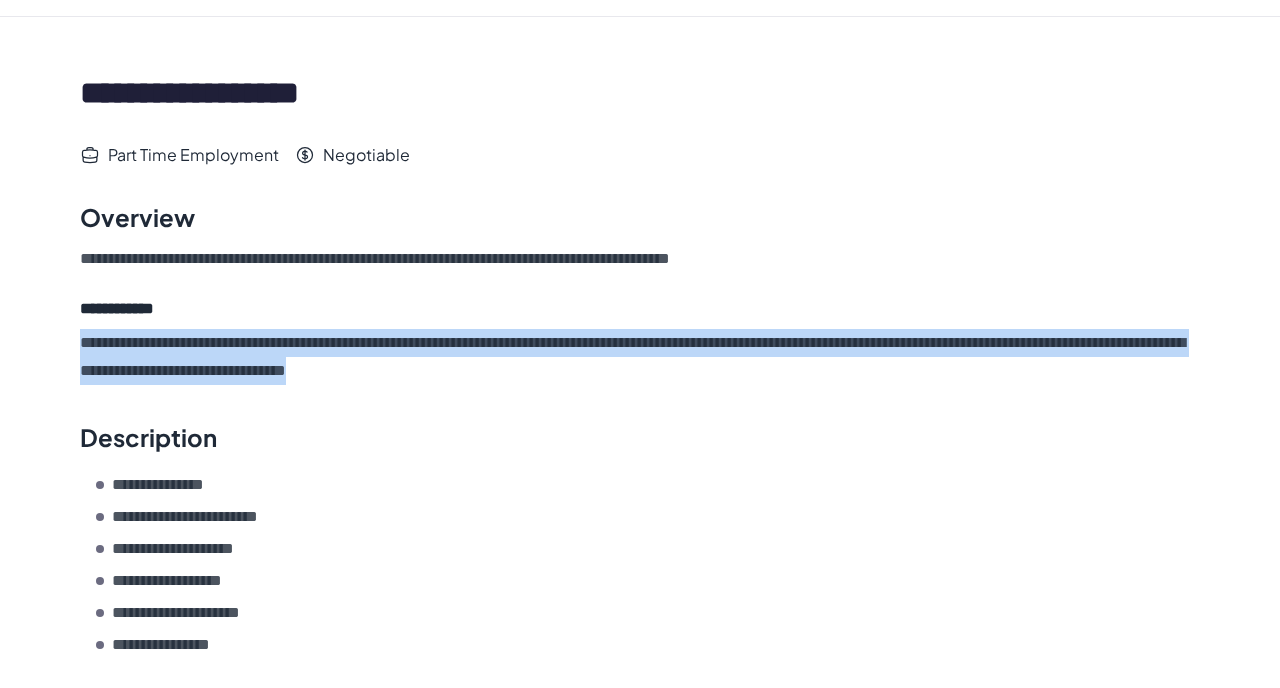 click on "**********" at bounding box center [640, 357] 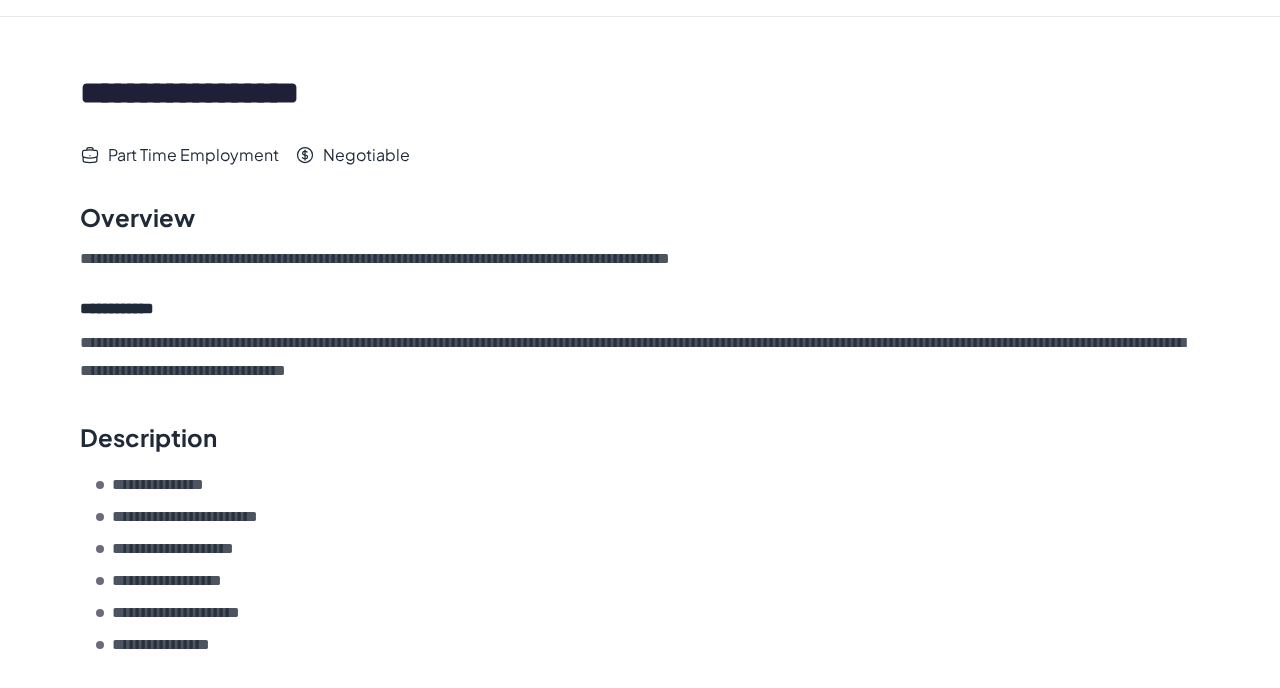 click on "**********" at bounding box center (640, 357) 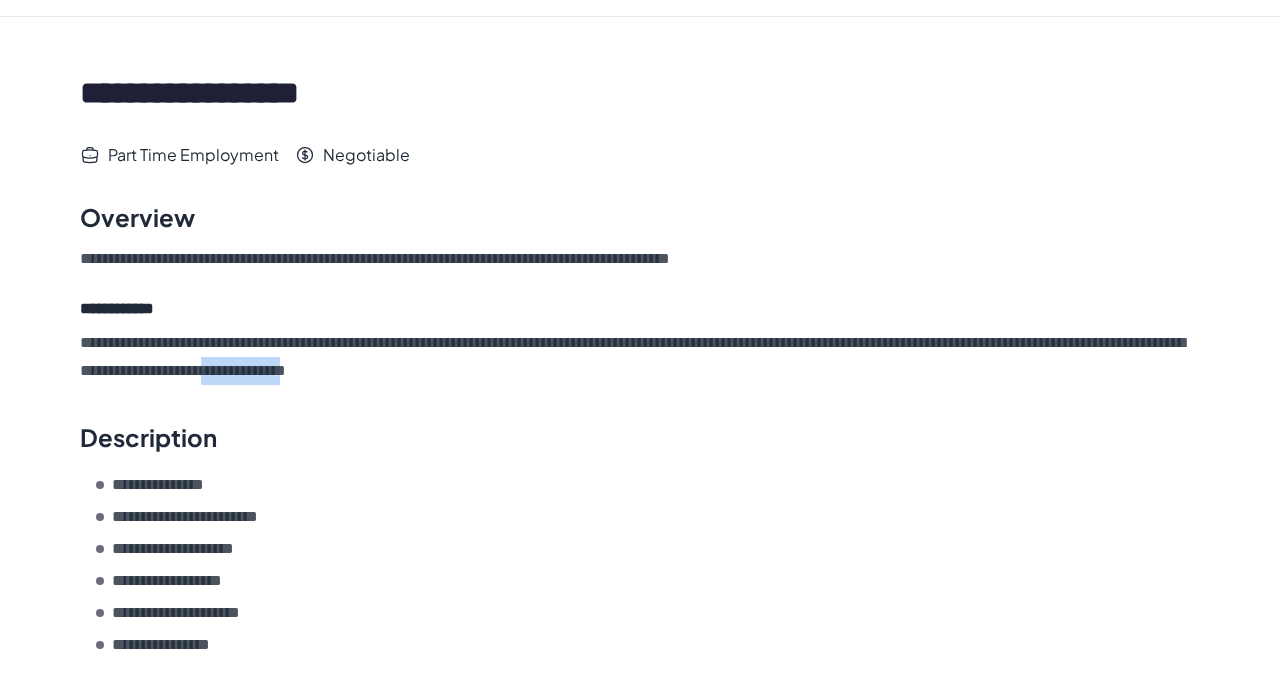 click on "**********" at bounding box center [640, 357] 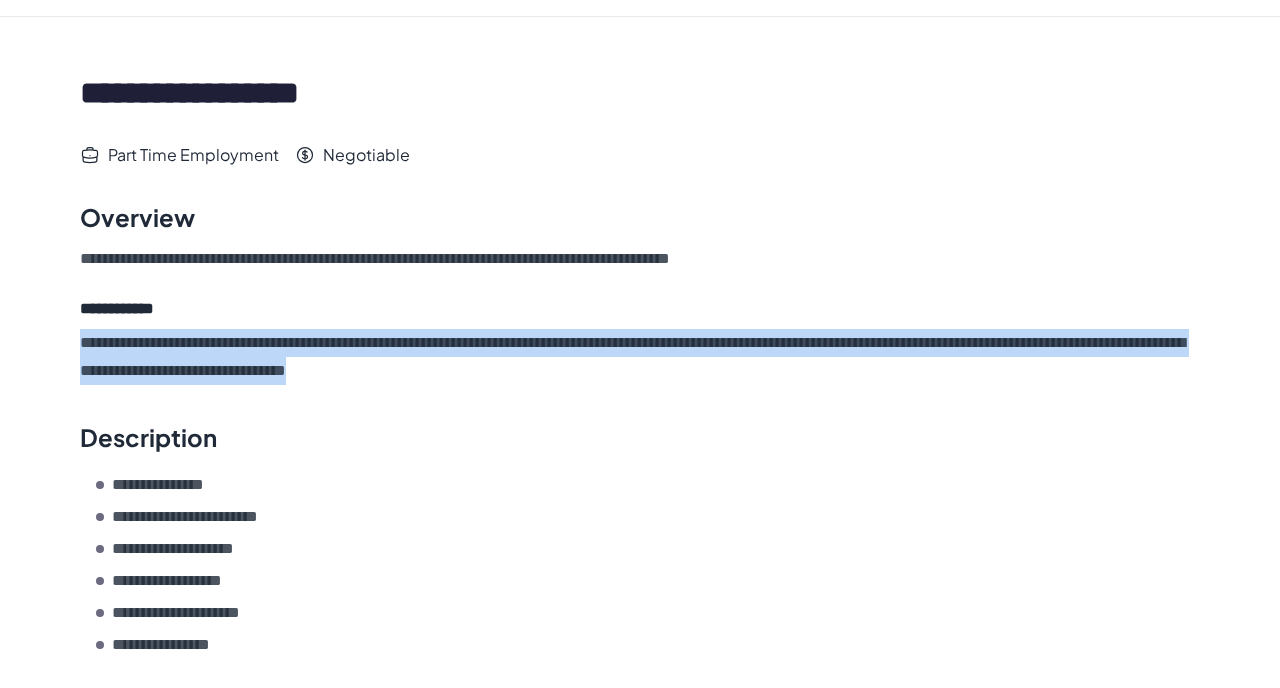 click on "**********" at bounding box center [640, 565] 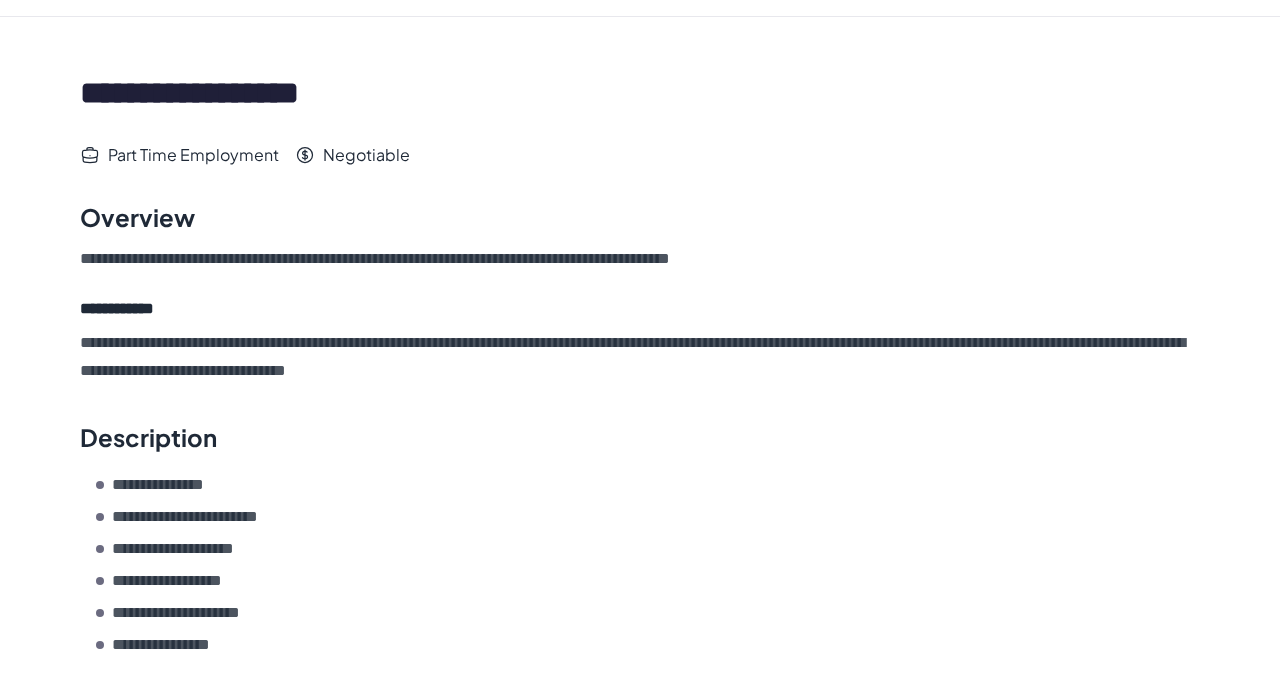 scroll, scrollTop: 655, scrollLeft: 0, axis: vertical 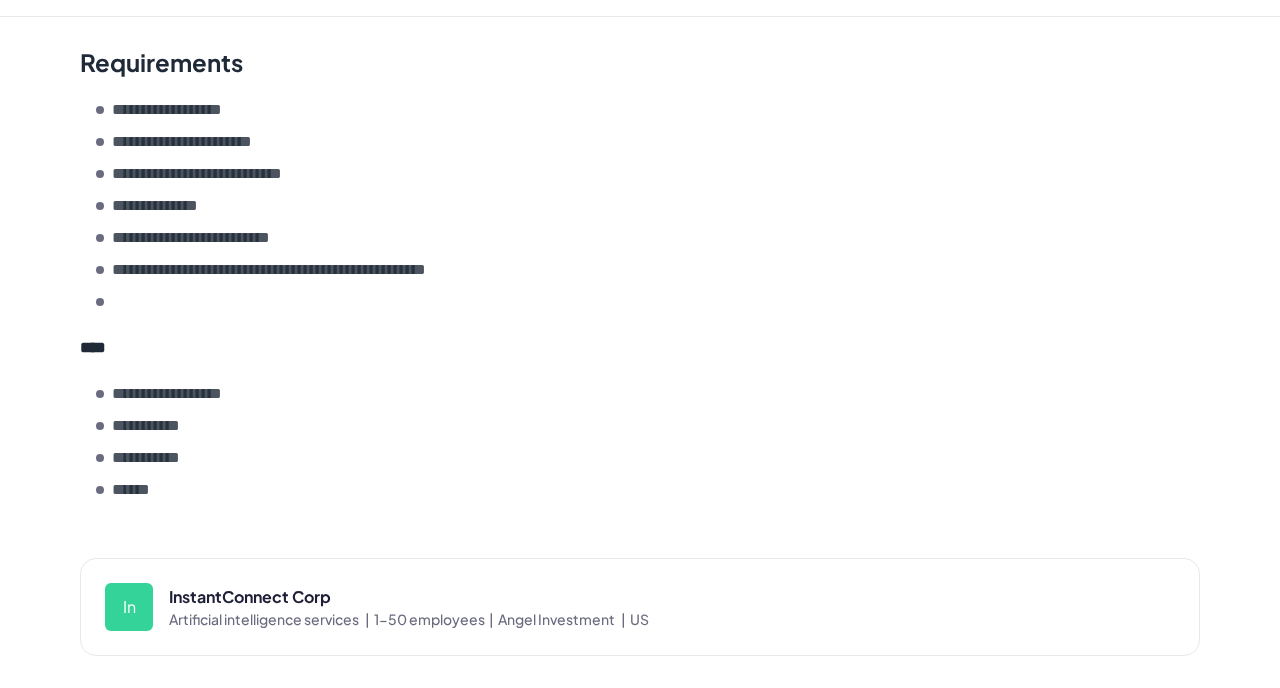 click on "**********" at bounding box center [648, 458] 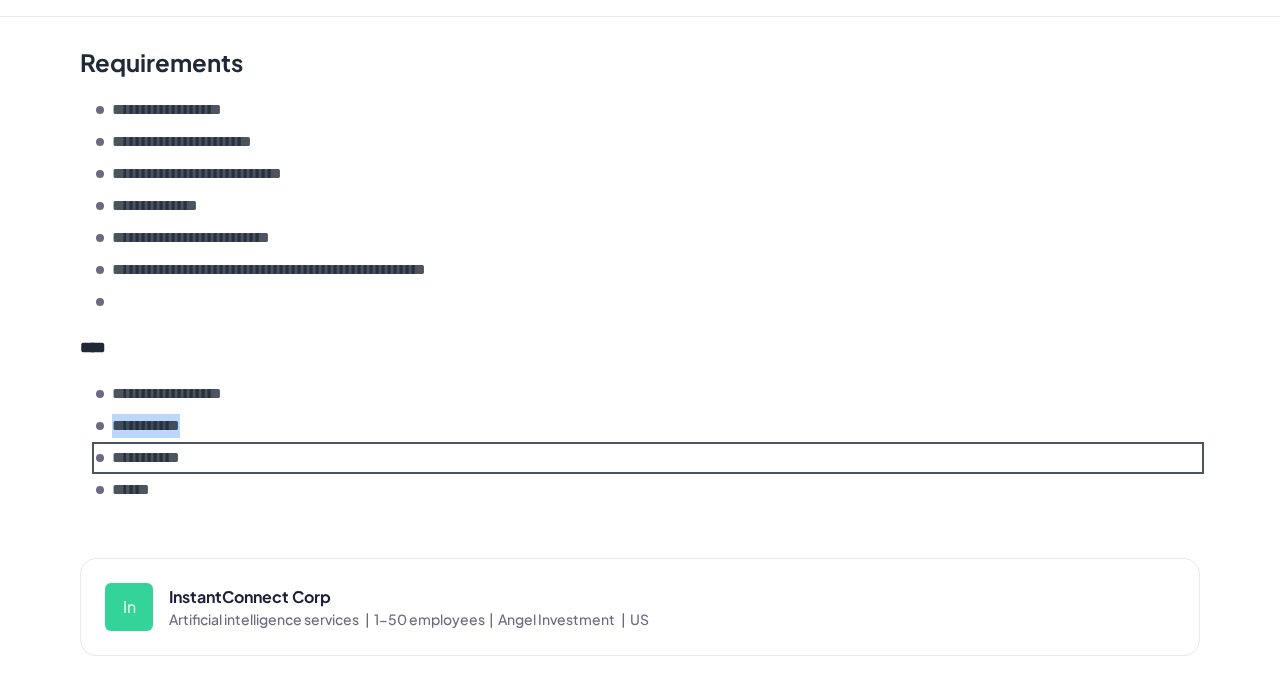 click on "**********" at bounding box center [648, 458] 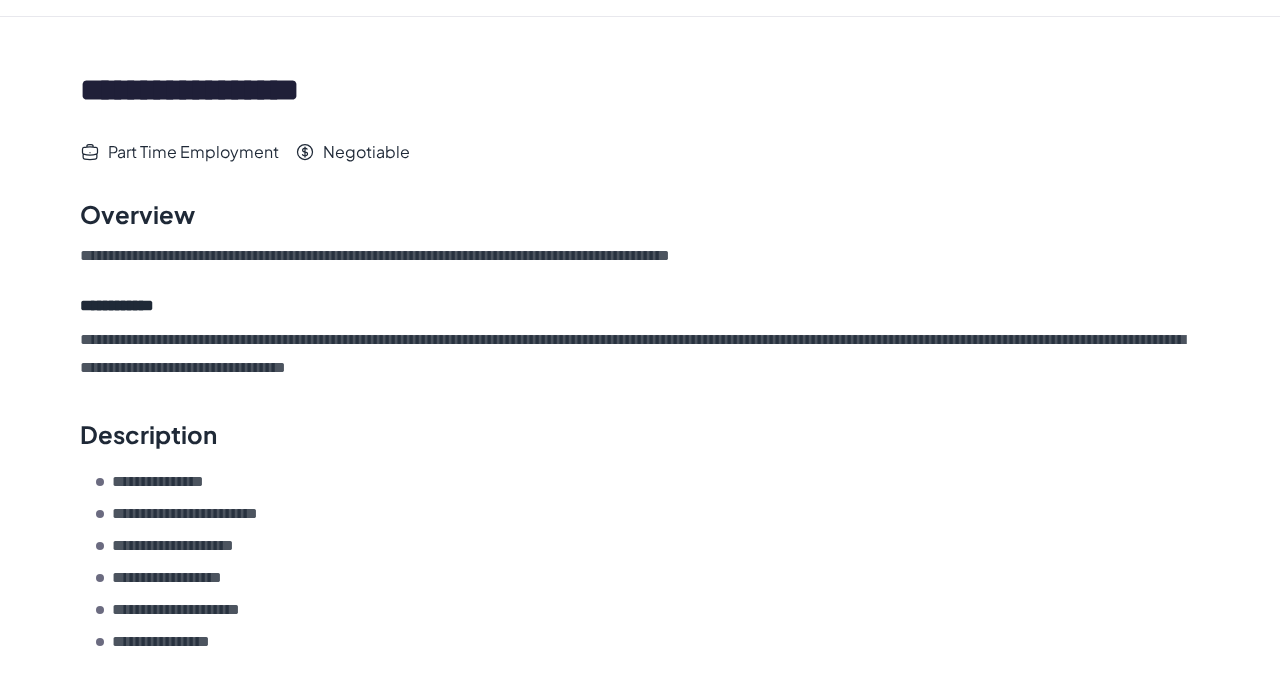 scroll, scrollTop: 0, scrollLeft: 0, axis: both 